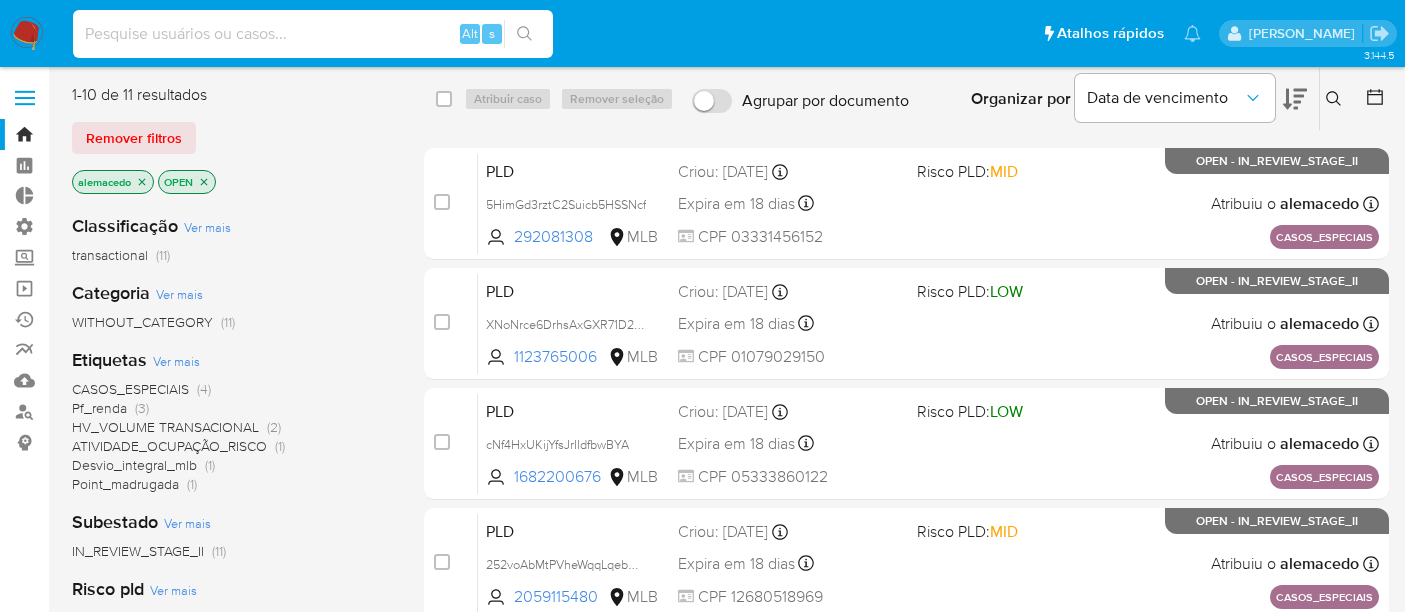 scroll, scrollTop: 0, scrollLeft: 0, axis: both 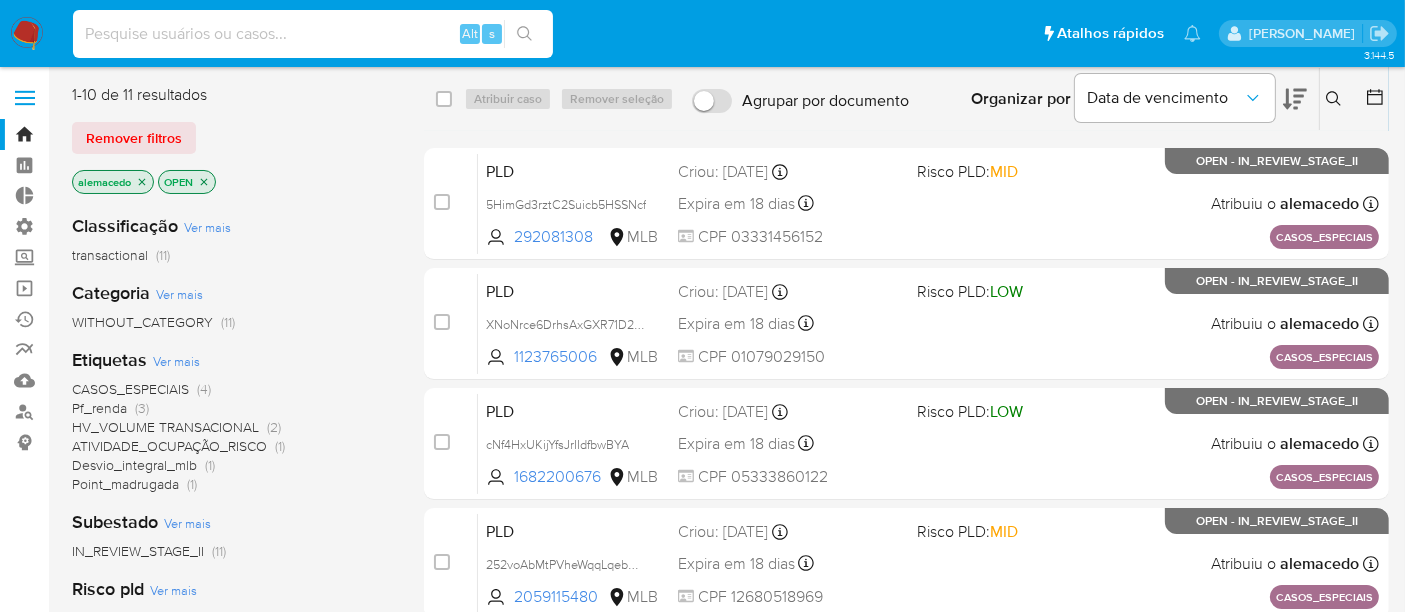 drag, startPoint x: 0, startPoint y: 0, endPoint x: 146, endPoint y: 63, distance: 159.01257 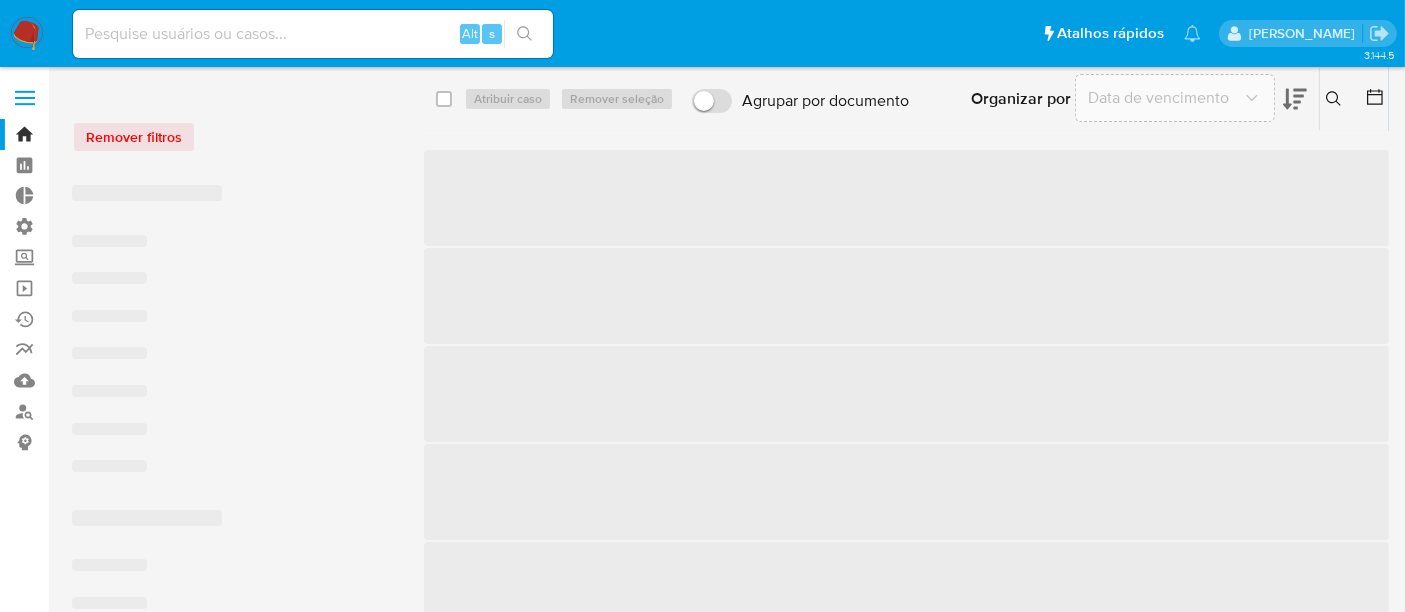 click at bounding box center (313, 34) 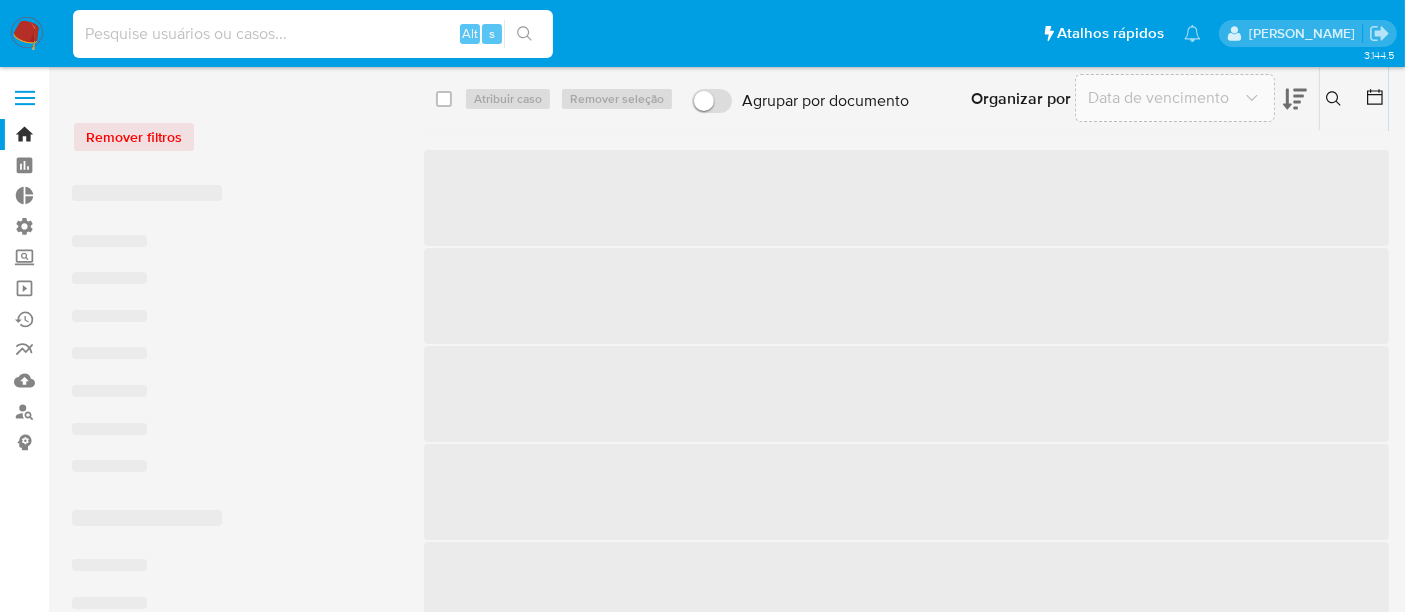 paste on "K88MEGHSf8YuiaCa5wC4DlrG" 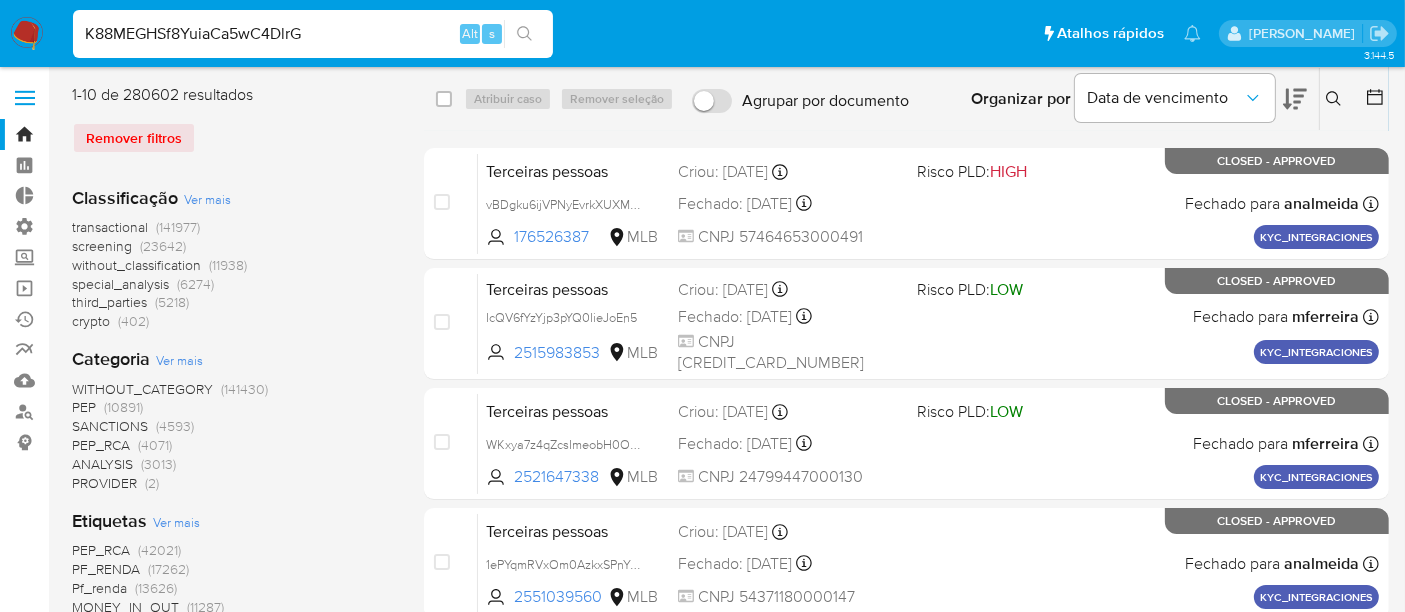 type on "K88MEGHSf8YuiaCa5wC4DlrG" 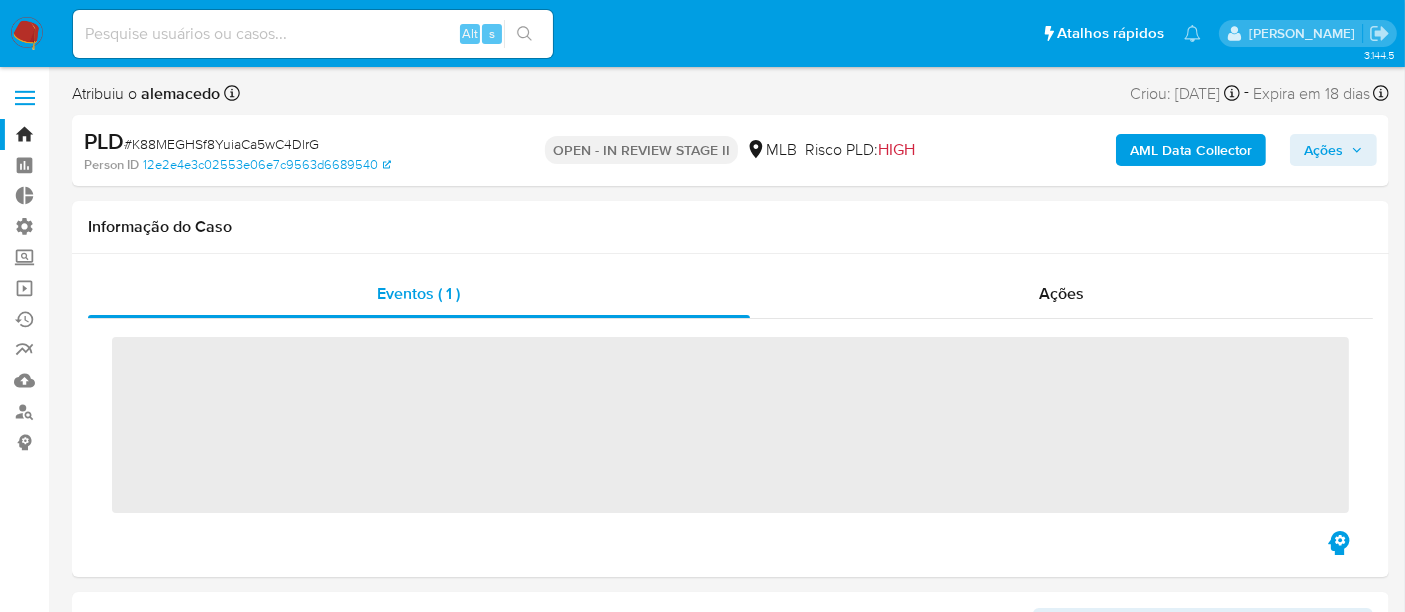 scroll, scrollTop: 844, scrollLeft: 0, axis: vertical 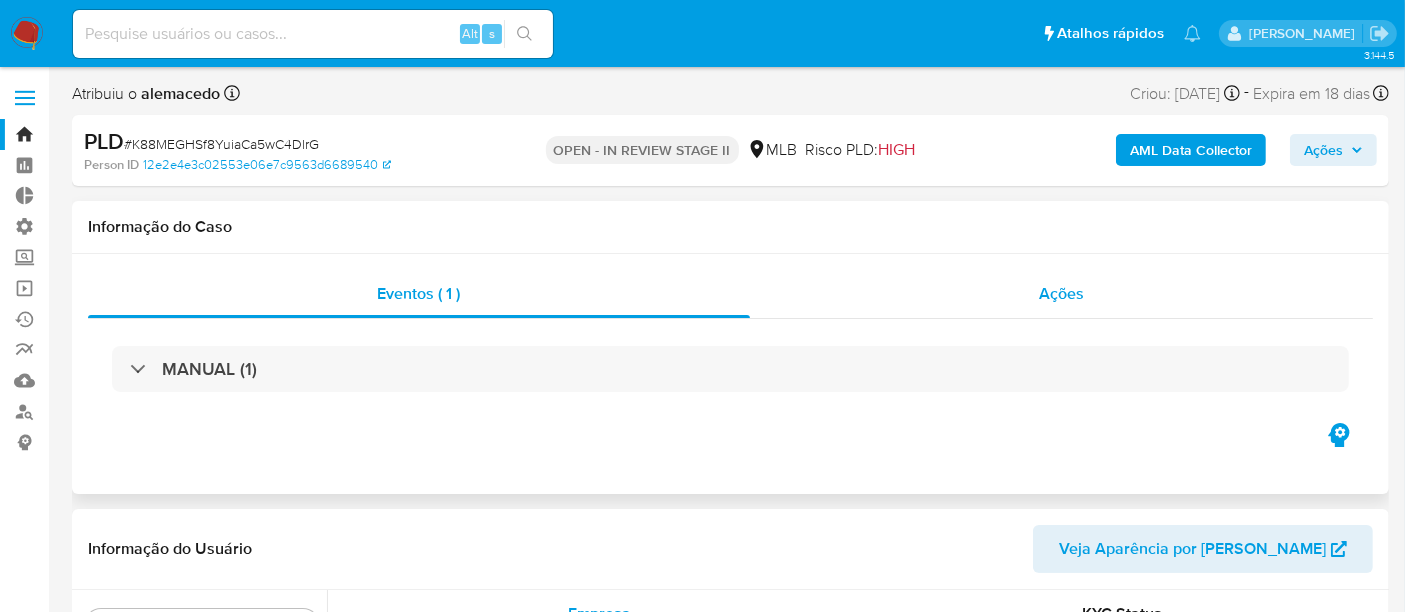 select on "10" 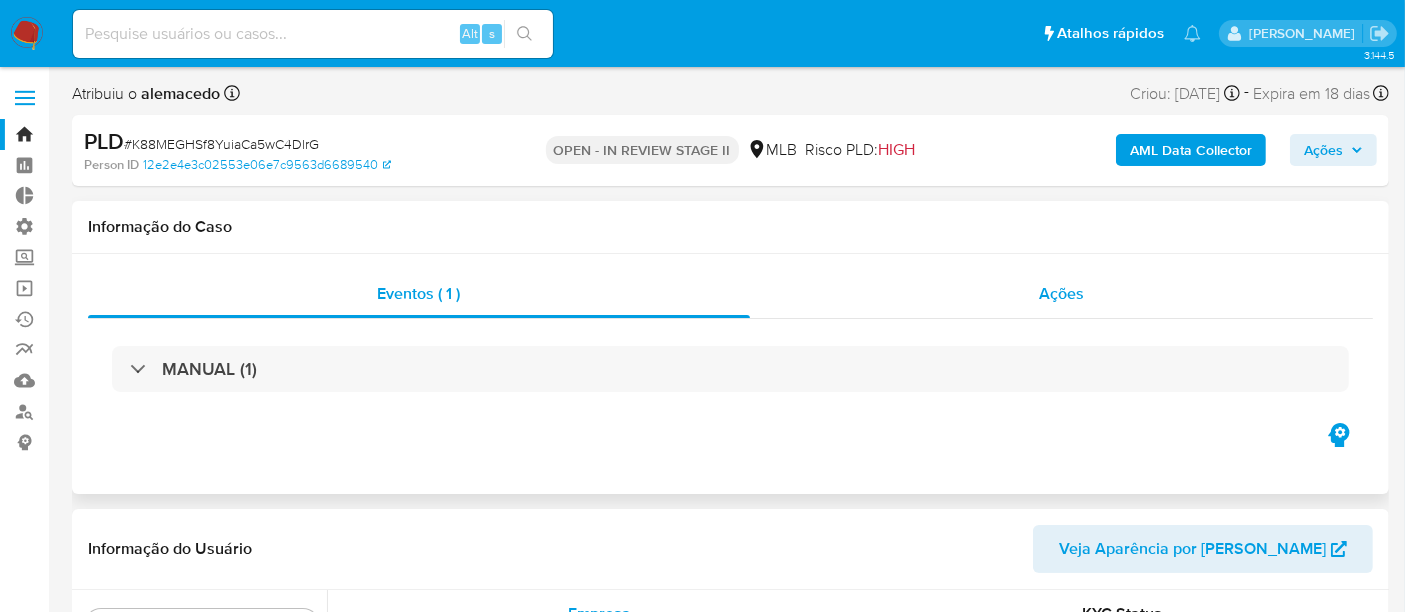 click on "Ações" at bounding box center (1062, 294) 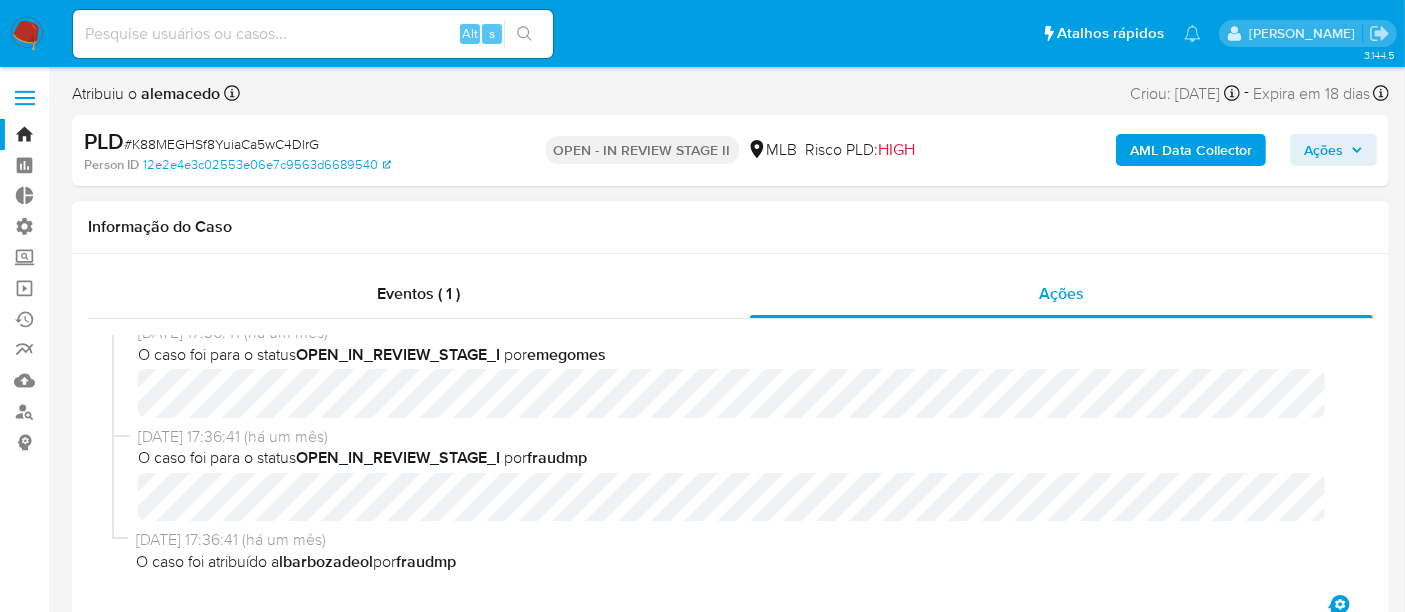scroll, scrollTop: 1420, scrollLeft: 0, axis: vertical 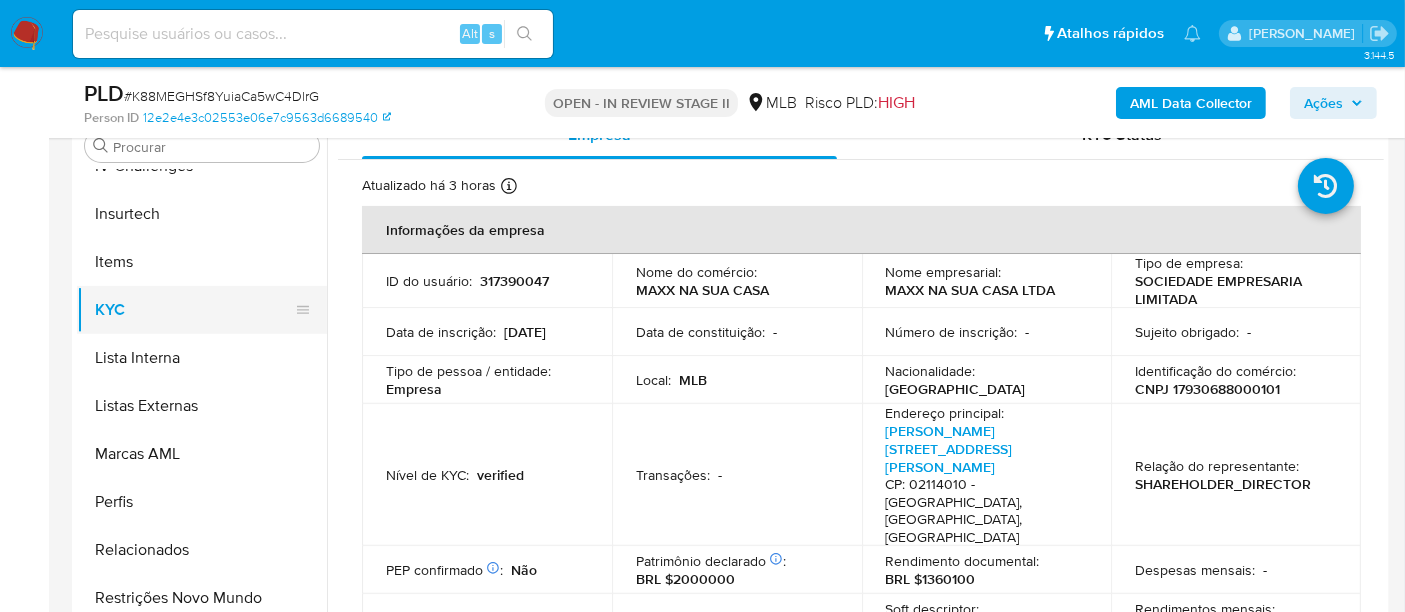 click on "KYC" at bounding box center [194, 310] 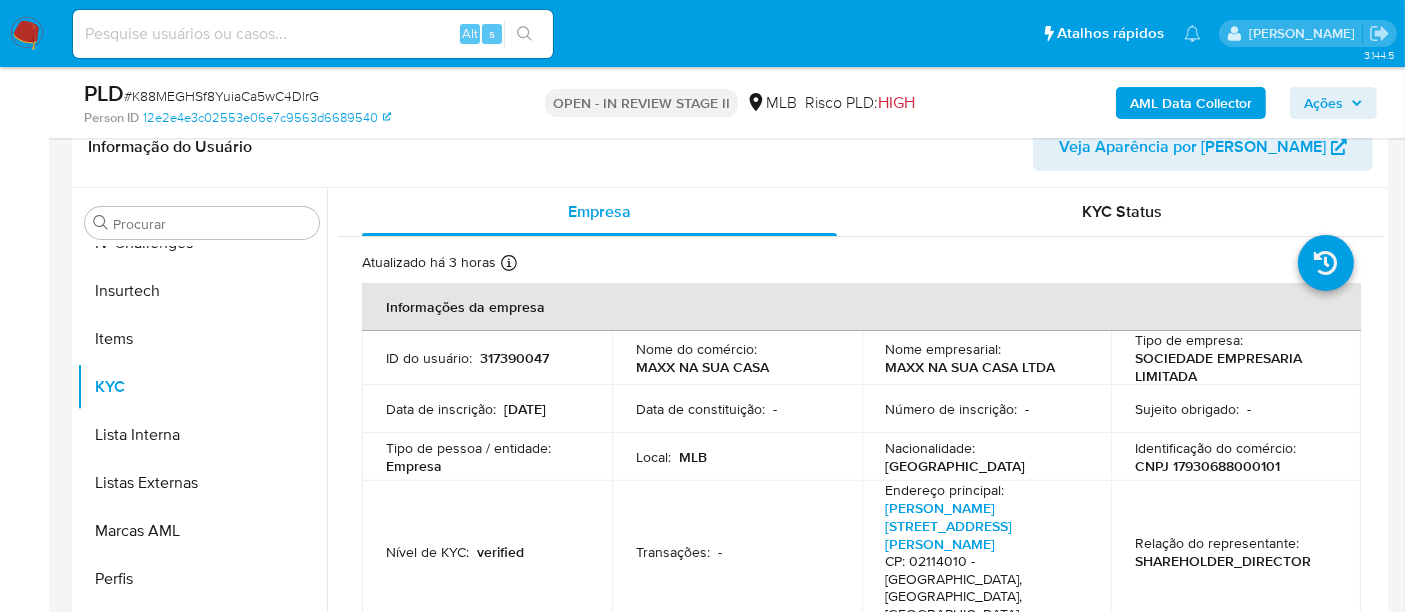 scroll, scrollTop: 444, scrollLeft: 0, axis: vertical 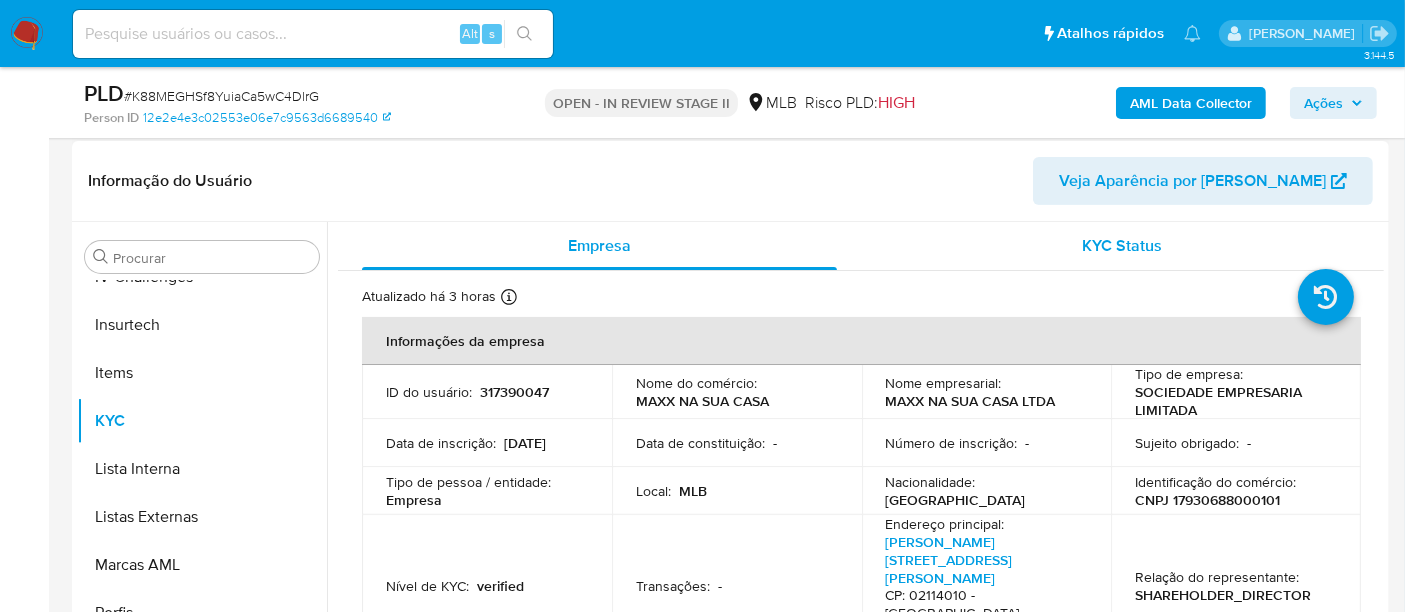 click on "KYC Status" at bounding box center (1123, 245) 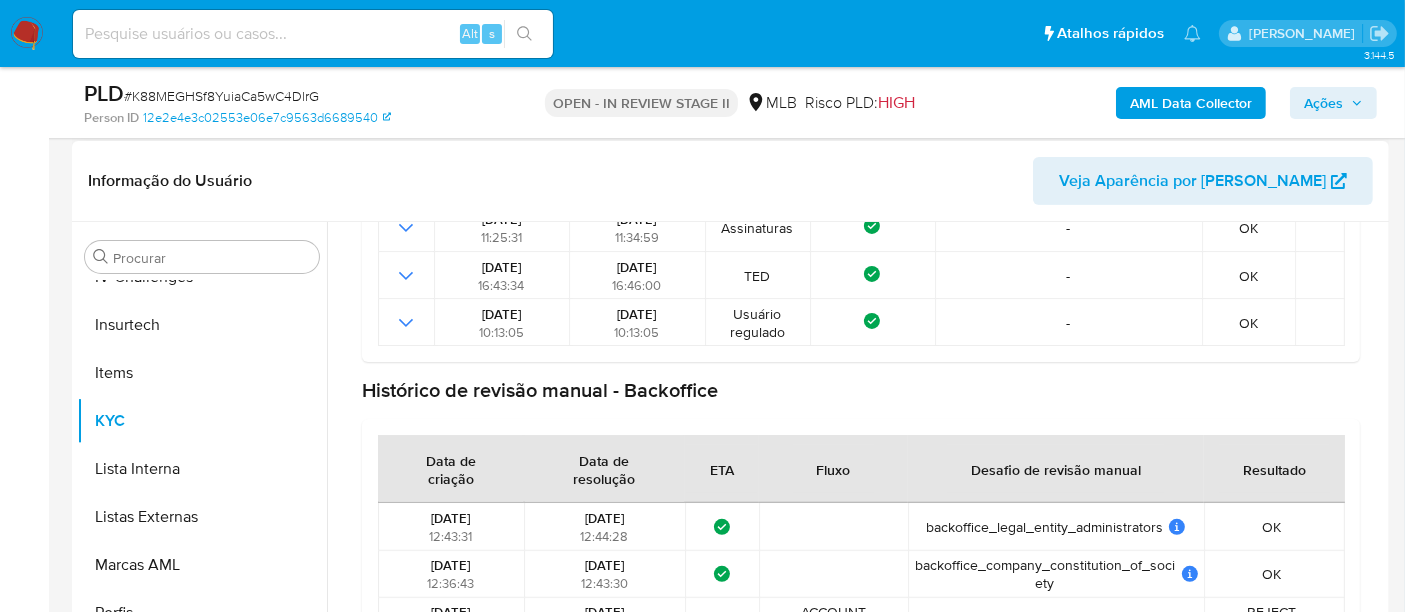 scroll, scrollTop: 867, scrollLeft: 0, axis: vertical 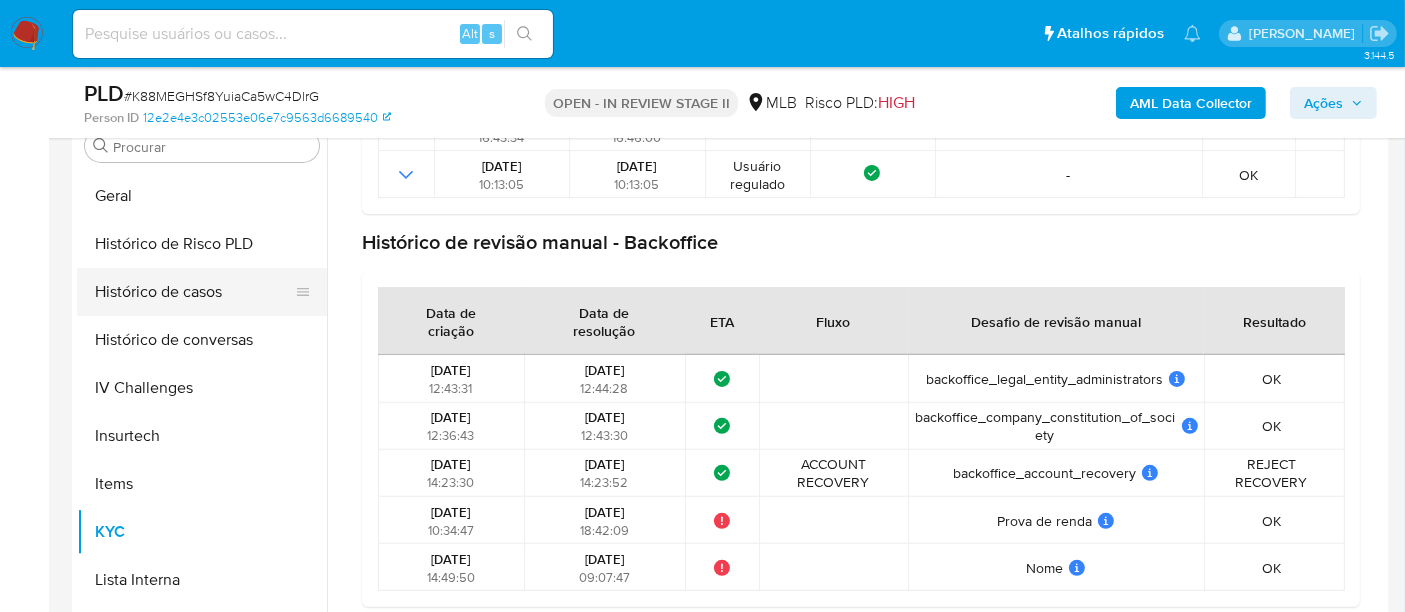 click on "Histórico de casos" at bounding box center (194, 292) 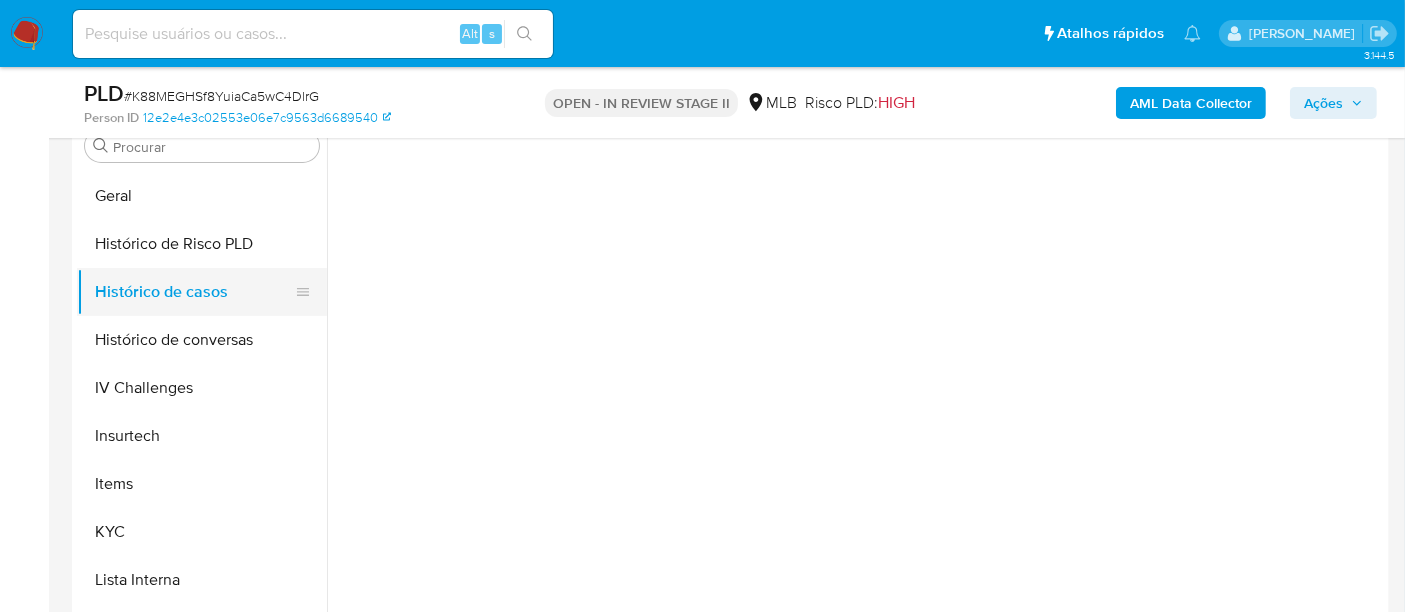 scroll, scrollTop: 0, scrollLeft: 0, axis: both 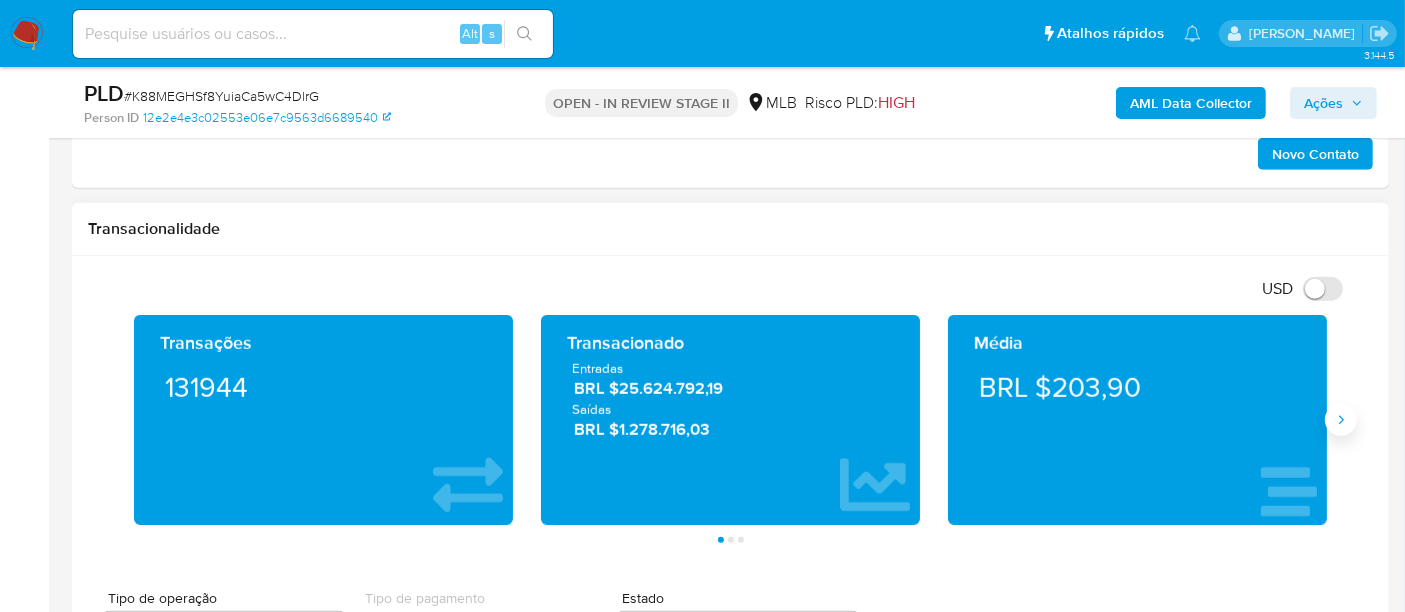 click 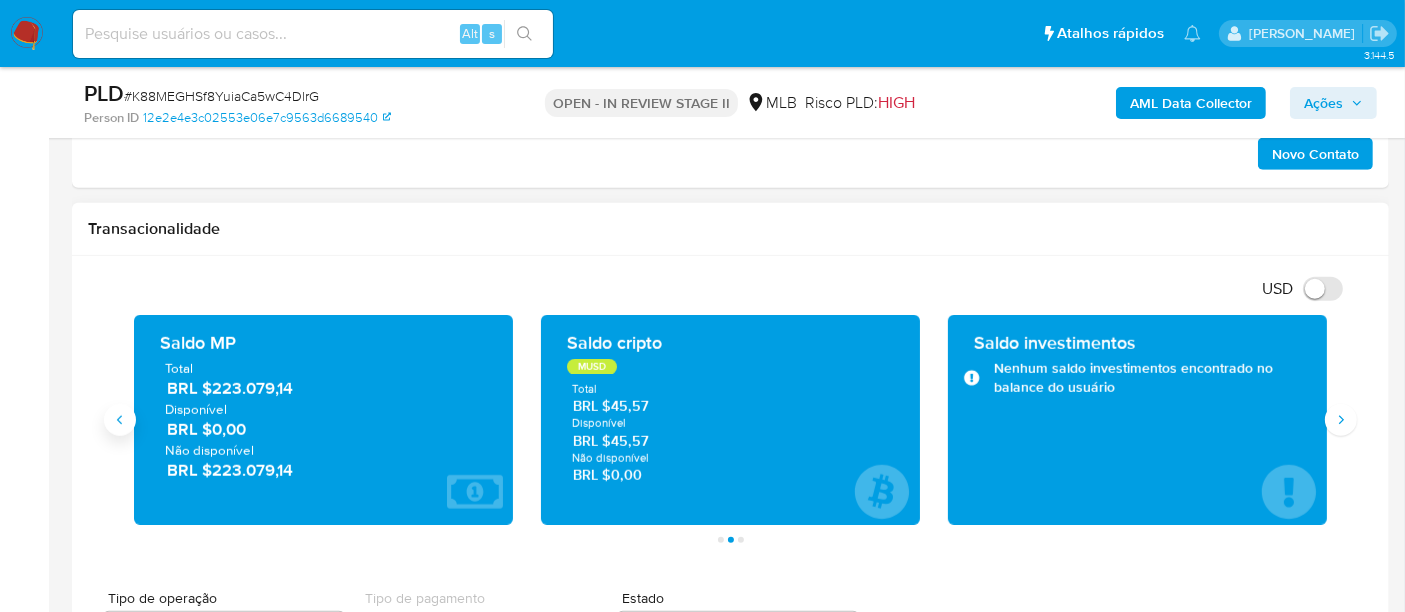 click at bounding box center (120, 420) 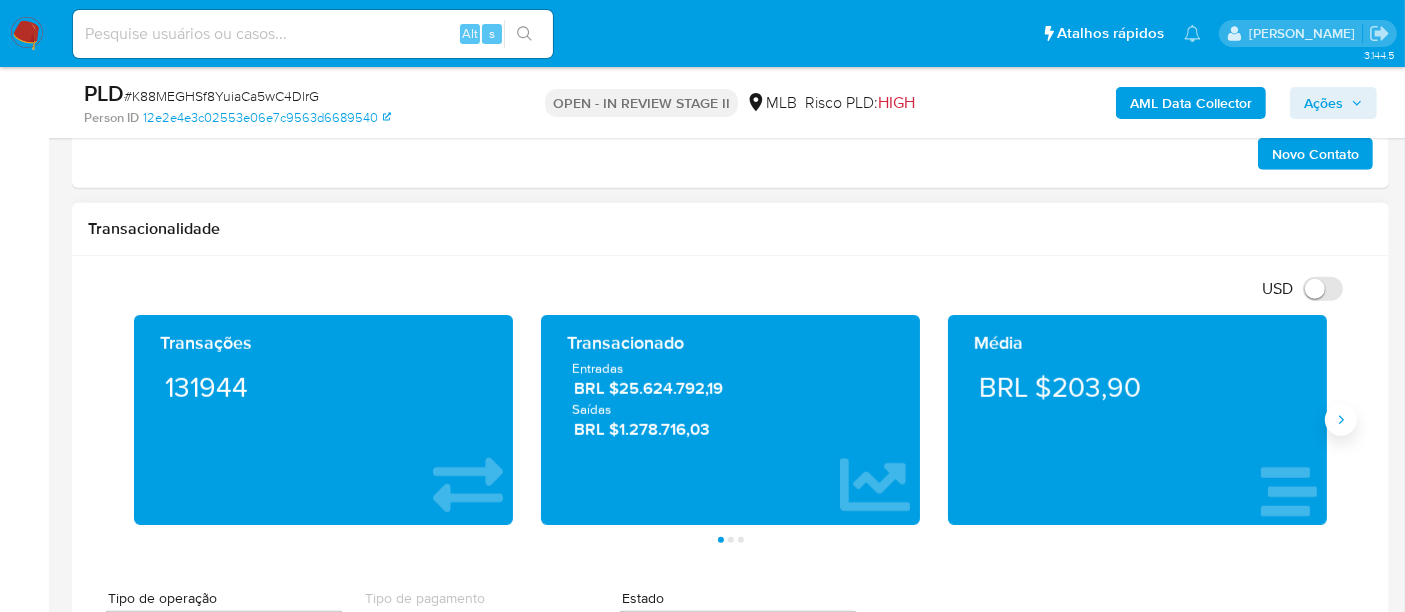 click 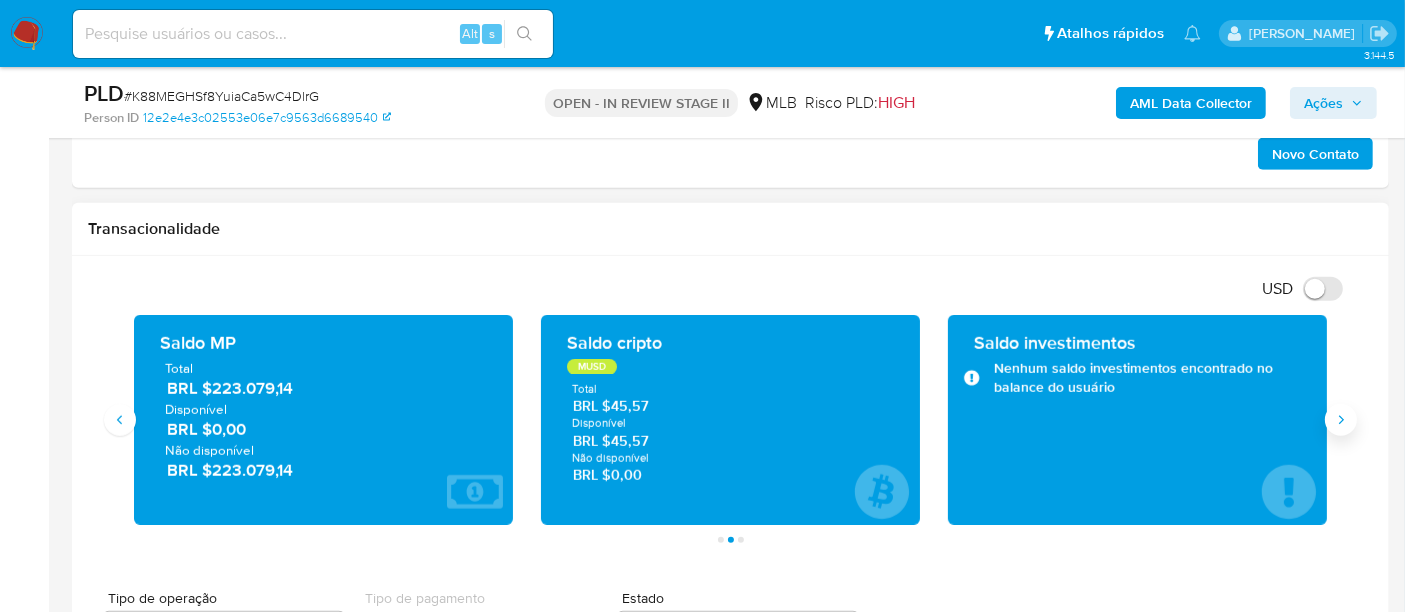 click 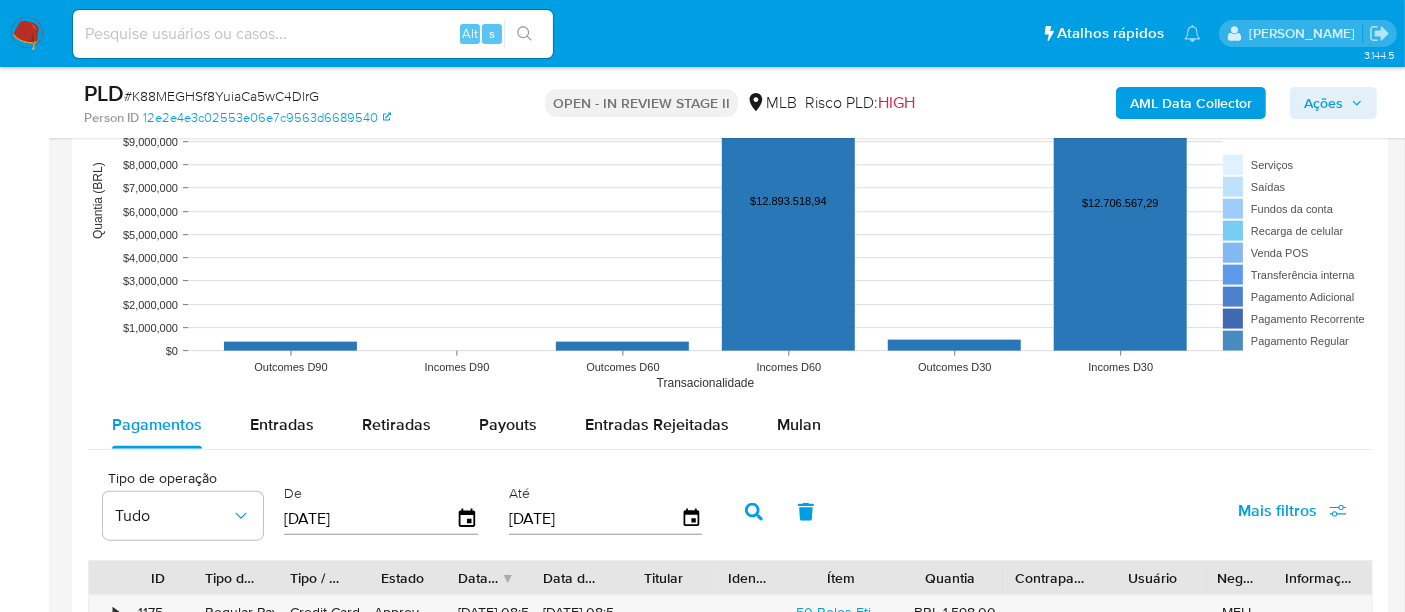 scroll, scrollTop: 2222, scrollLeft: 0, axis: vertical 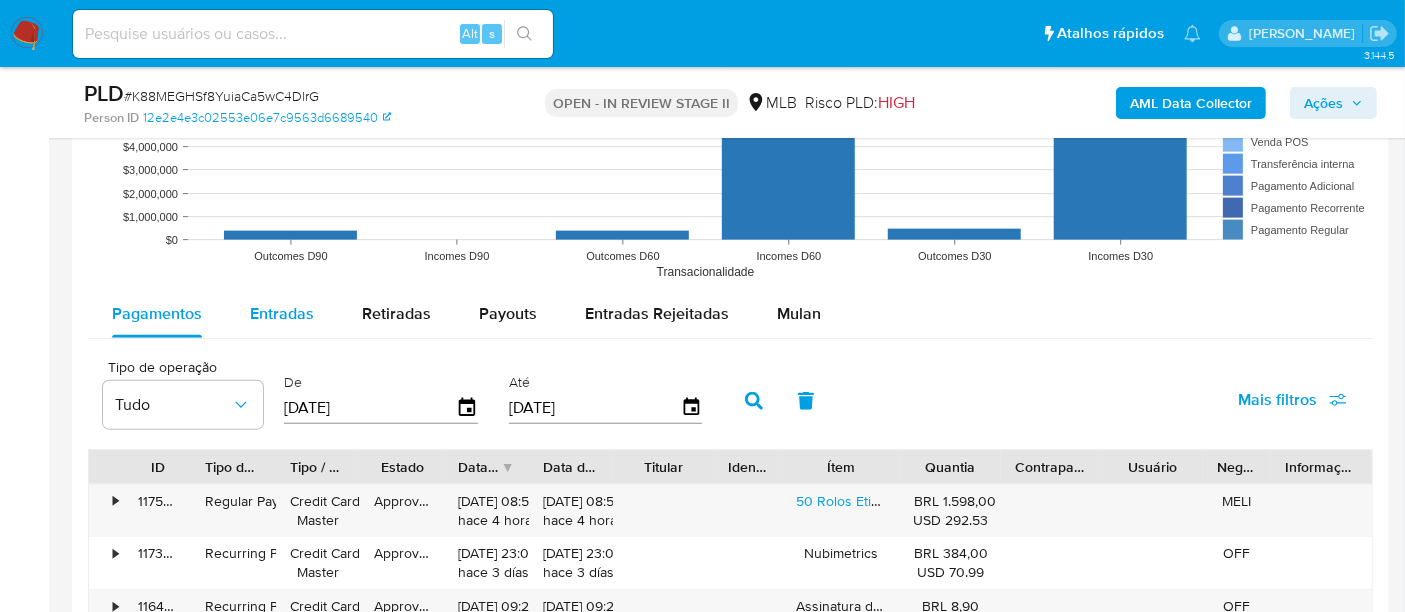 click on "Entradas" at bounding box center (282, 314) 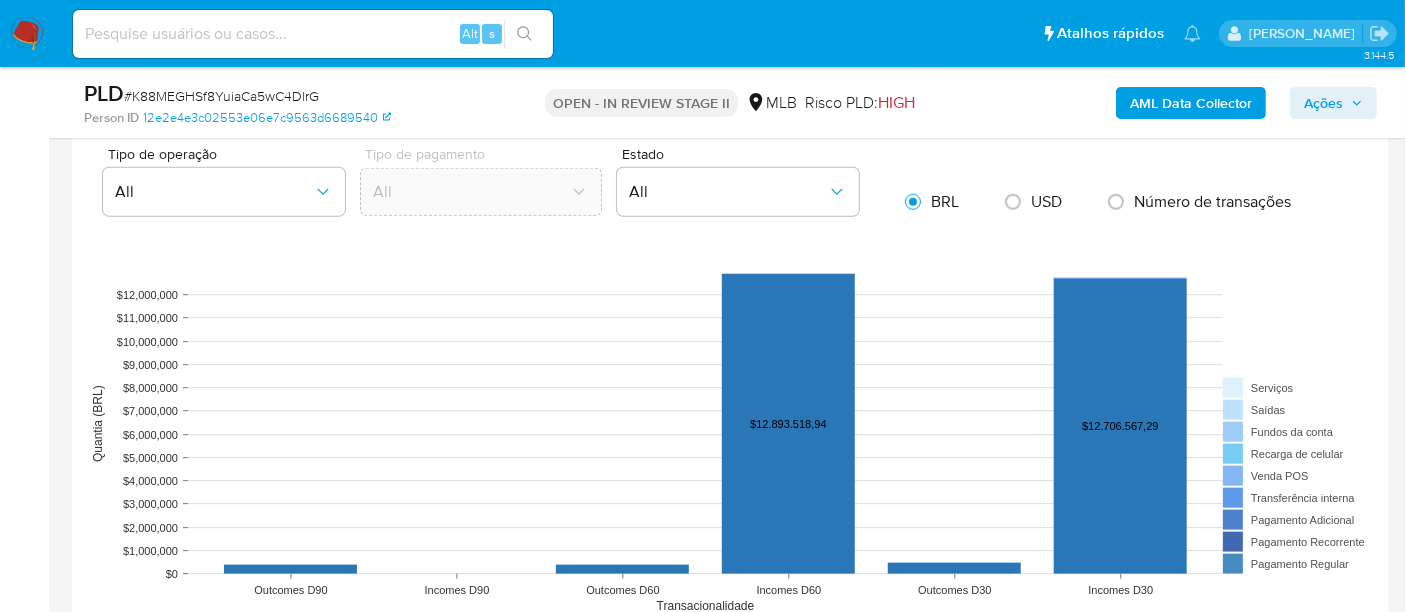 scroll, scrollTop: 1777, scrollLeft: 0, axis: vertical 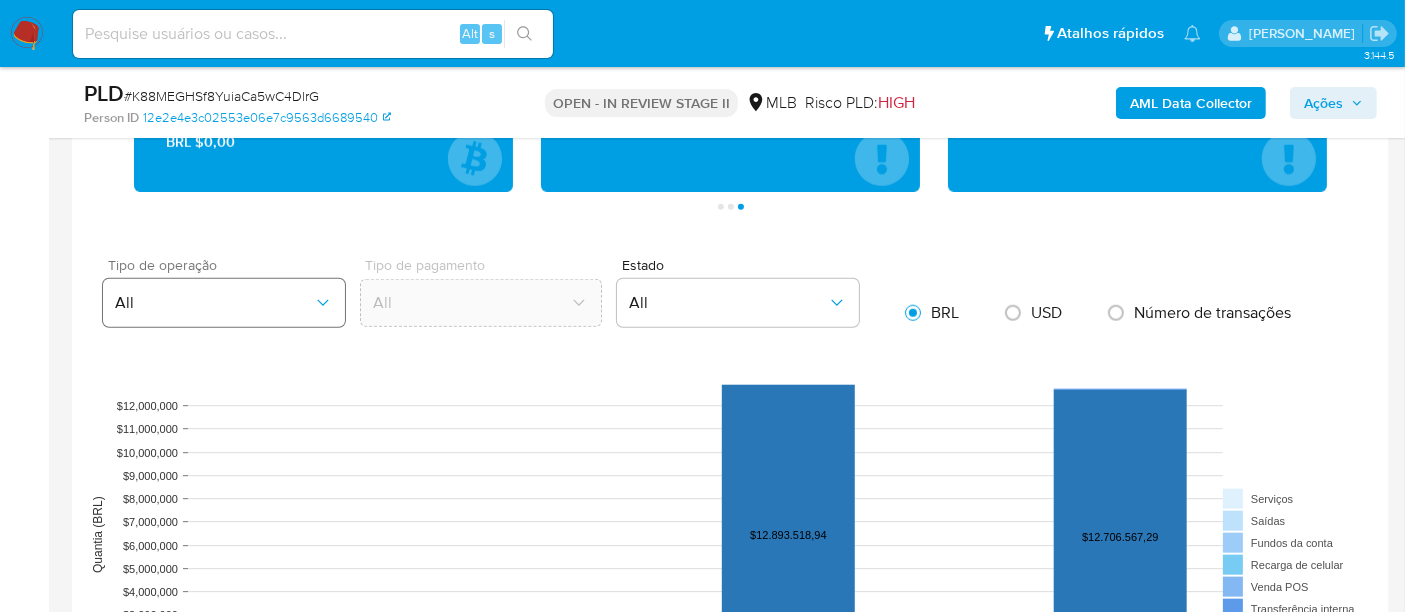 click on "All" at bounding box center (224, 303) 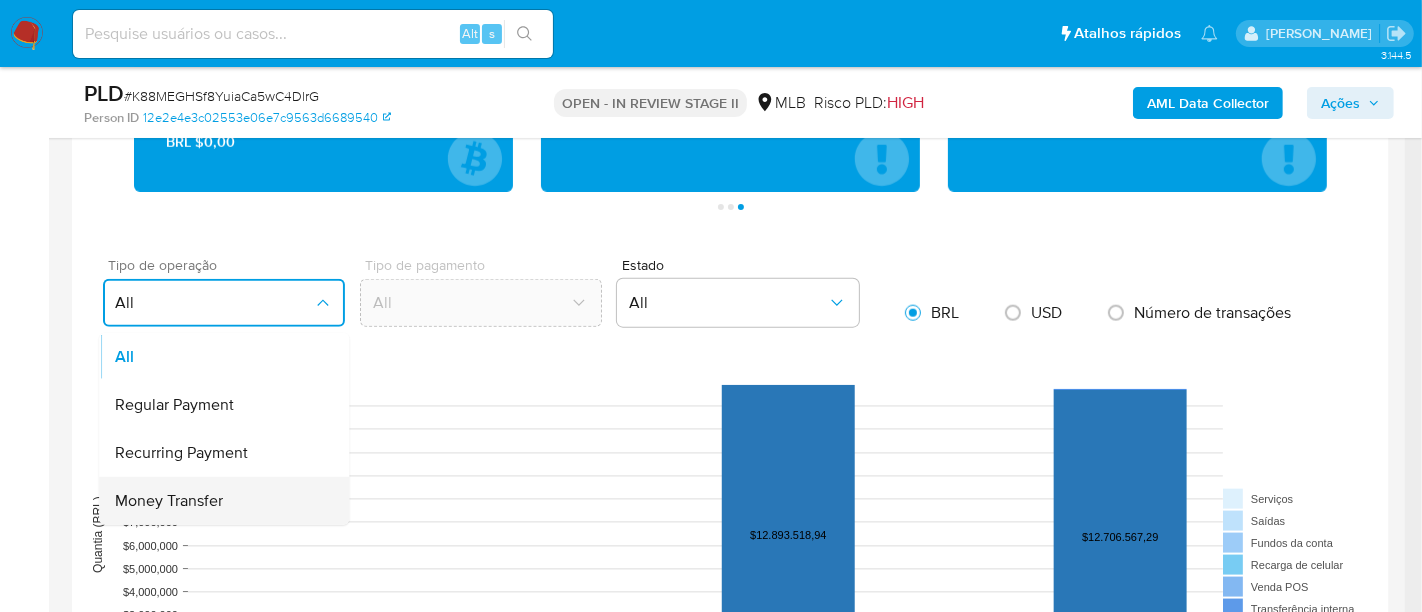 click on "Money Transfer" at bounding box center (218, 501) 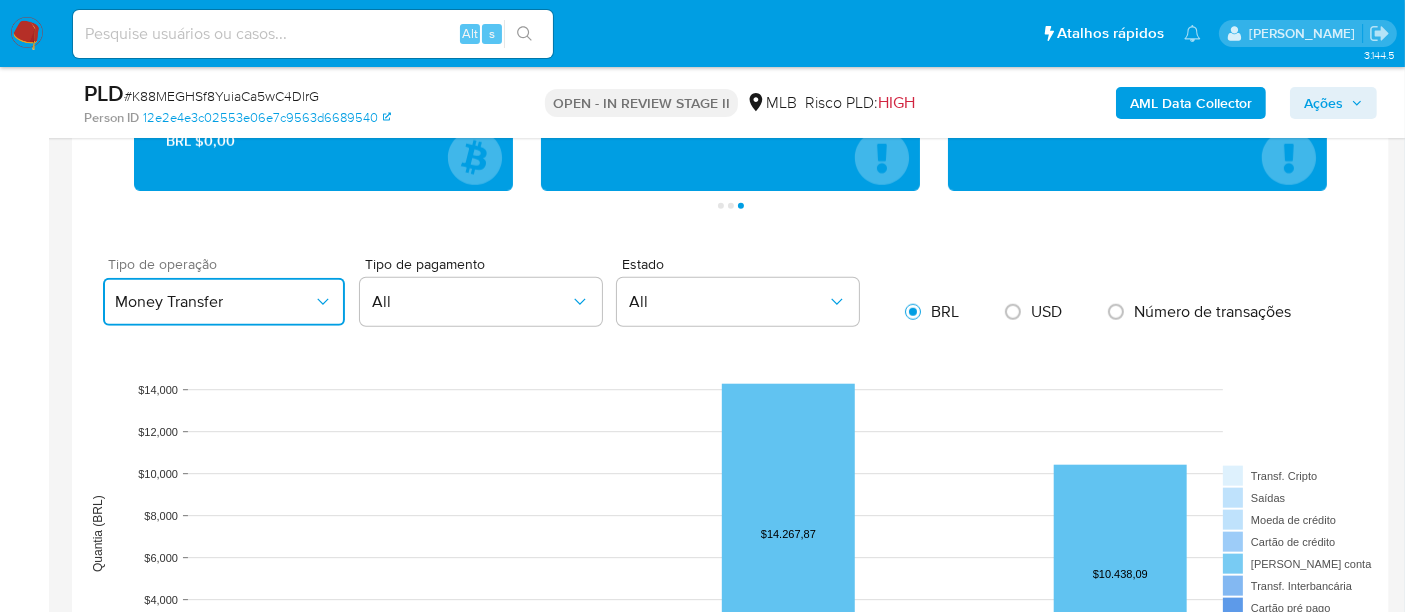 scroll, scrollTop: 1777, scrollLeft: 0, axis: vertical 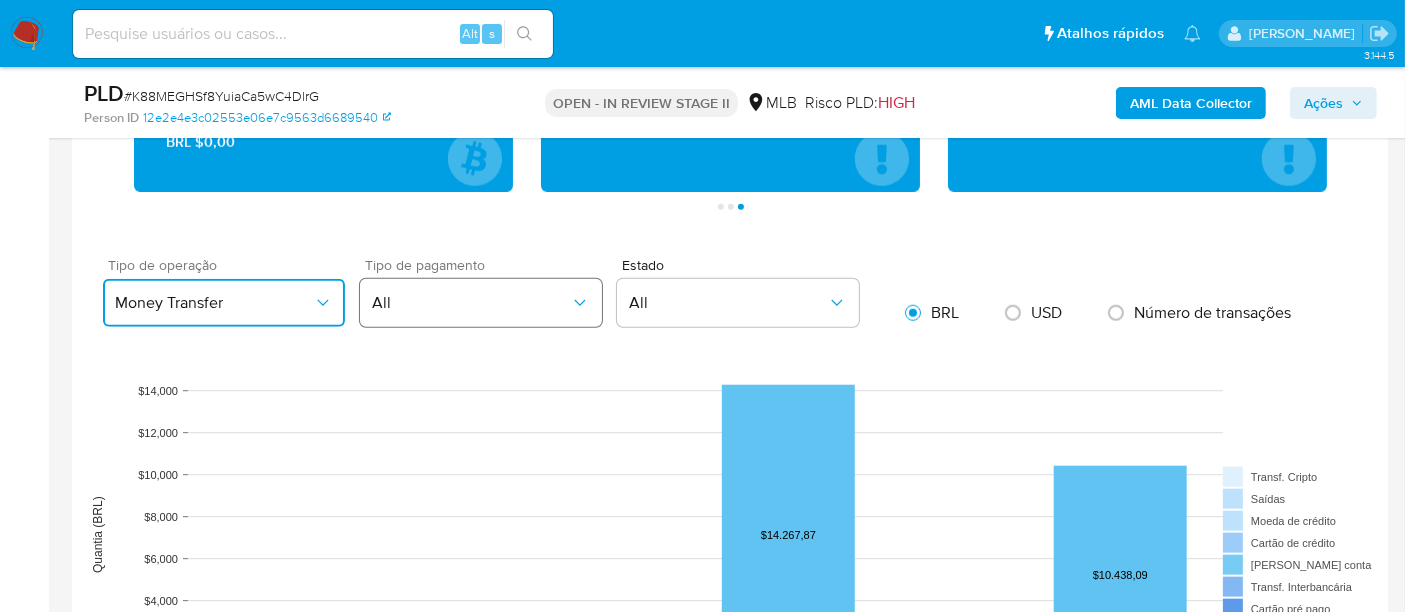 click on "All" at bounding box center (481, 303) 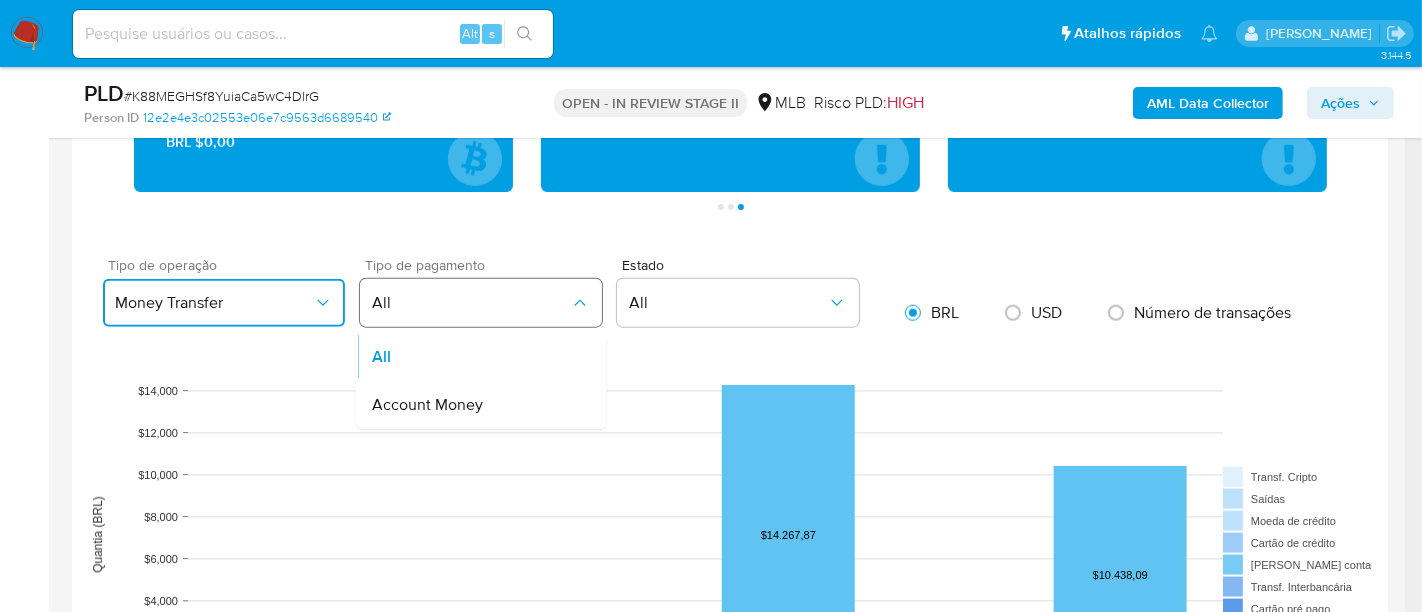 click on "All" at bounding box center (481, 303) 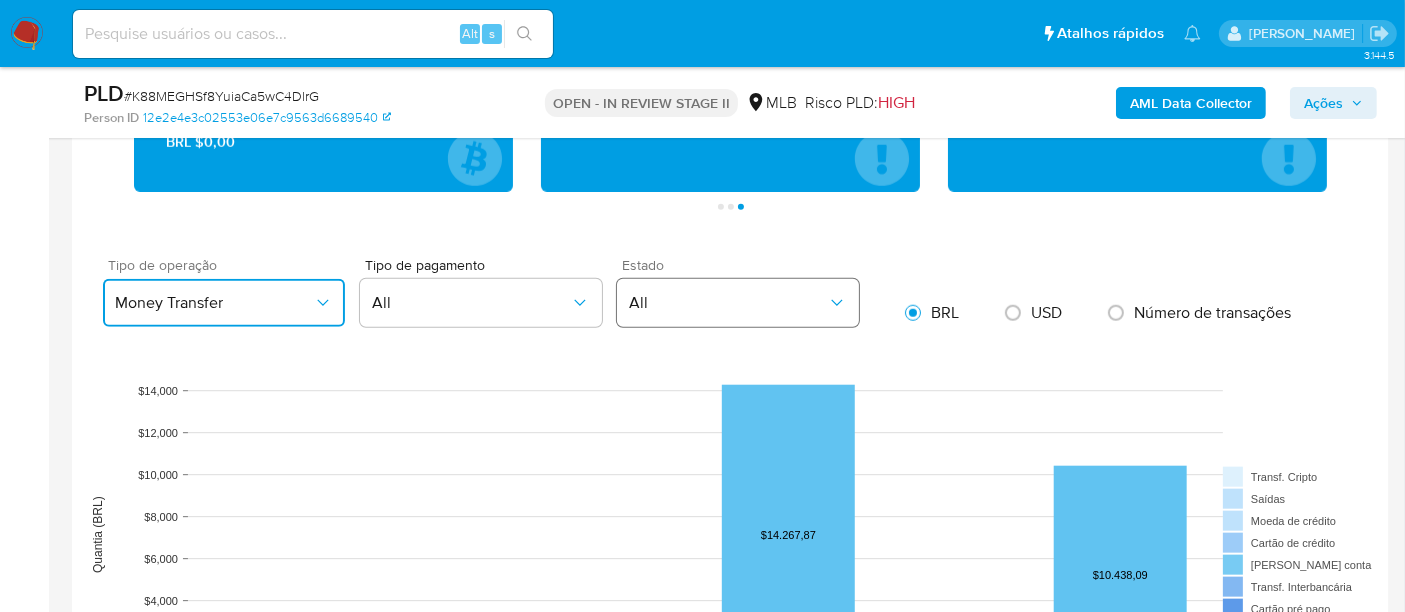 click on "All" at bounding box center [728, 303] 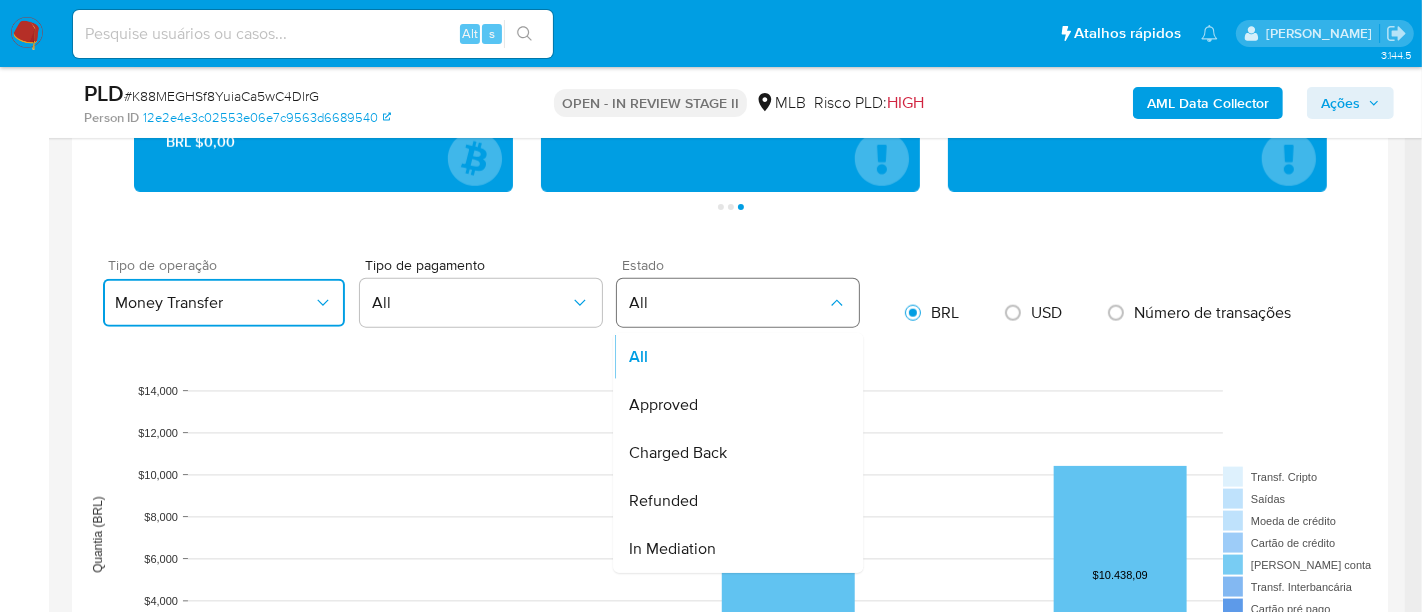 click on "All" at bounding box center (728, 303) 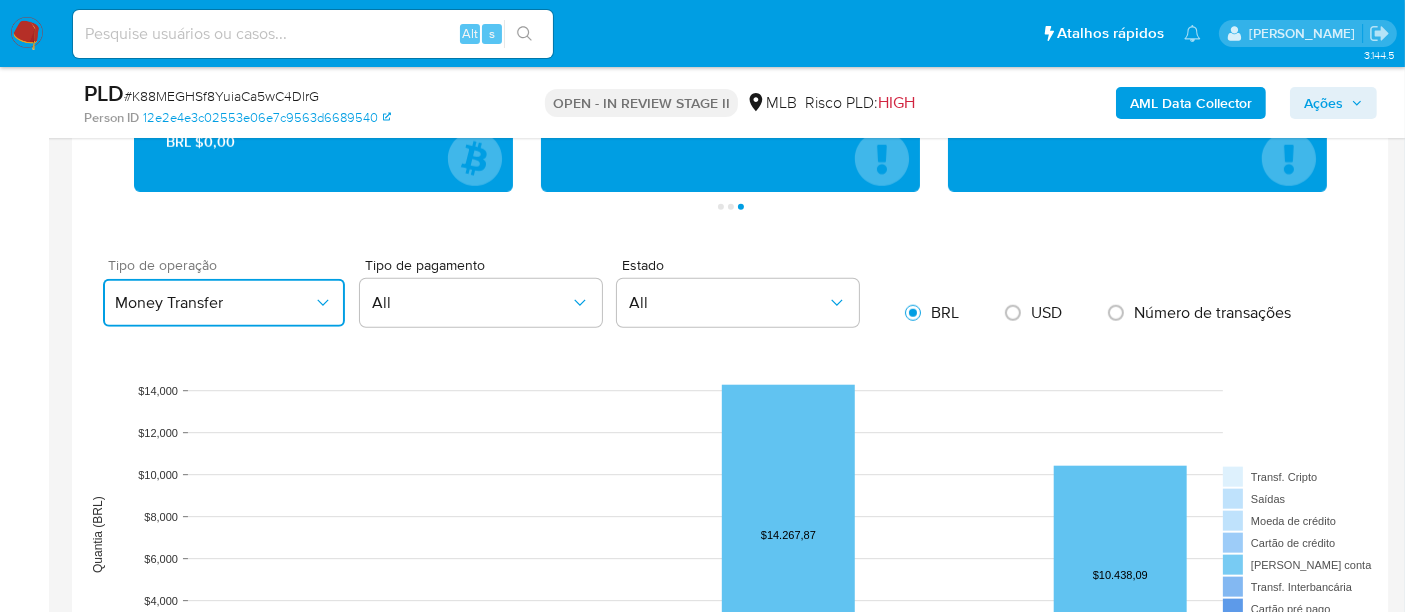 click on "Money Transfer" at bounding box center [214, 303] 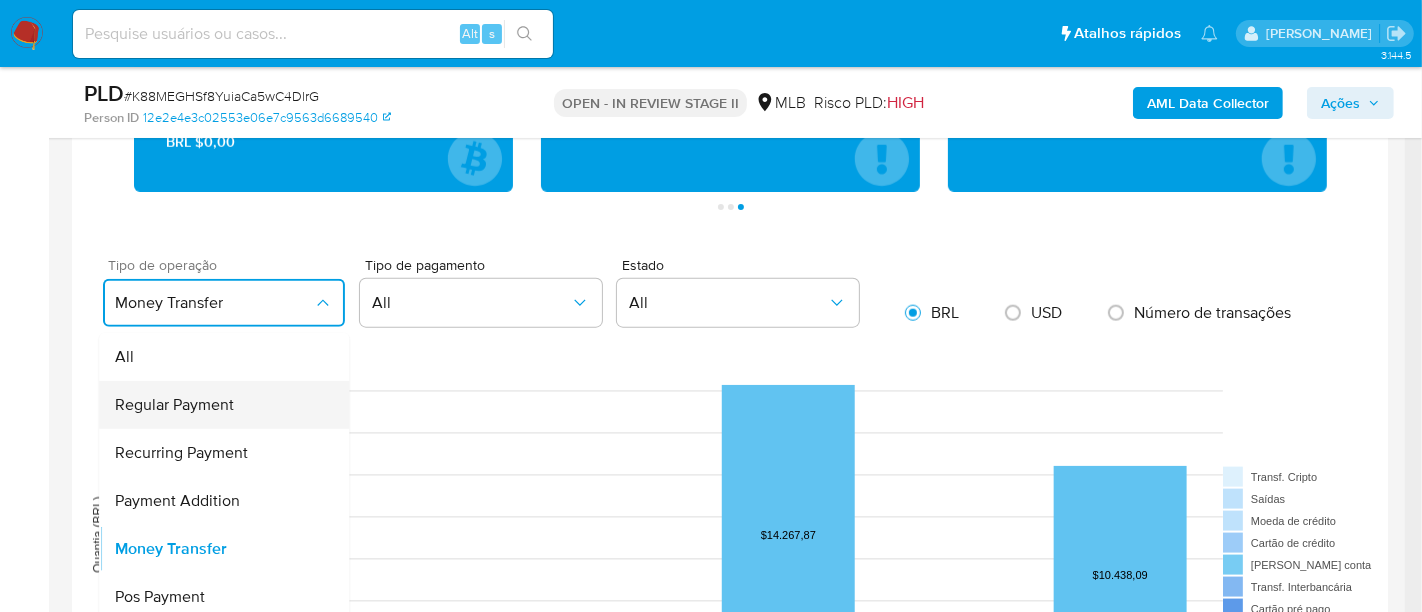 click on "Regular Payment" at bounding box center (174, 405) 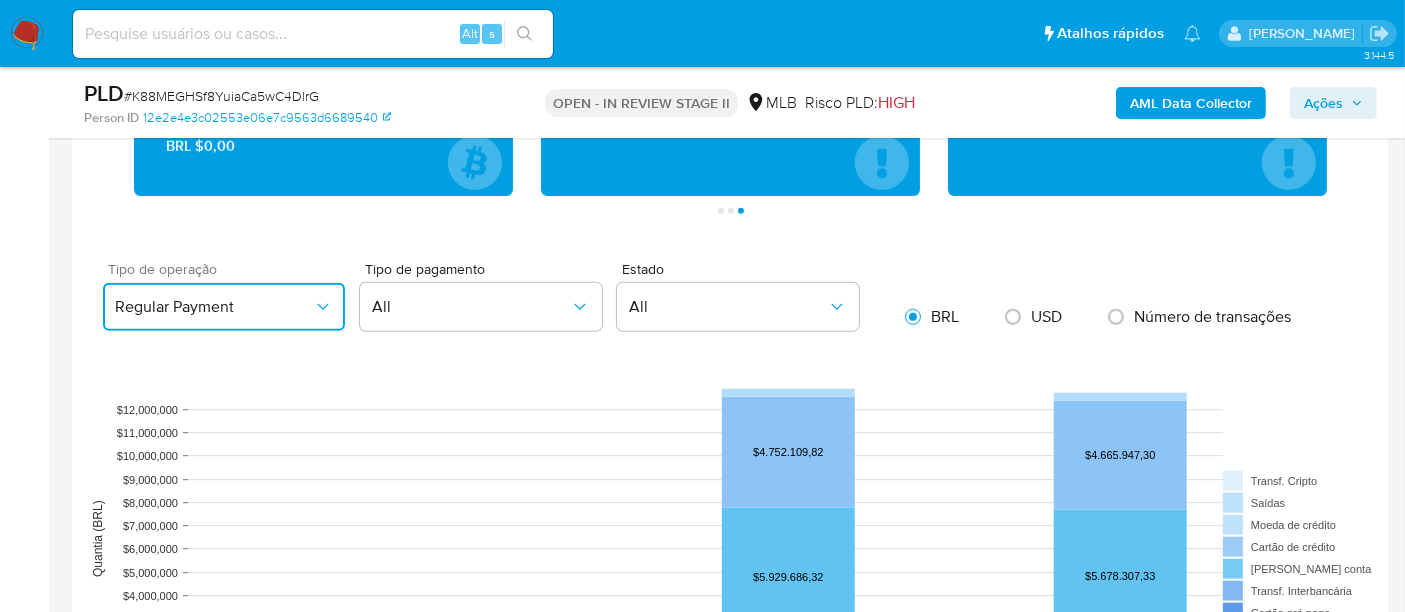 scroll, scrollTop: 1666, scrollLeft: 0, axis: vertical 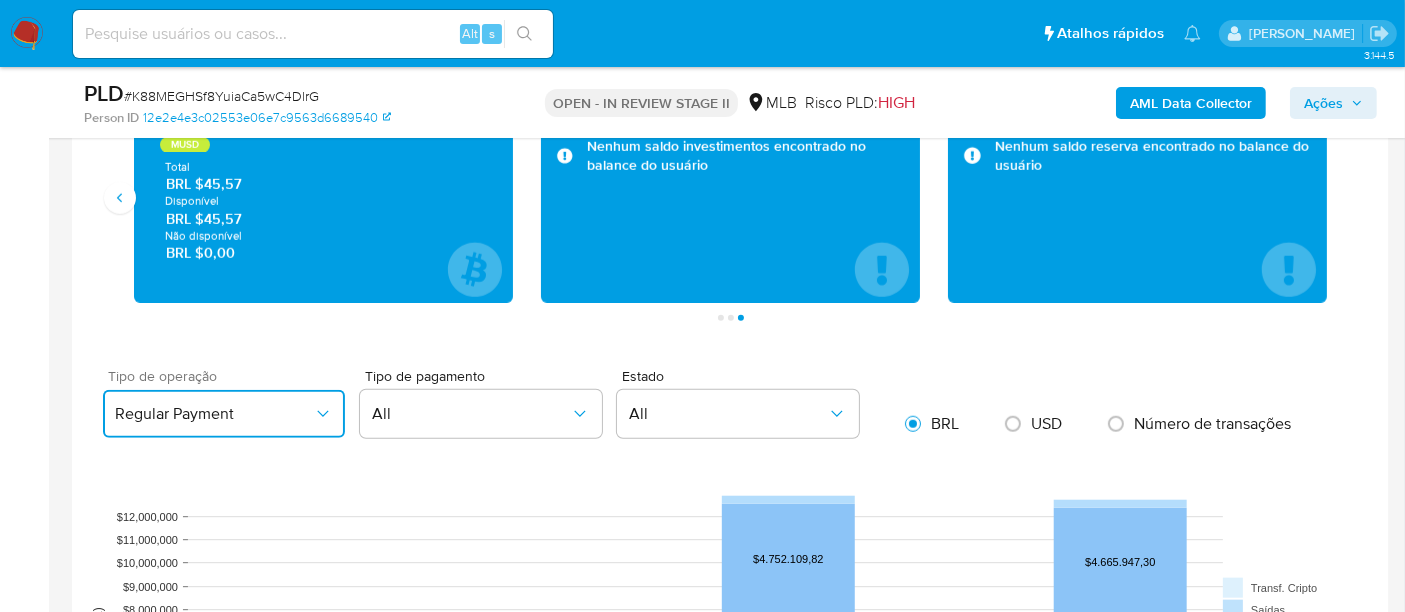 click on "Regular Payment" at bounding box center [224, 414] 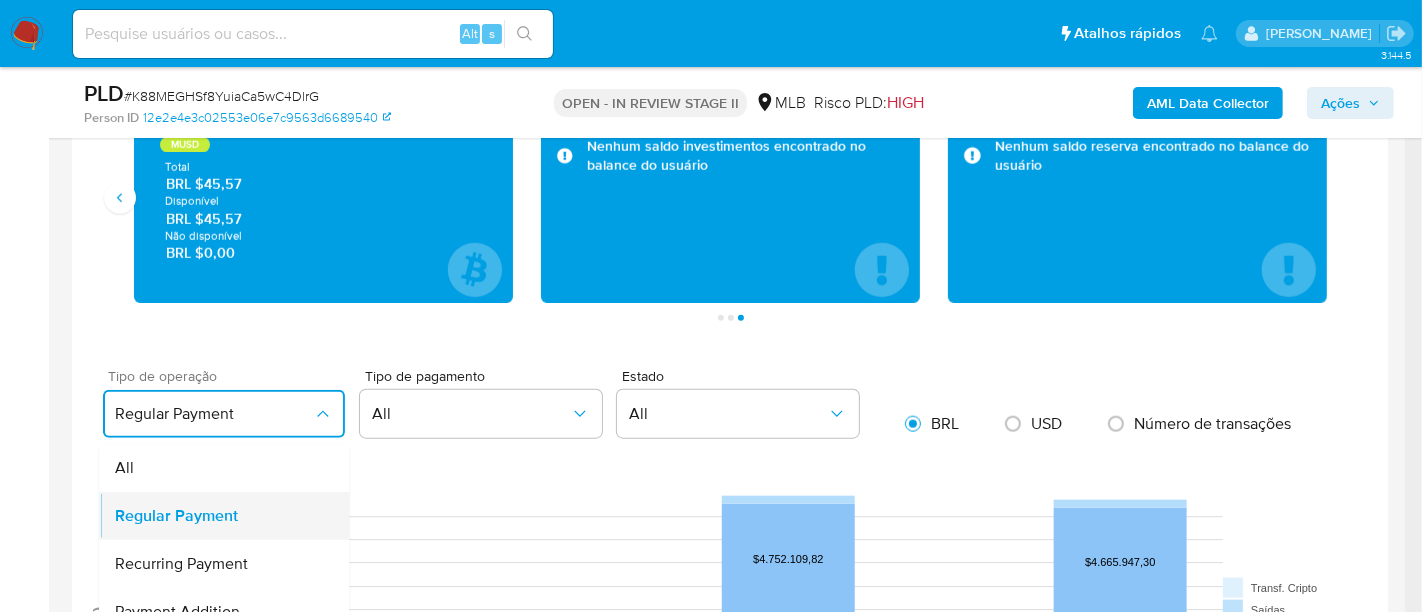 click on "Regular Payment" at bounding box center [176, 516] 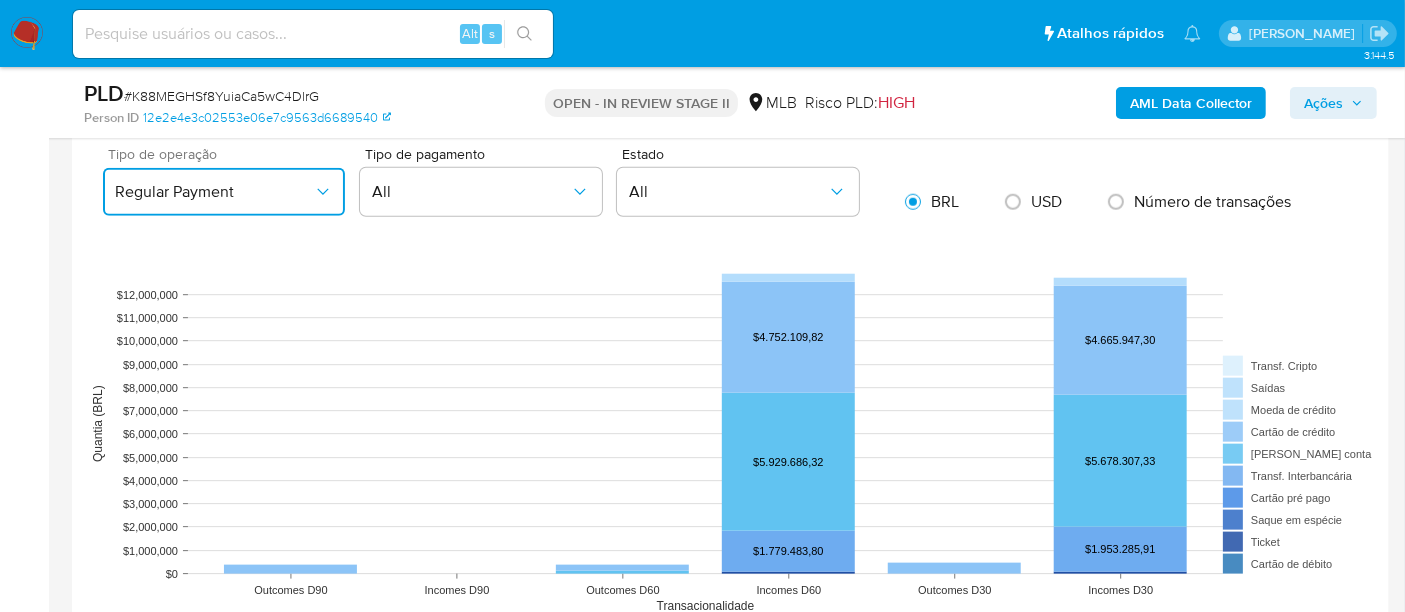 scroll, scrollTop: 1777, scrollLeft: 0, axis: vertical 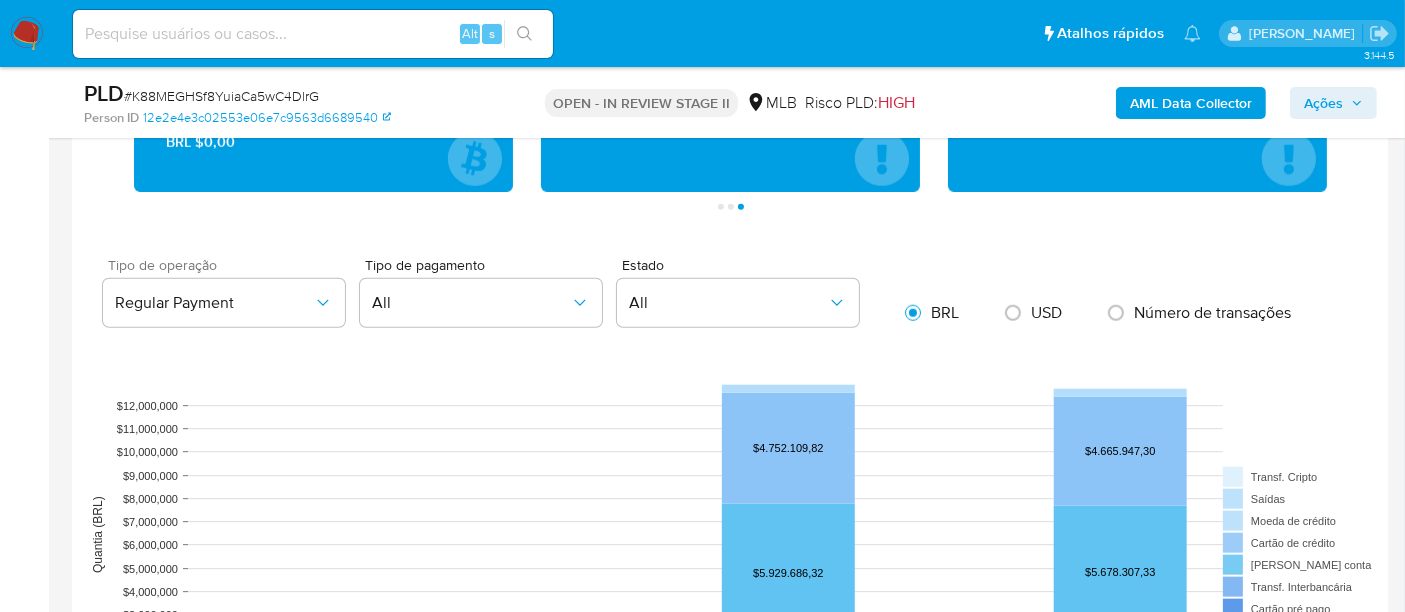 click on "Tipo de operação Regular Payment" at bounding box center (216, 296) 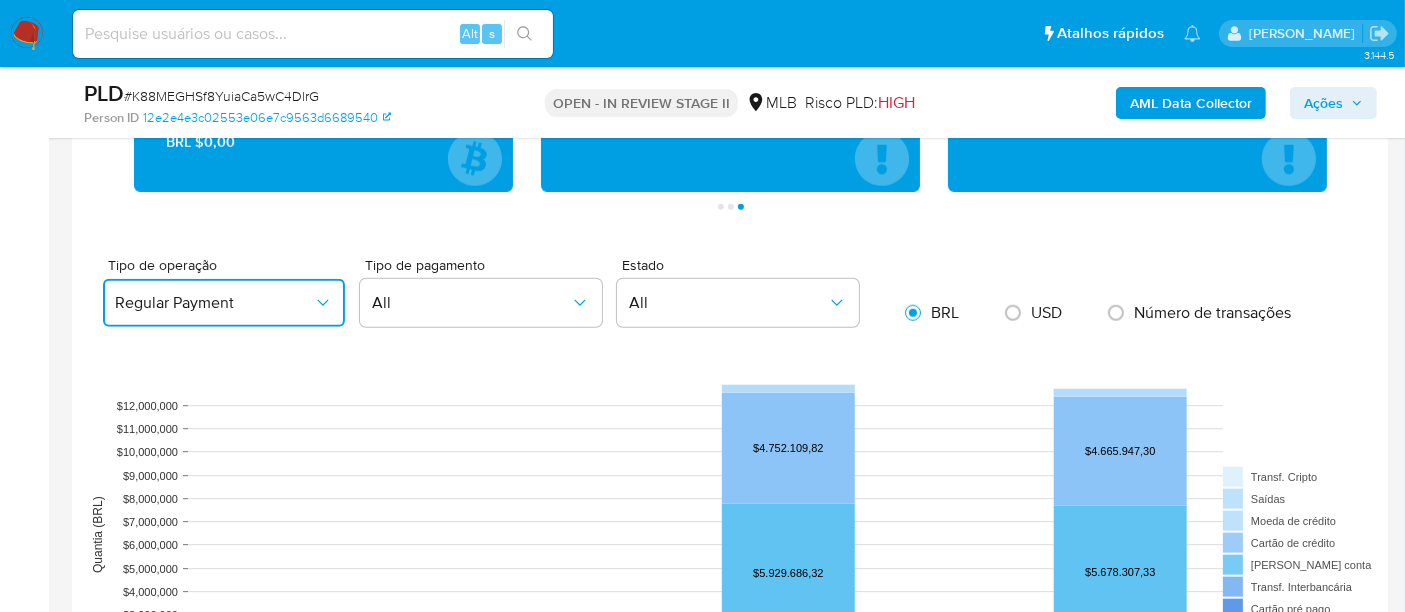 click on "Regular Payment" at bounding box center [224, 303] 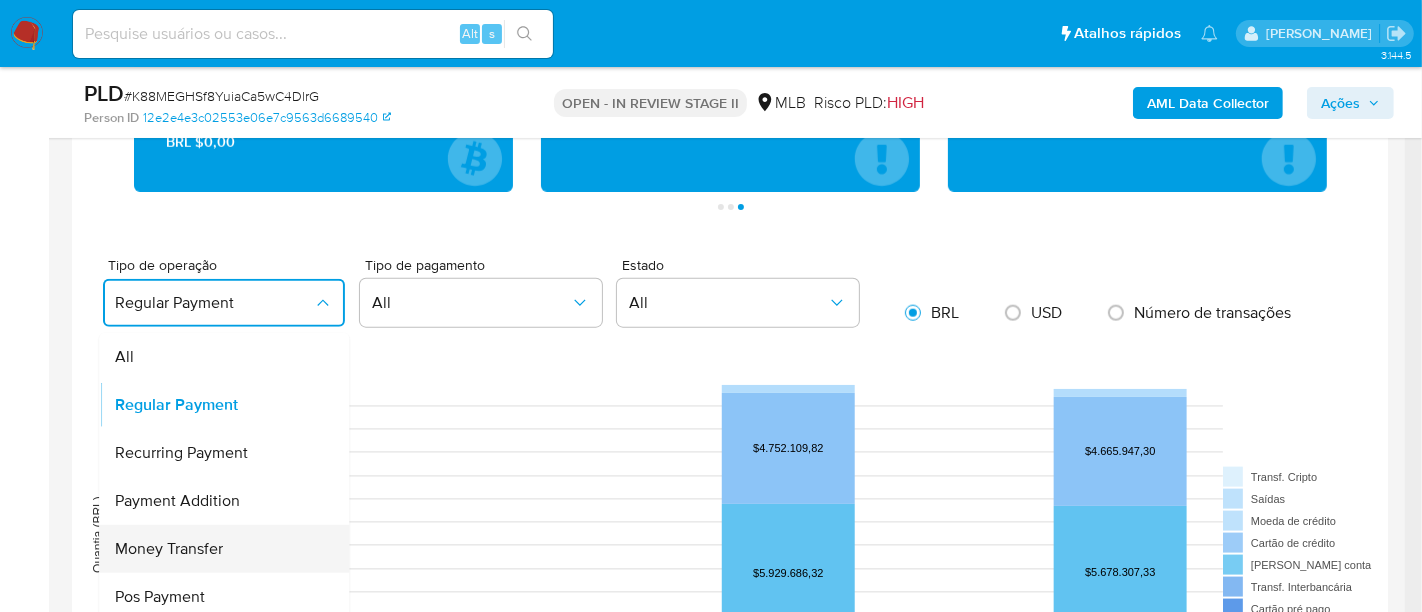 click on "Money Transfer" at bounding box center (169, 549) 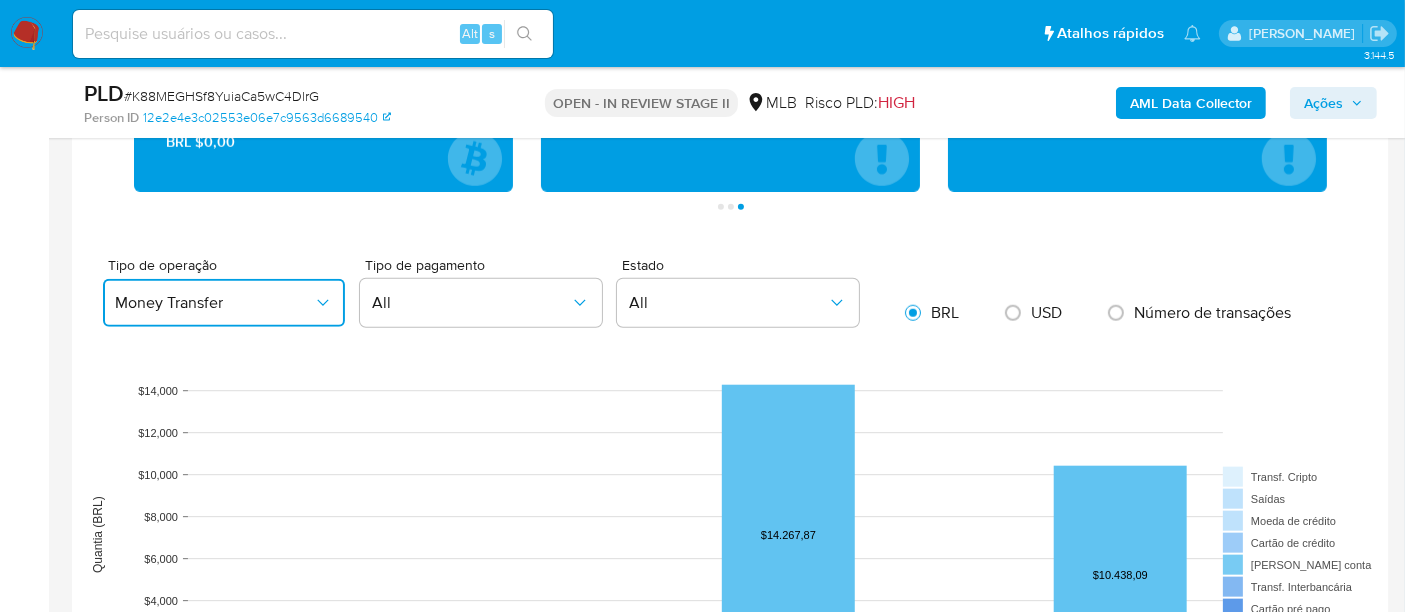 click on "Money Transfer" at bounding box center [214, 303] 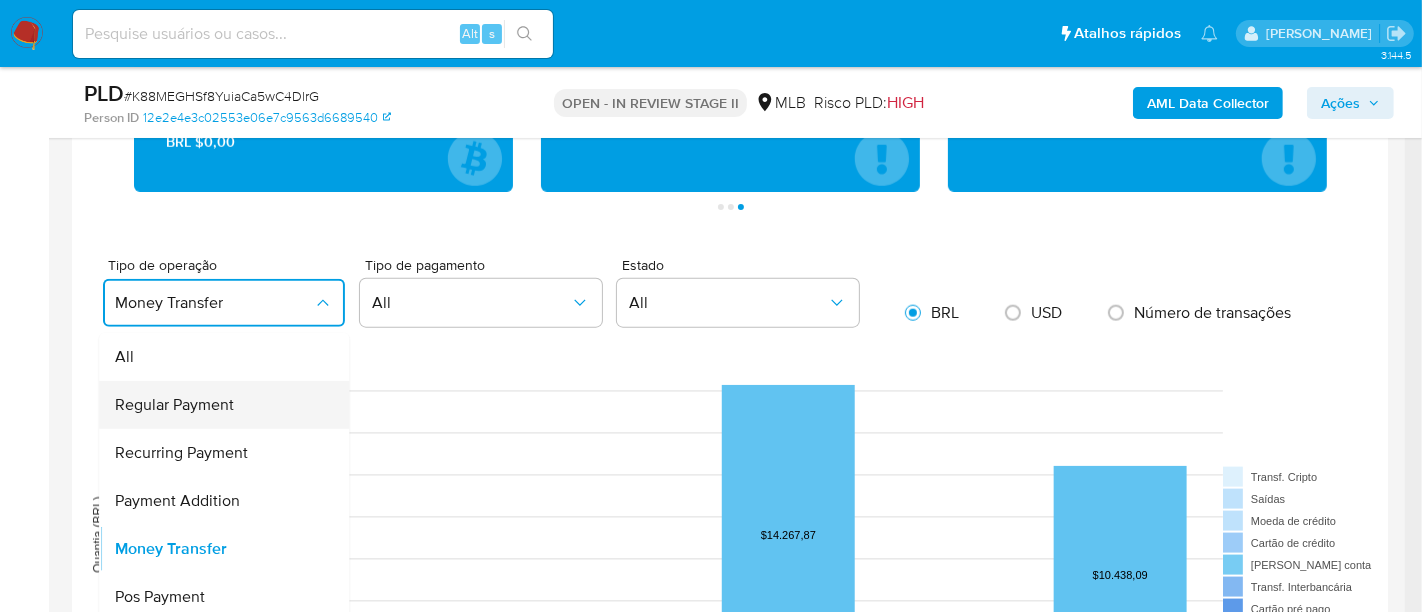 click on "Regular Payment" at bounding box center [174, 405] 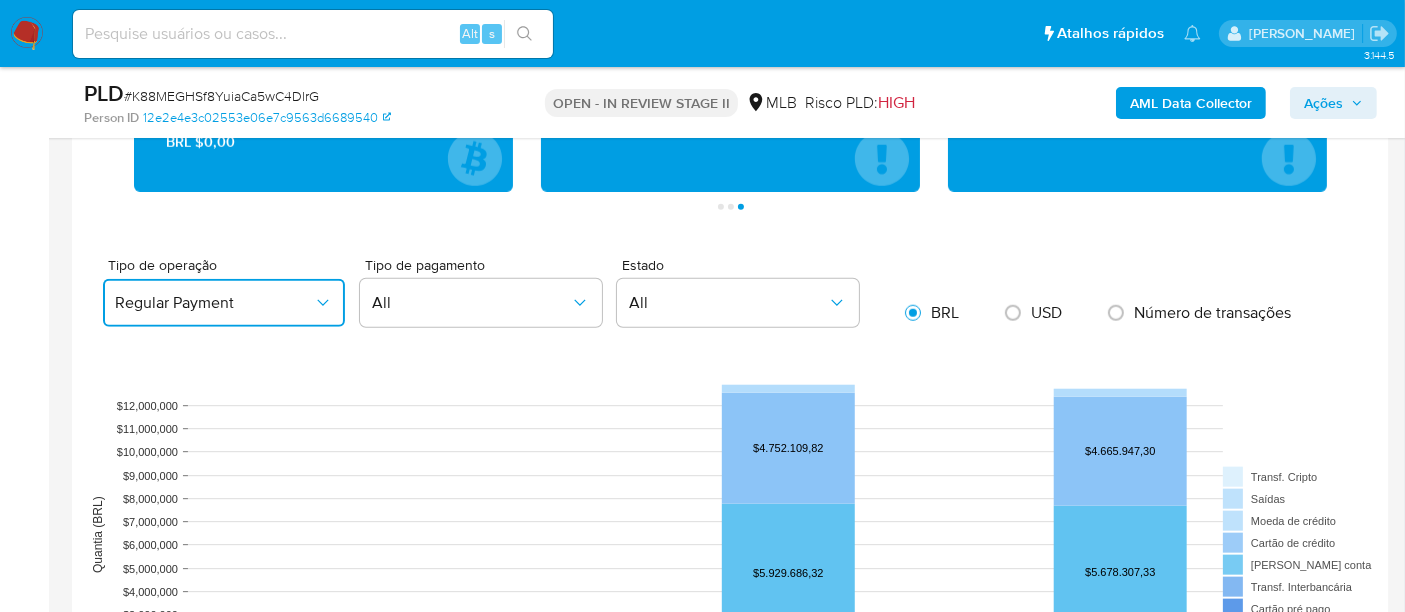 click on "Regular Payment" at bounding box center (214, 303) 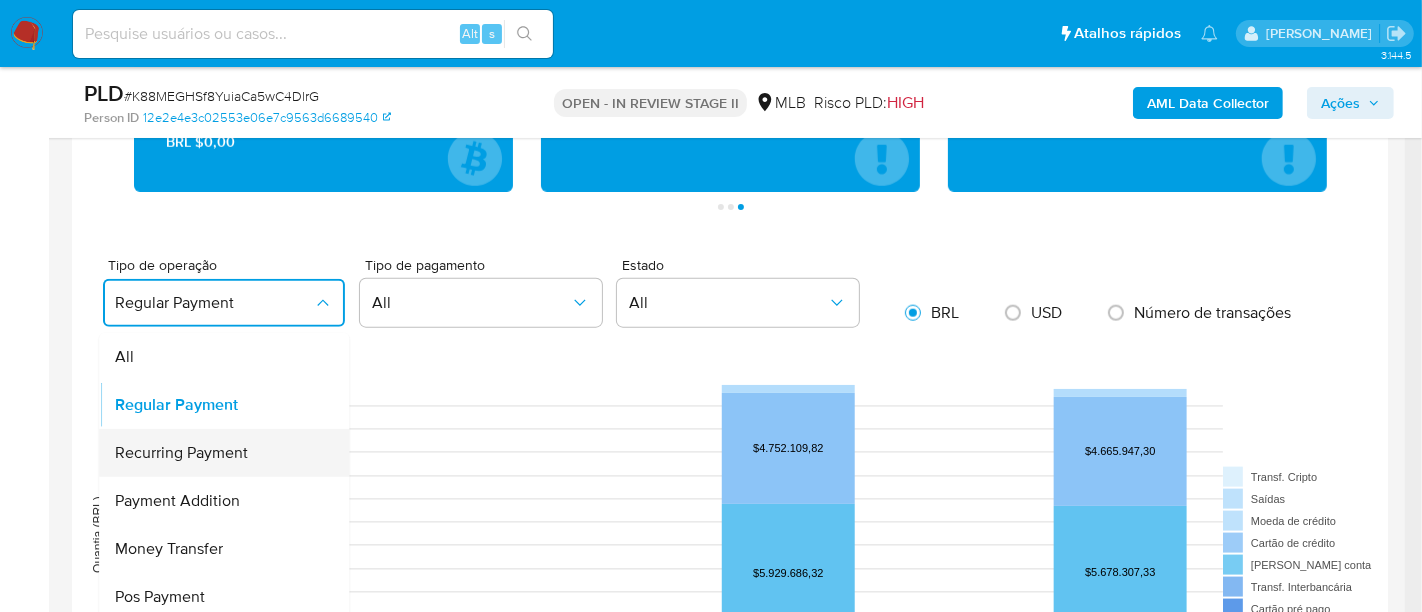 click on "Recurring Payment" at bounding box center [181, 453] 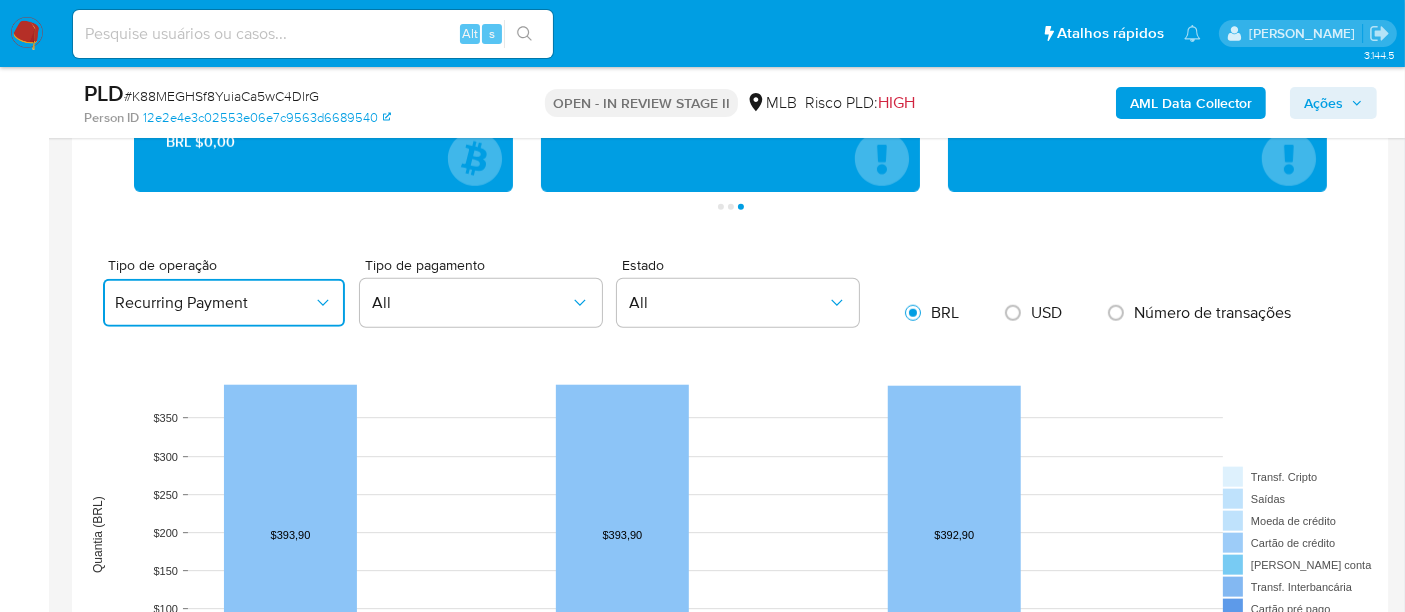 click on "Recurring Payment" at bounding box center (214, 303) 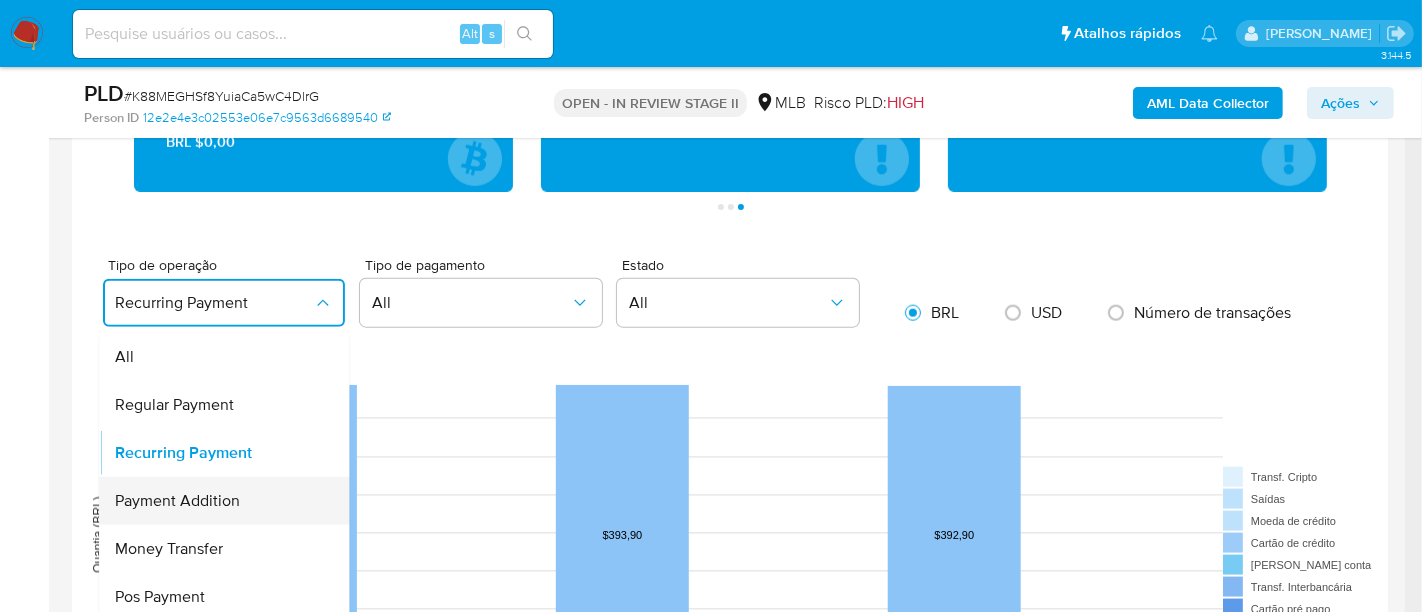 click on "Payment Addition" at bounding box center (177, 501) 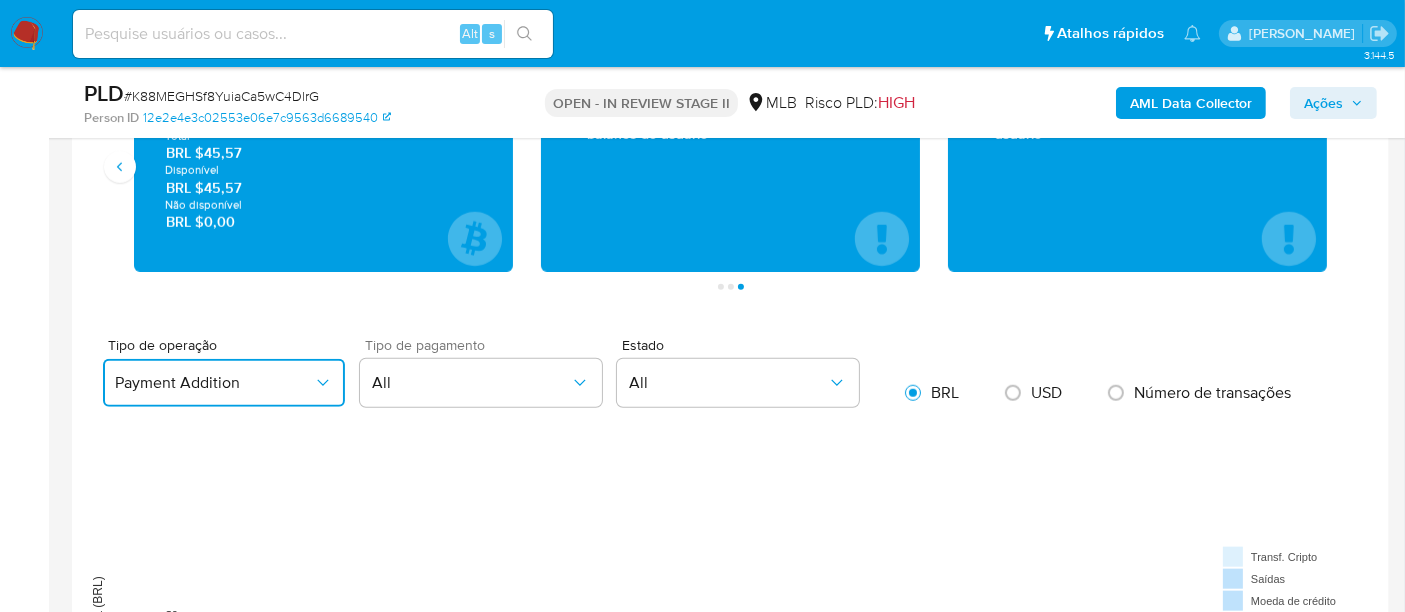 scroll, scrollTop: 1666, scrollLeft: 0, axis: vertical 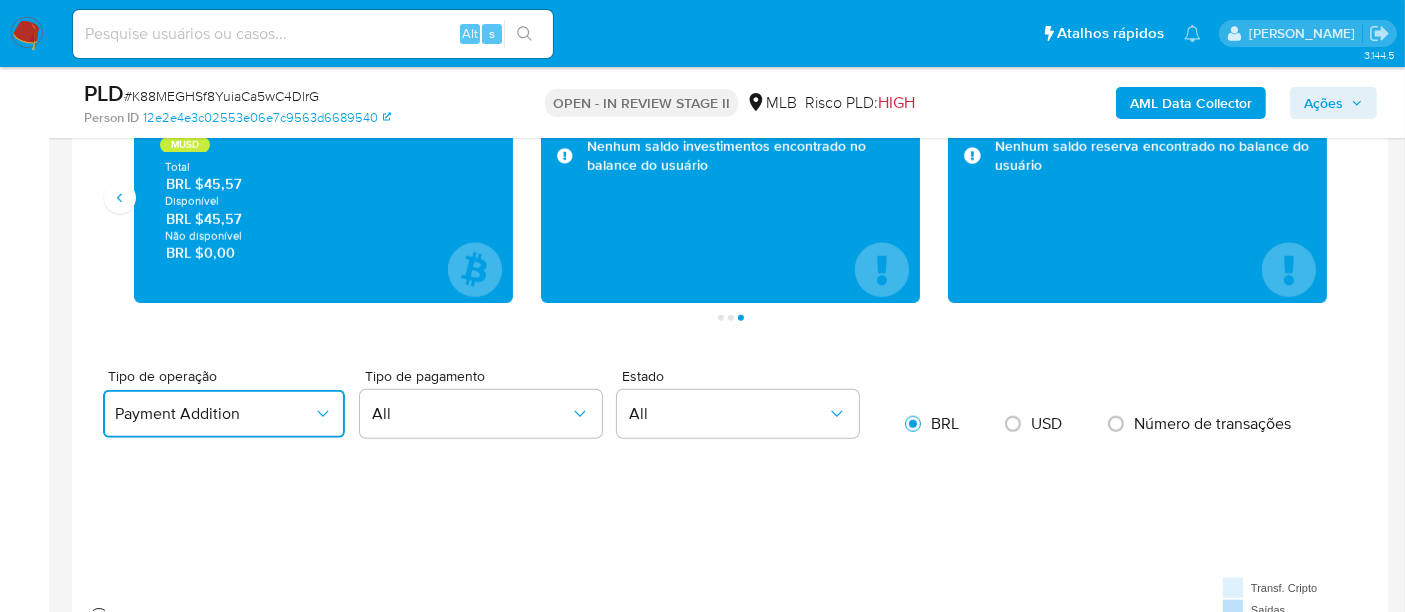 click on "Payment Addition" at bounding box center [214, 414] 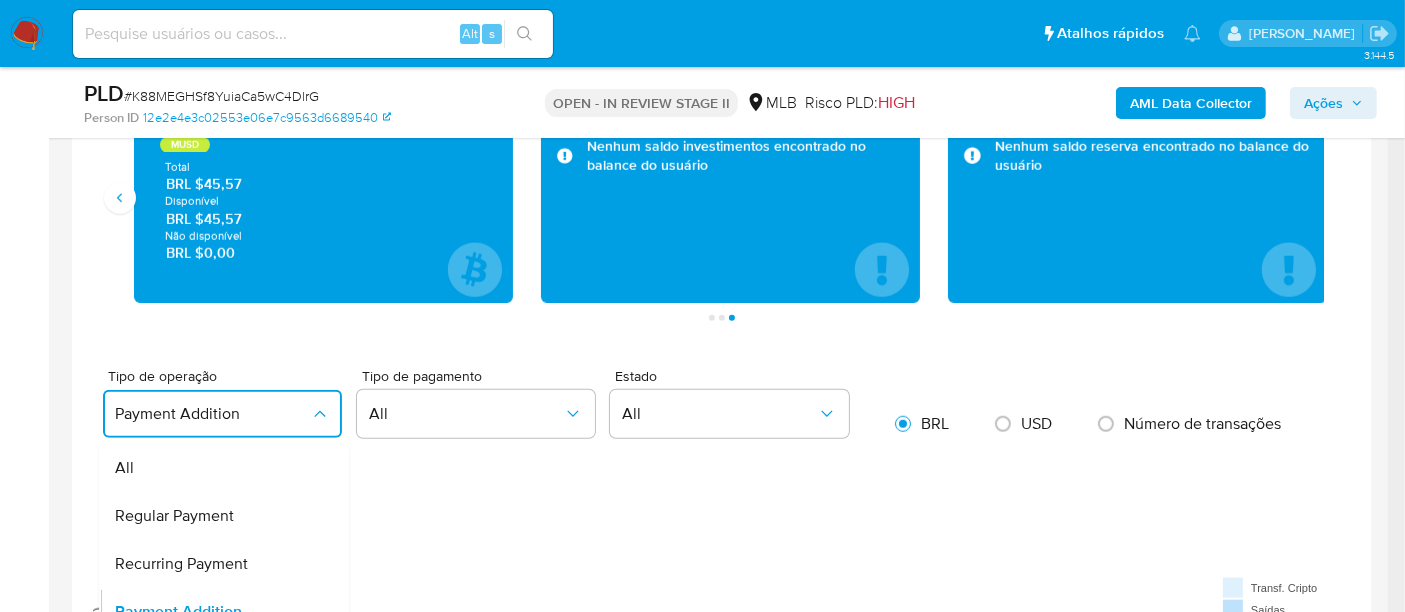 scroll, scrollTop: 1685, scrollLeft: 0, axis: vertical 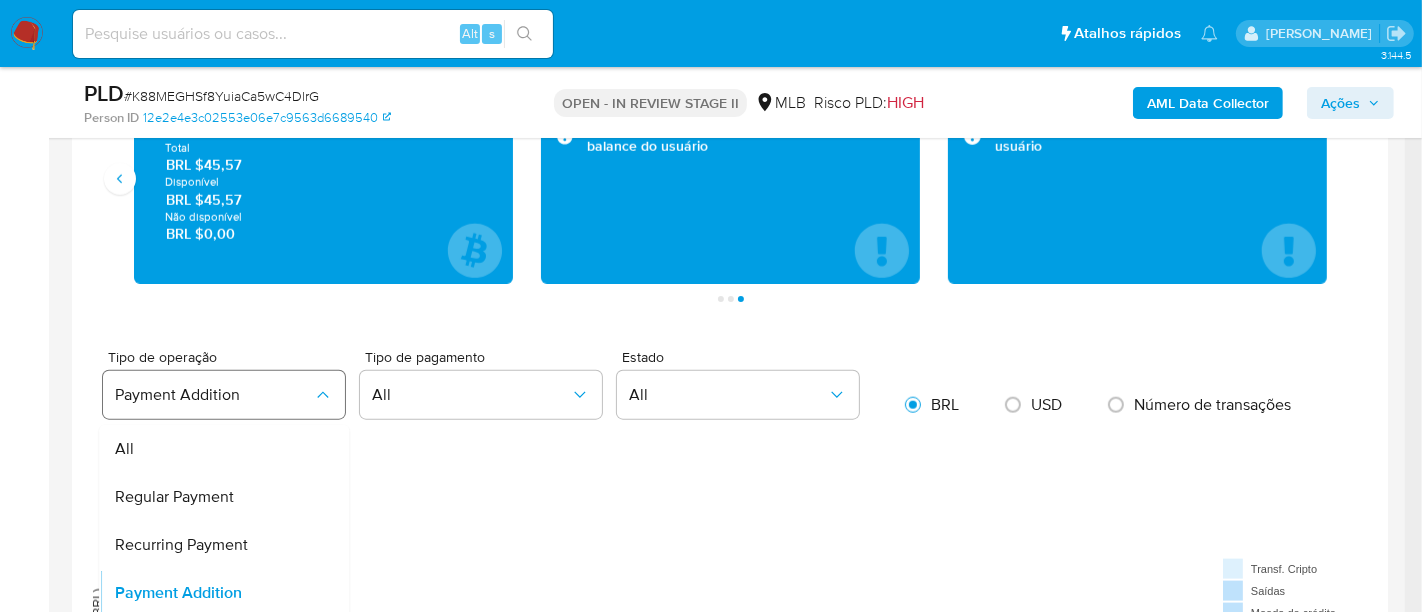 click on "All Regular Payment Recurring Payment Payment Addition Money Transfer Pos Payment Recharge Account Fund Withdrawal Service" at bounding box center [224, 662] 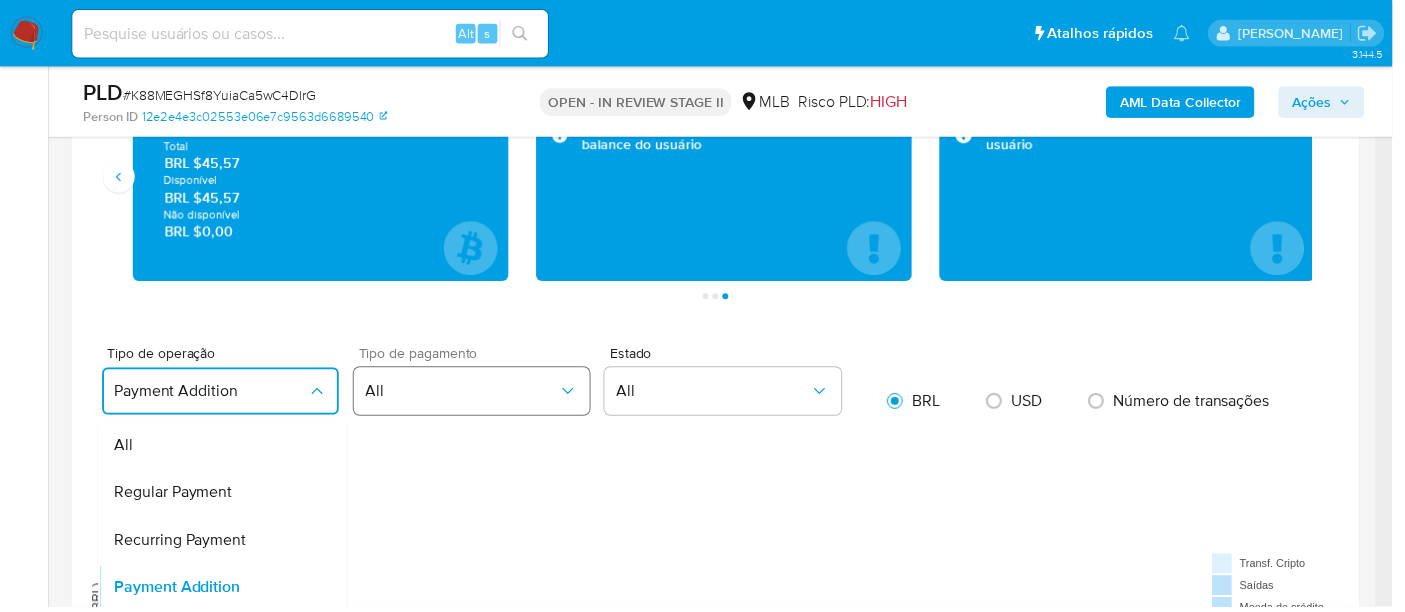 click on "All" at bounding box center (466, 395) 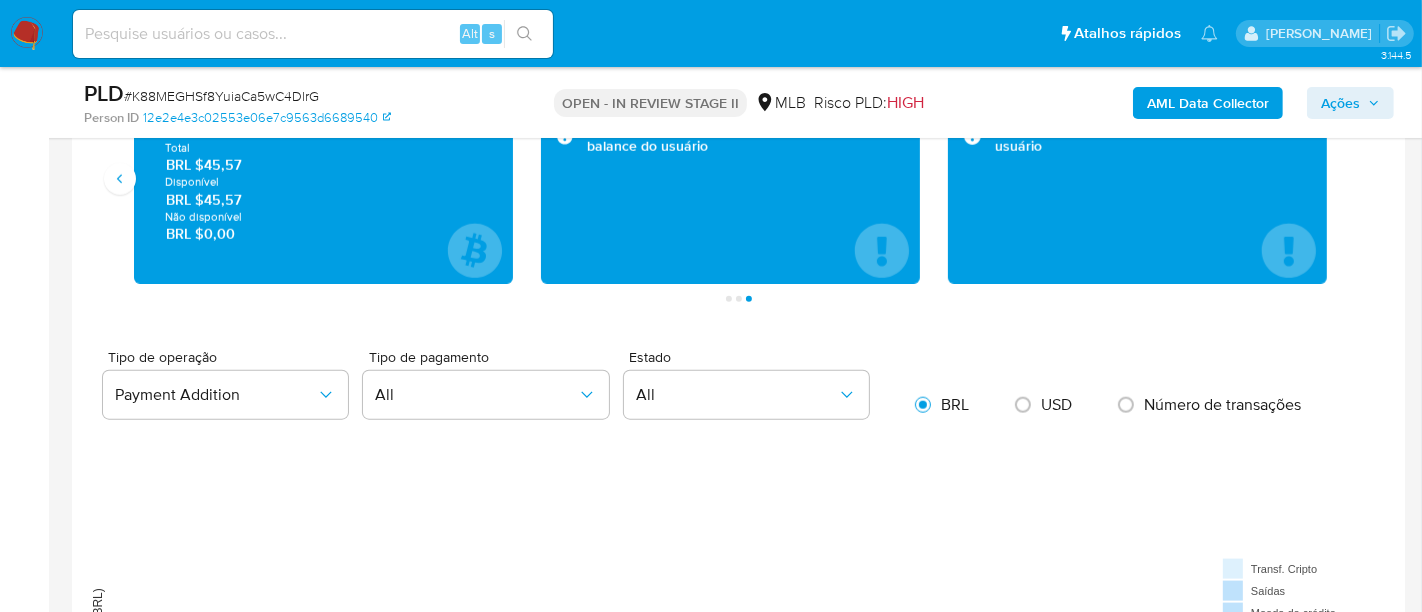 click on "USD   Alternar entre moeda local e dólar Transações 131944 Transacionado Entradas BRL $25.624.792,19 Saídas BRL $1.278.716,03 Média BRL $203,90 Saldo MP Total BRL $223.079,14 Disponível BRL $0,00 Não disponível BRL $223.079,14 Saldo cripto MUSD Total BRL $45,57 Disponível BRL $45,57 Não disponível BRL $0,00 Saldo investimentos Nenhum saldo investimentos encontrado no balance do usuário Saldo reserva Nenhum saldo reserva encontrado no balance do usuário Página 1 Página 2 Página 3 Tipo de operação Payment Addition Tipo de pagamento All Estado All BRL USD Número de transações Outcomes D90 Incomes D90 Outcomes D60 Incomes D60 Outcomes D30 Incomes D30 Transacionalidade $0 Quantia (BRL) Transf. Cripto Saídas Moeda de crédito Cartão de crédito Saldo em conta Transf. Interbancária Cartão pré pago Saque em espécie Ticket Cartão de débito Pagamentos Entradas Retiradas Payouts Entradas Rejeitadas Mulan Tipo de operação Payment Addition De 12/04/2025 Até 10/07/2025 Mais filtros" at bounding box center [739, 723] 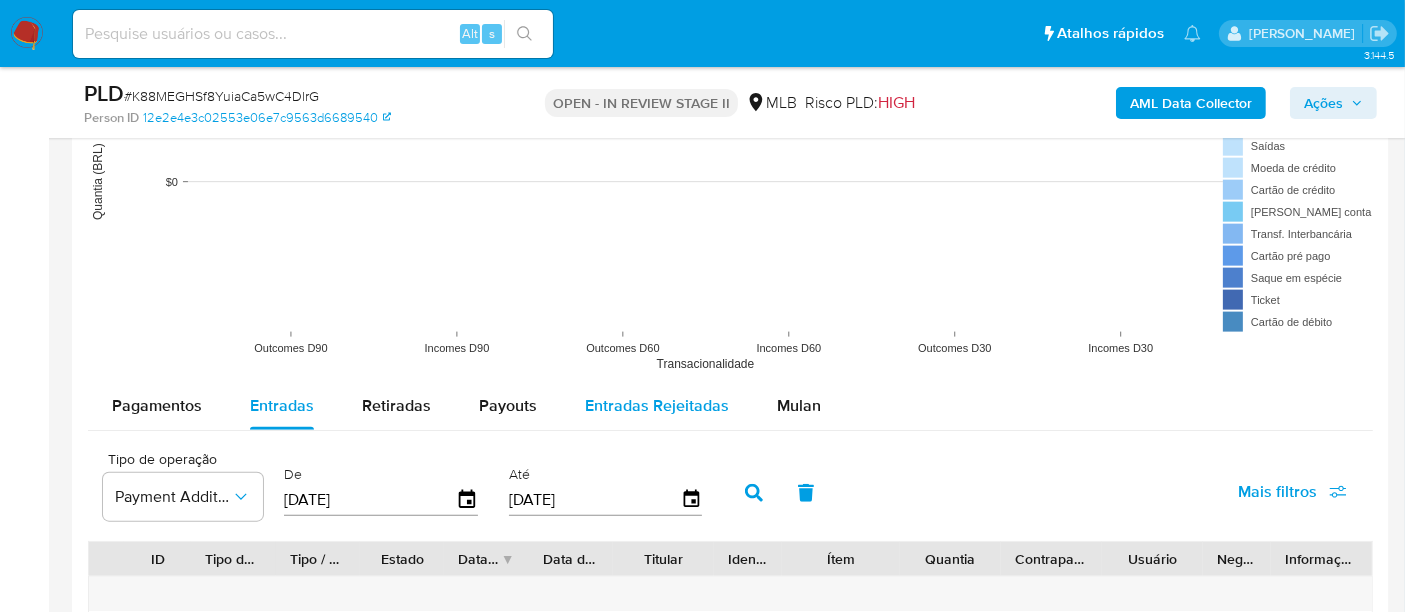 scroll, scrollTop: 2241, scrollLeft: 0, axis: vertical 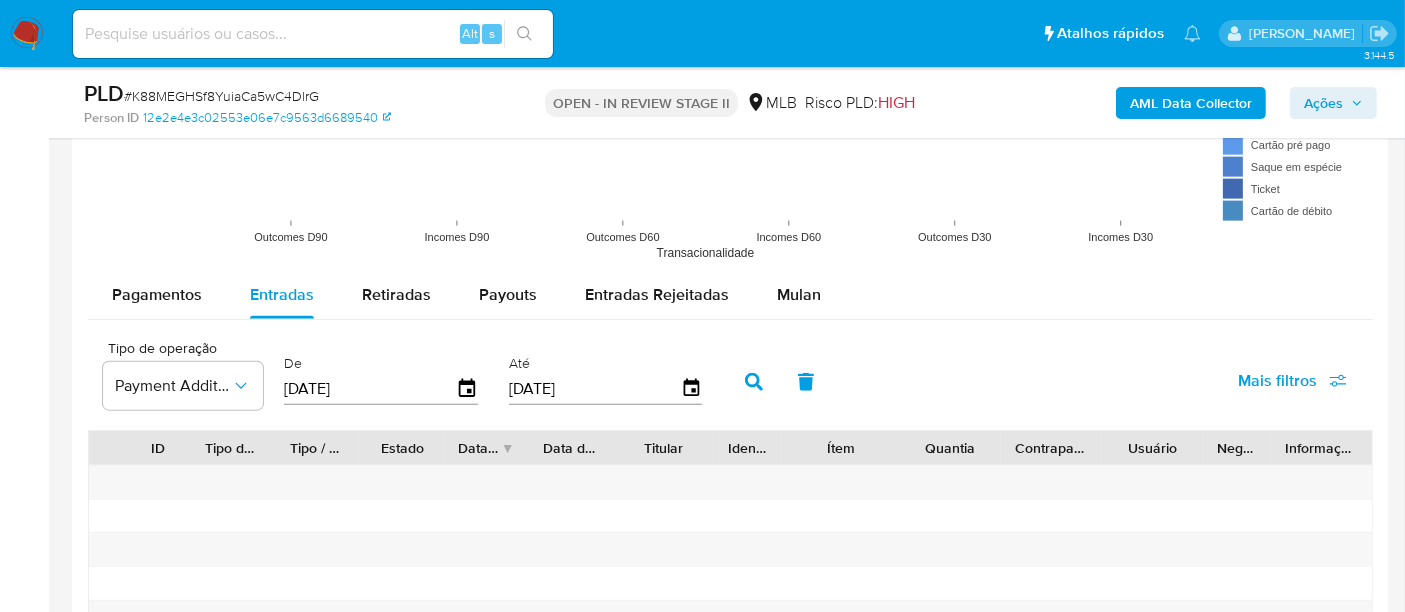 click at bounding box center [754, 382] 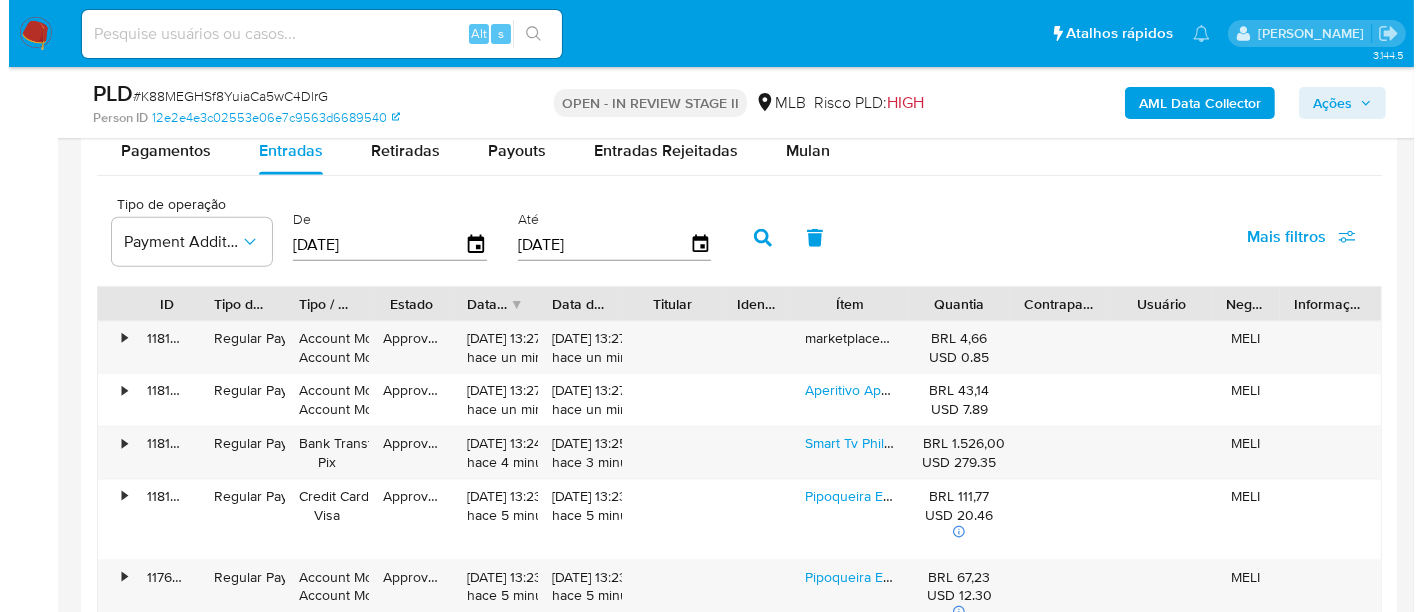 scroll, scrollTop: 2352, scrollLeft: 0, axis: vertical 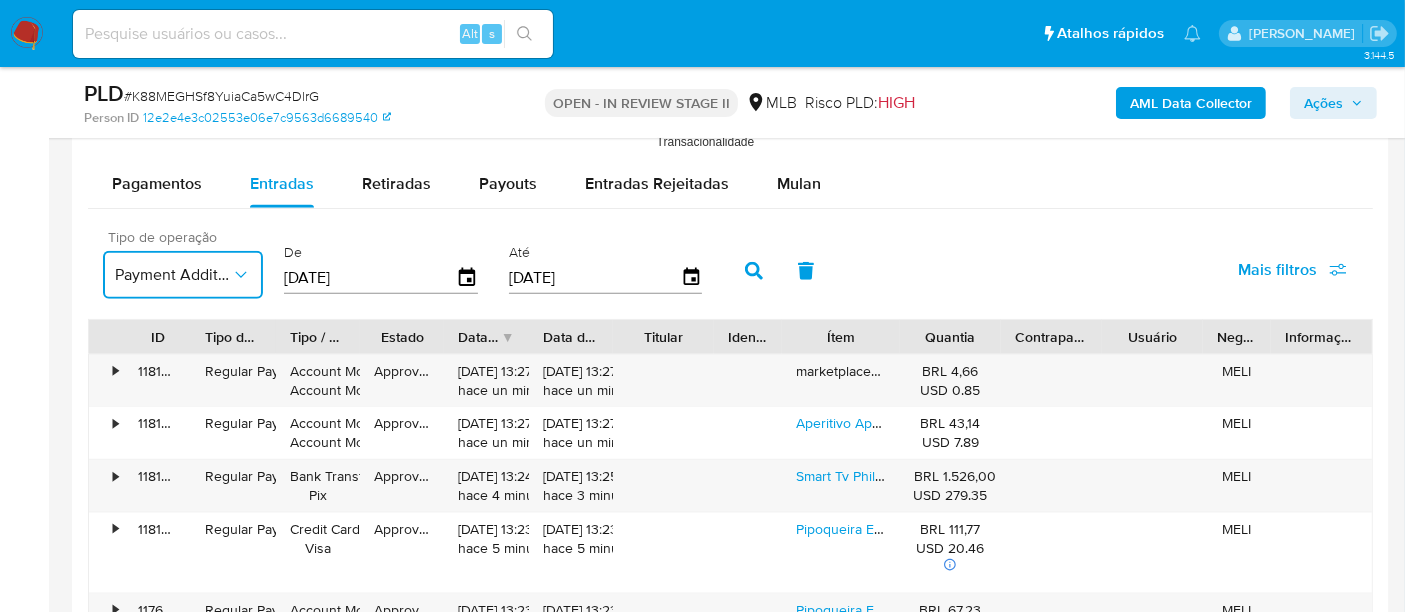 click on "Payment Addition" at bounding box center (183, 275) 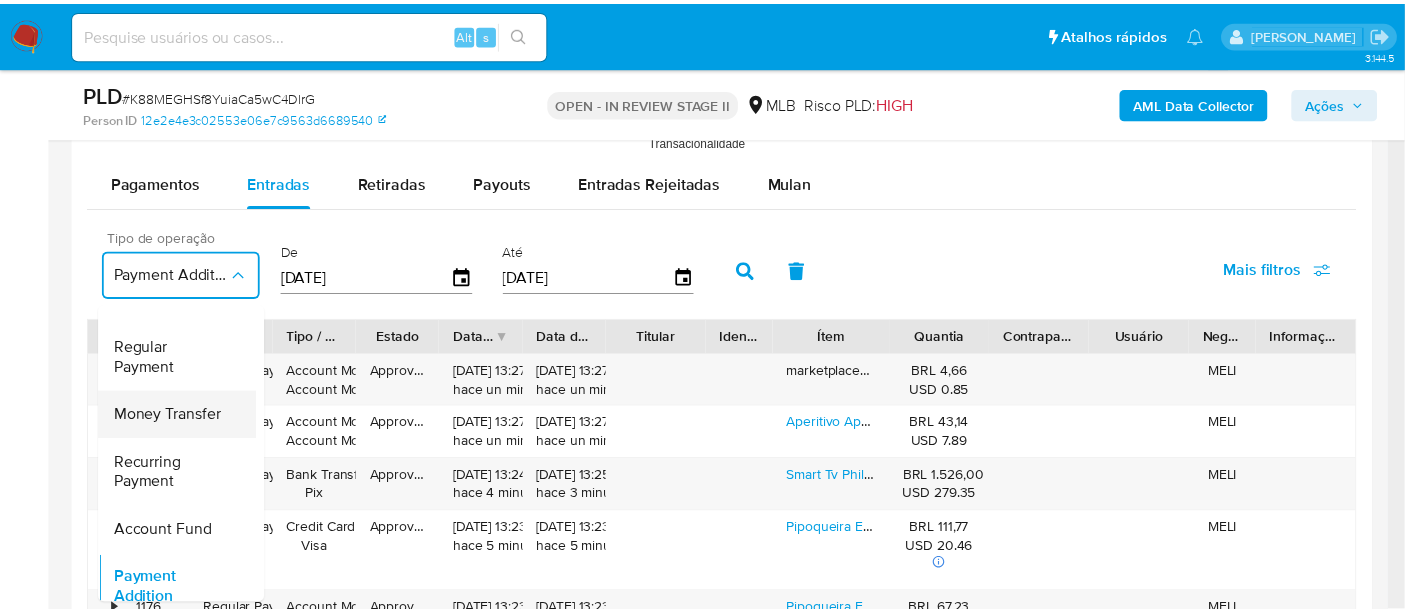 scroll, scrollTop: 0, scrollLeft: 0, axis: both 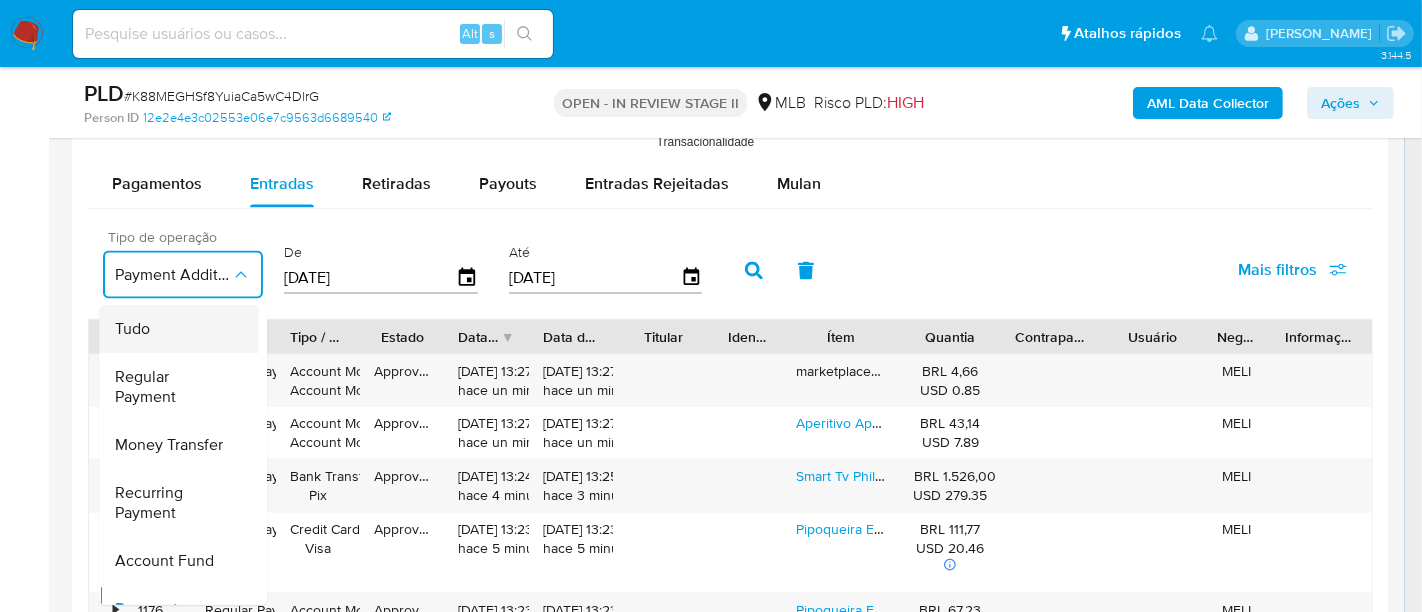 click on "Tudo" at bounding box center (173, 329) 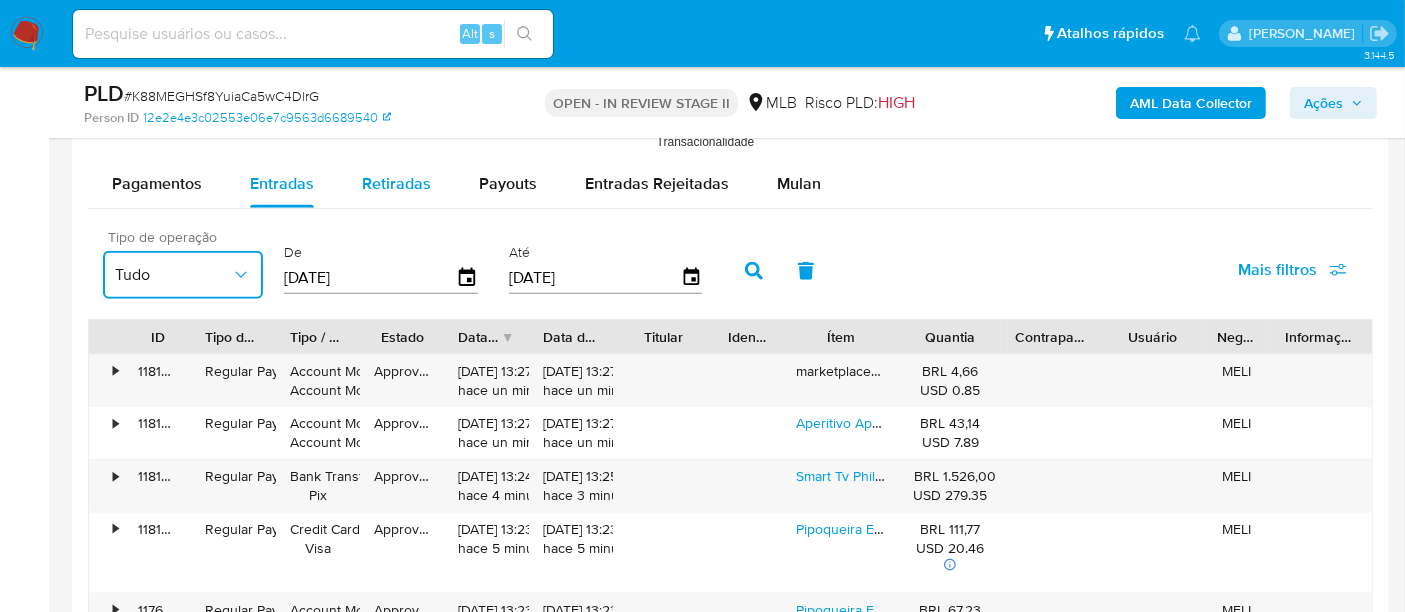 click on "Retiradas" at bounding box center [396, 183] 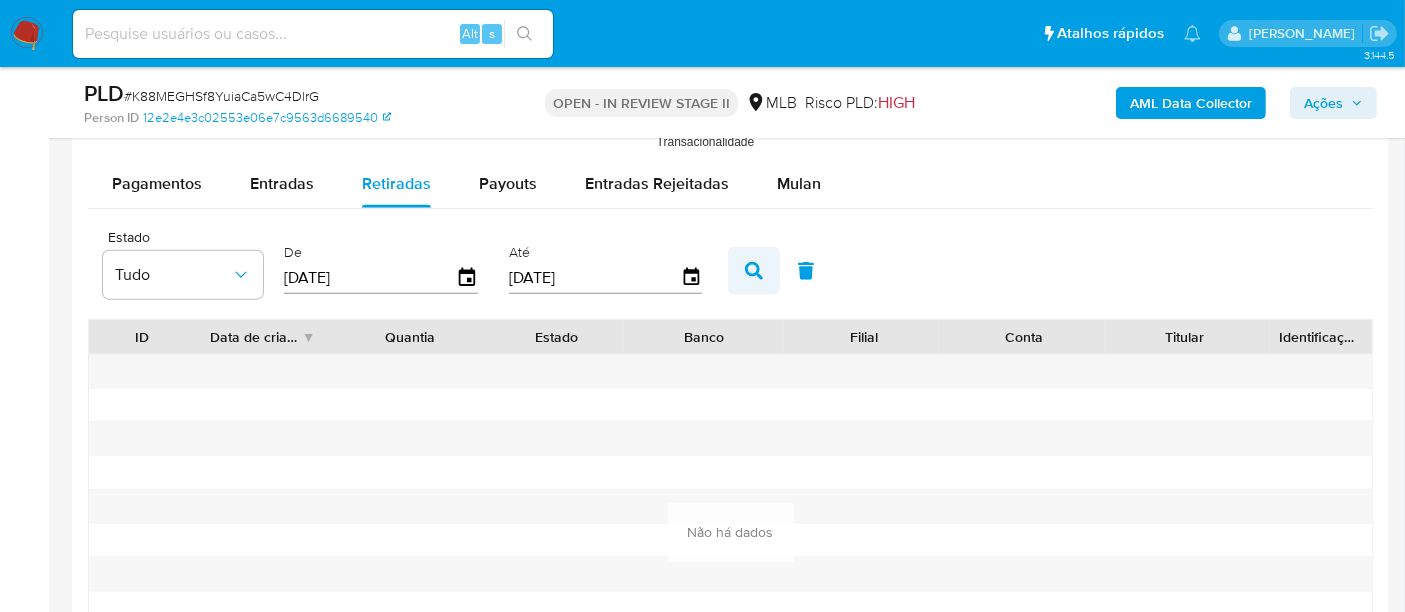 click at bounding box center [754, 271] 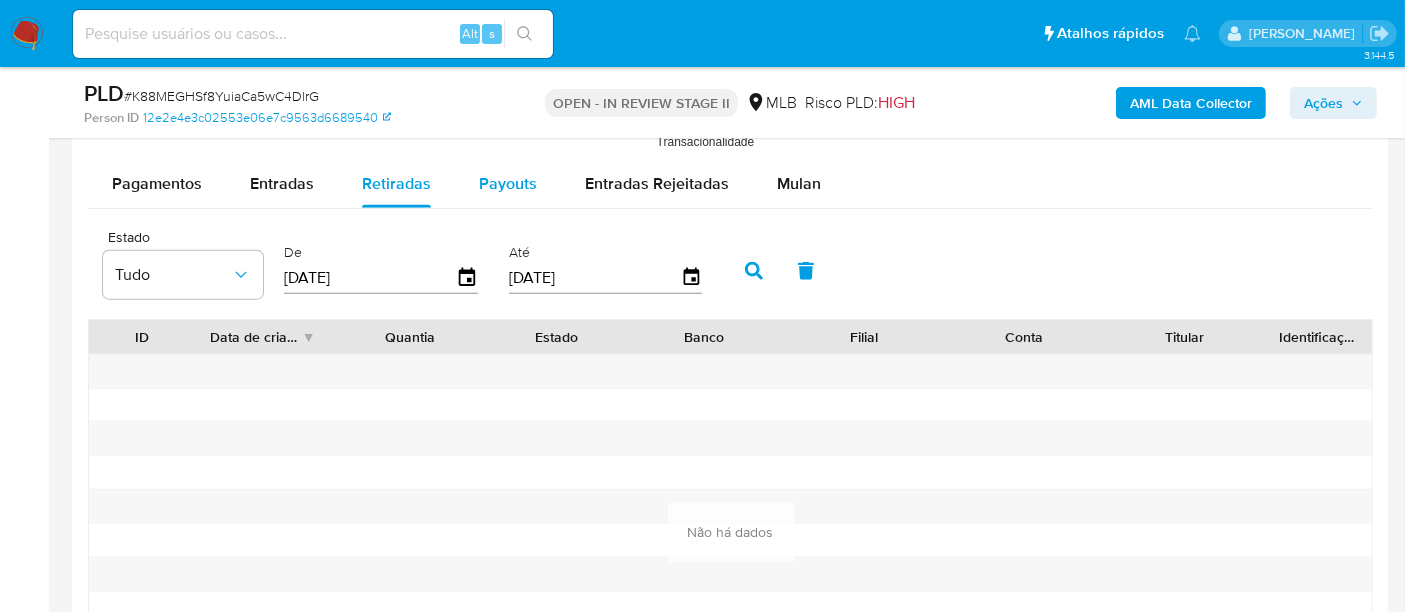 click on "Payouts" at bounding box center (508, 184) 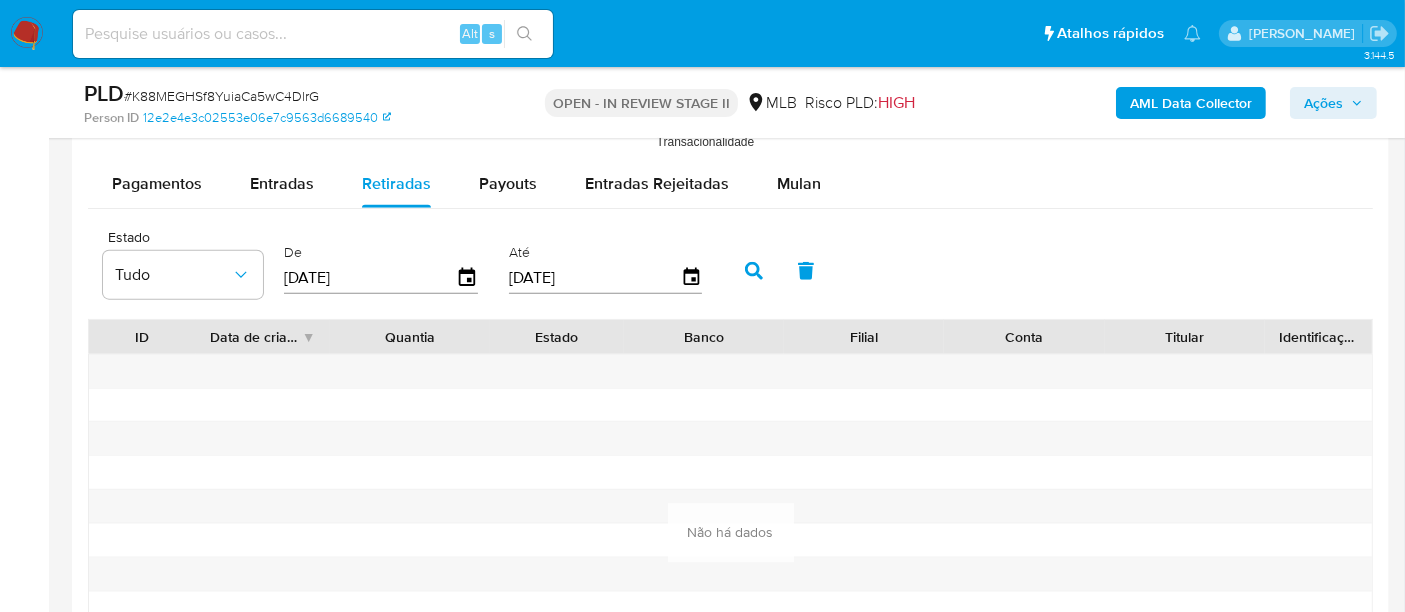 select on "10" 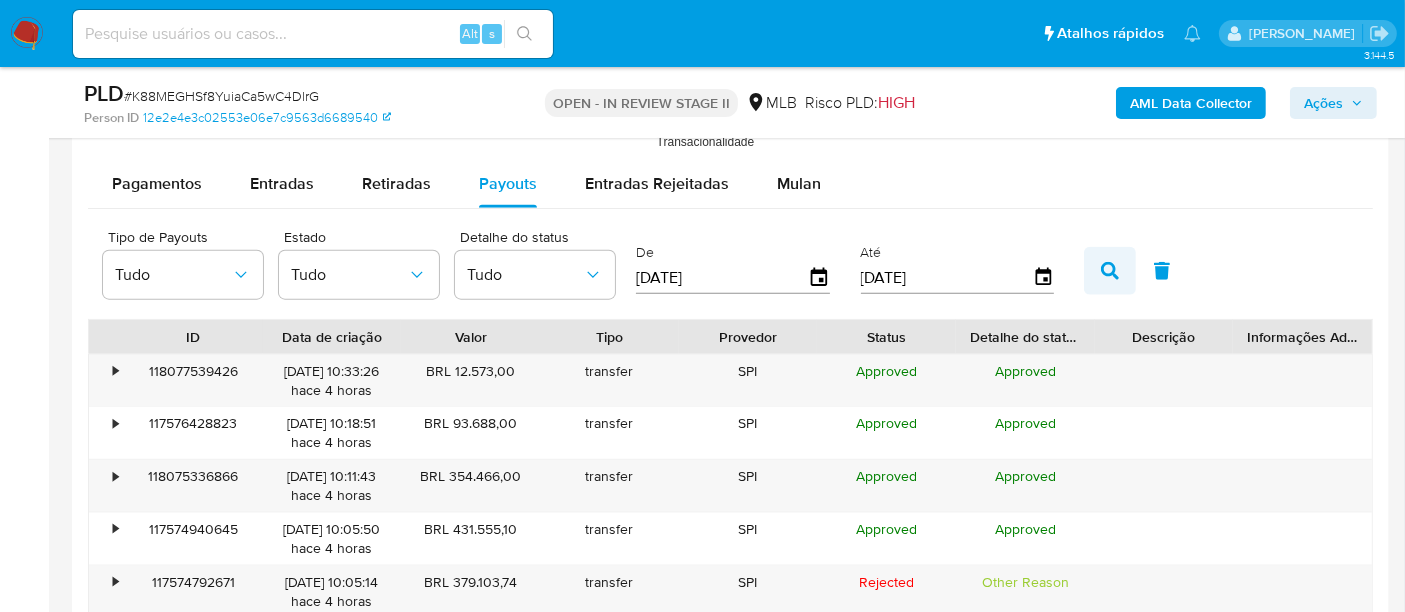 click at bounding box center [1110, 271] 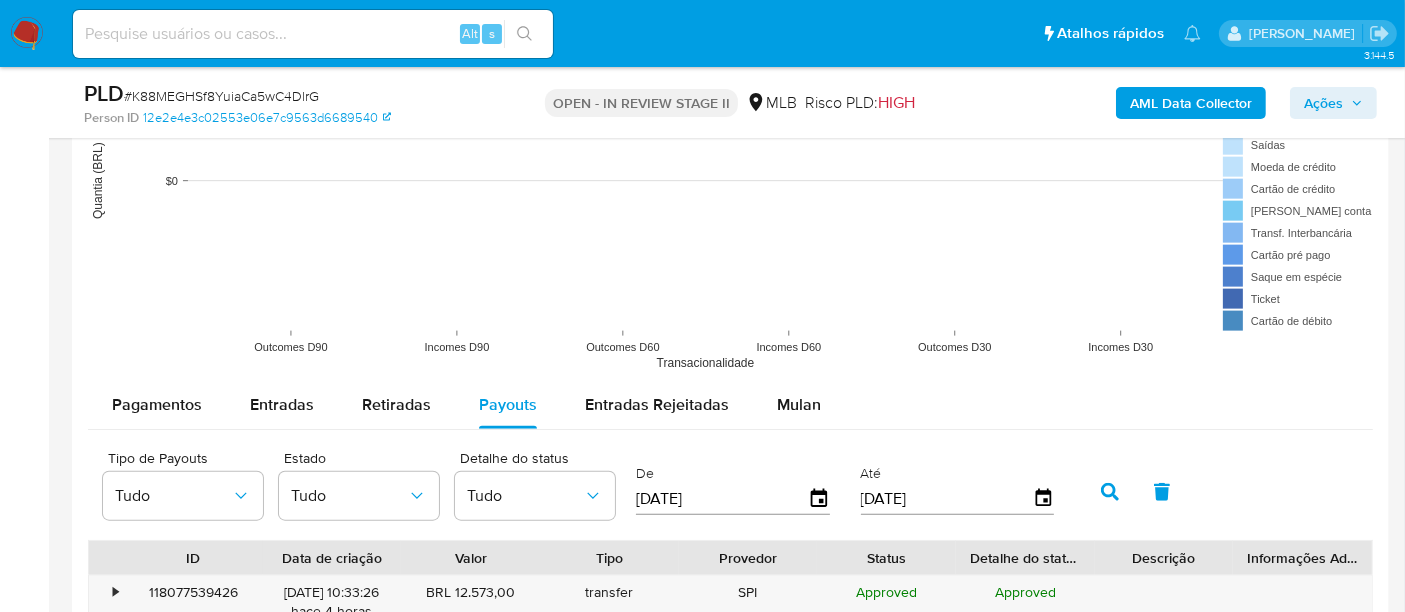 scroll, scrollTop: 2130, scrollLeft: 0, axis: vertical 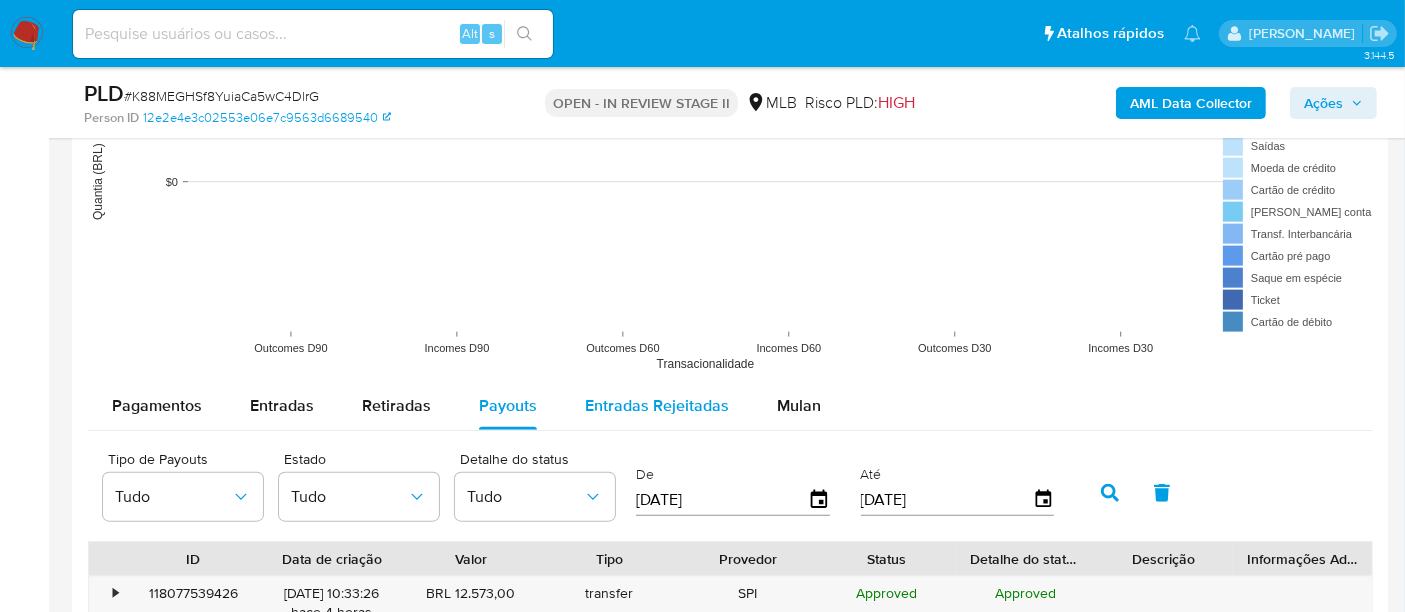 click on "Entradas Rejeitadas" at bounding box center [657, 405] 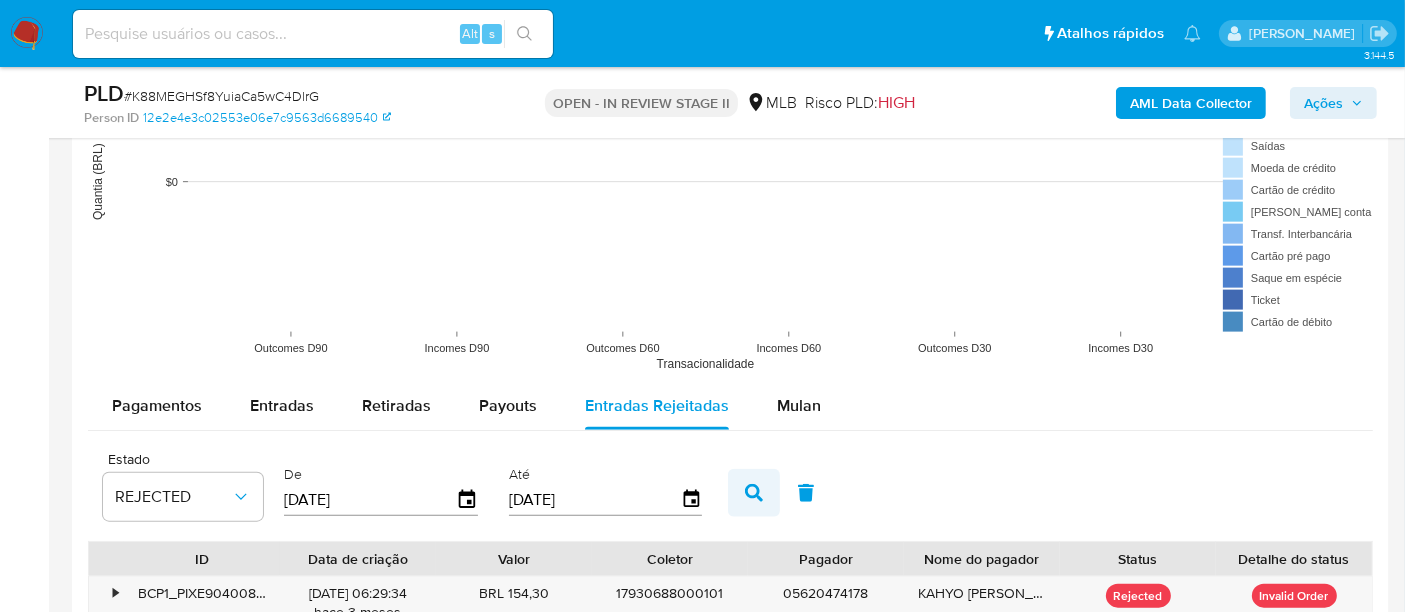 click 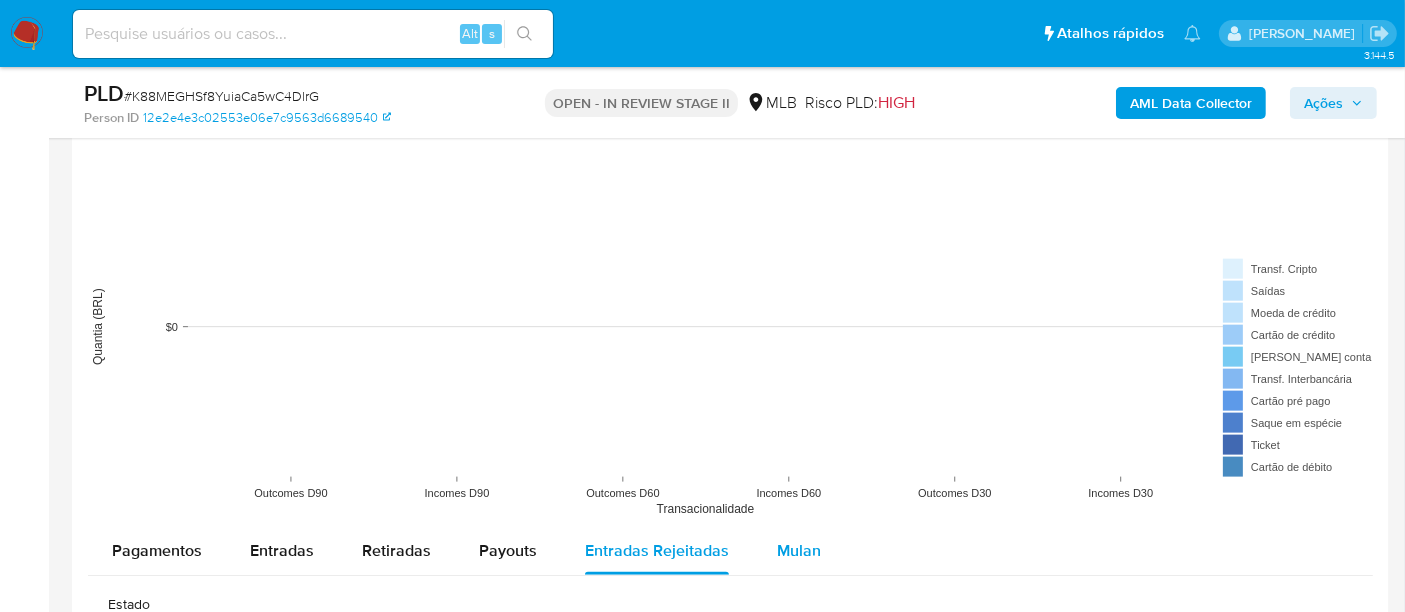 scroll, scrollTop: 2019, scrollLeft: 0, axis: vertical 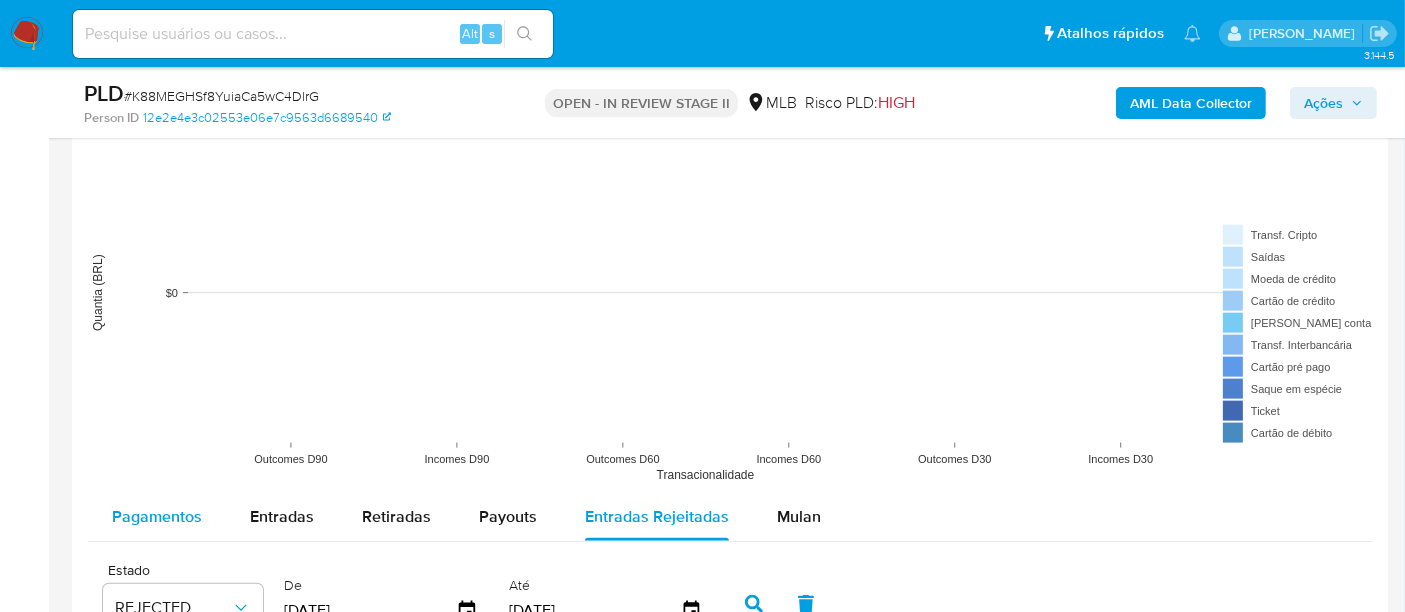 click on "Pagamentos" at bounding box center (157, 516) 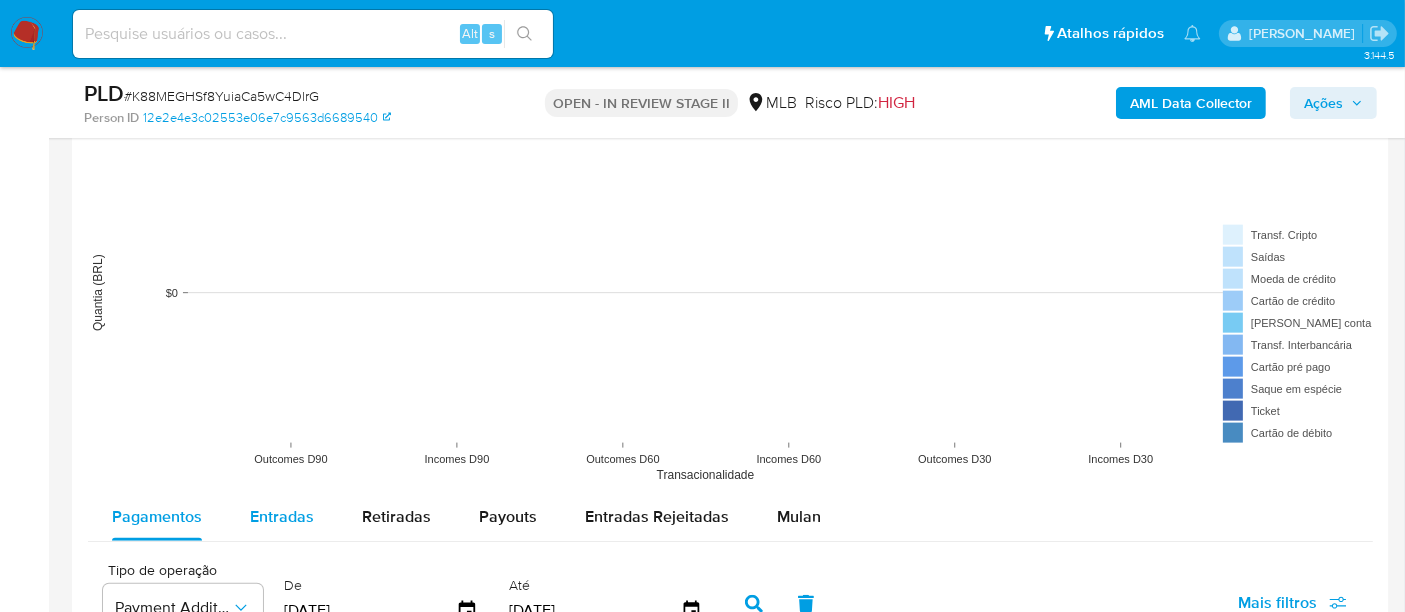 click on "Entradas" at bounding box center [282, 516] 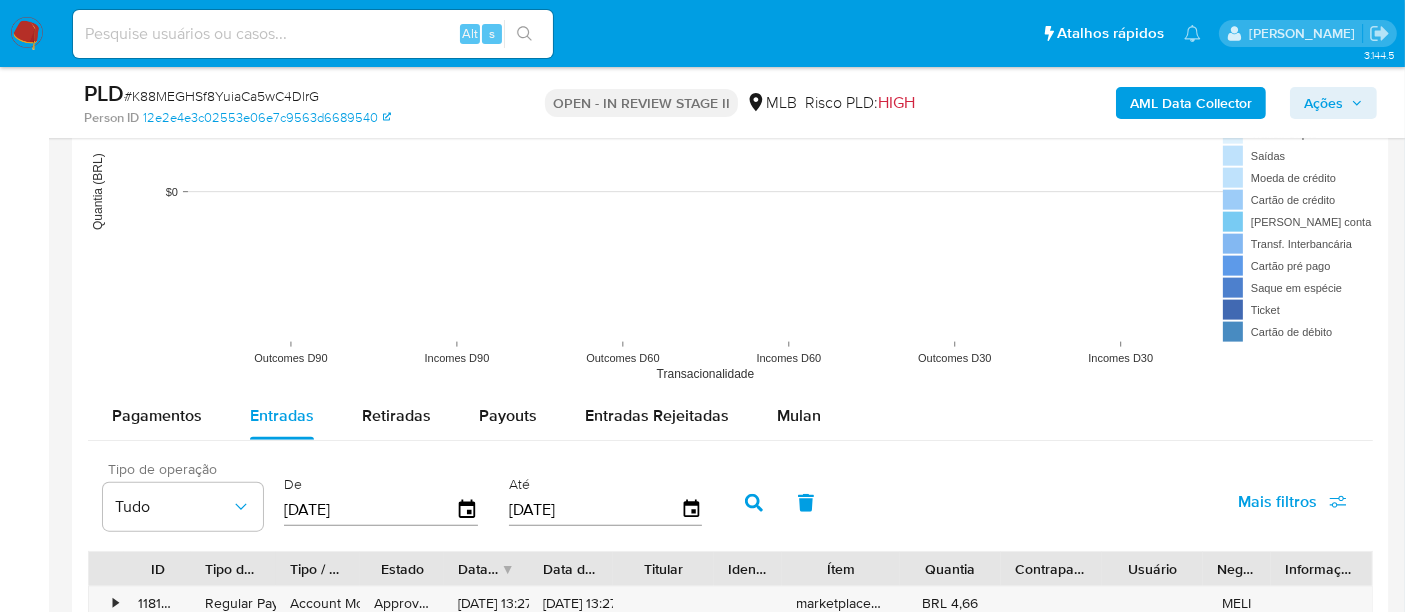 scroll, scrollTop: 2241, scrollLeft: 0, axis: vertical 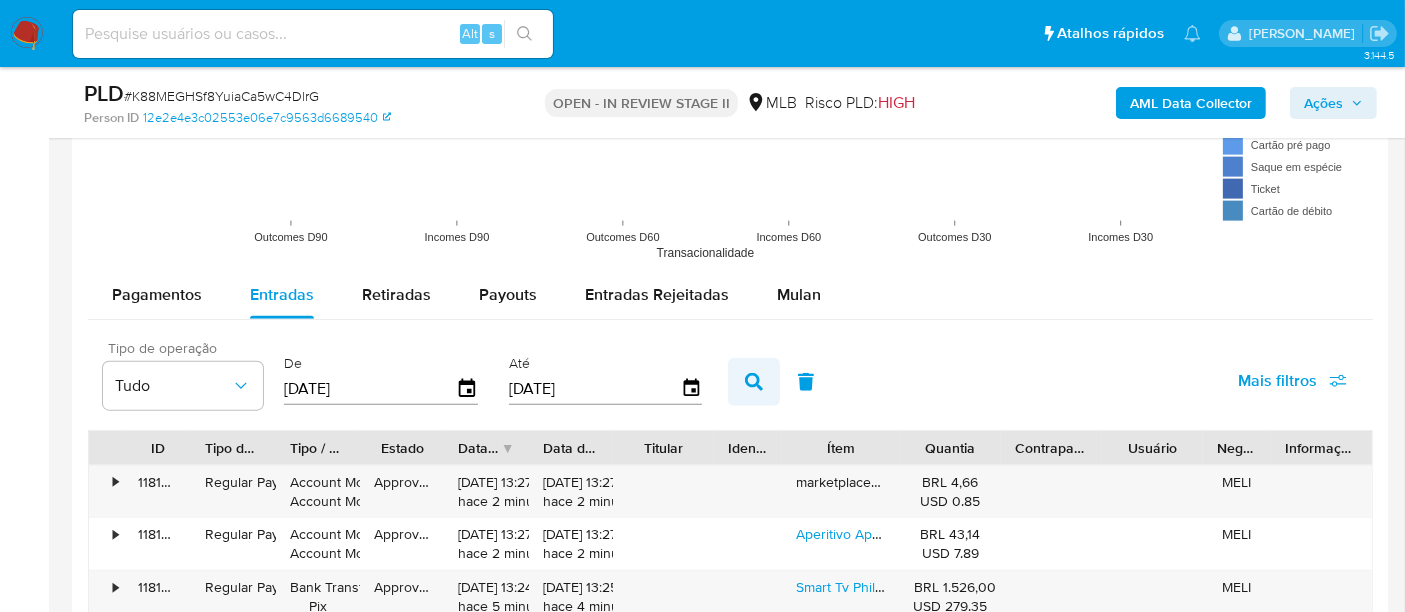 click at bounding box center (754, 382) 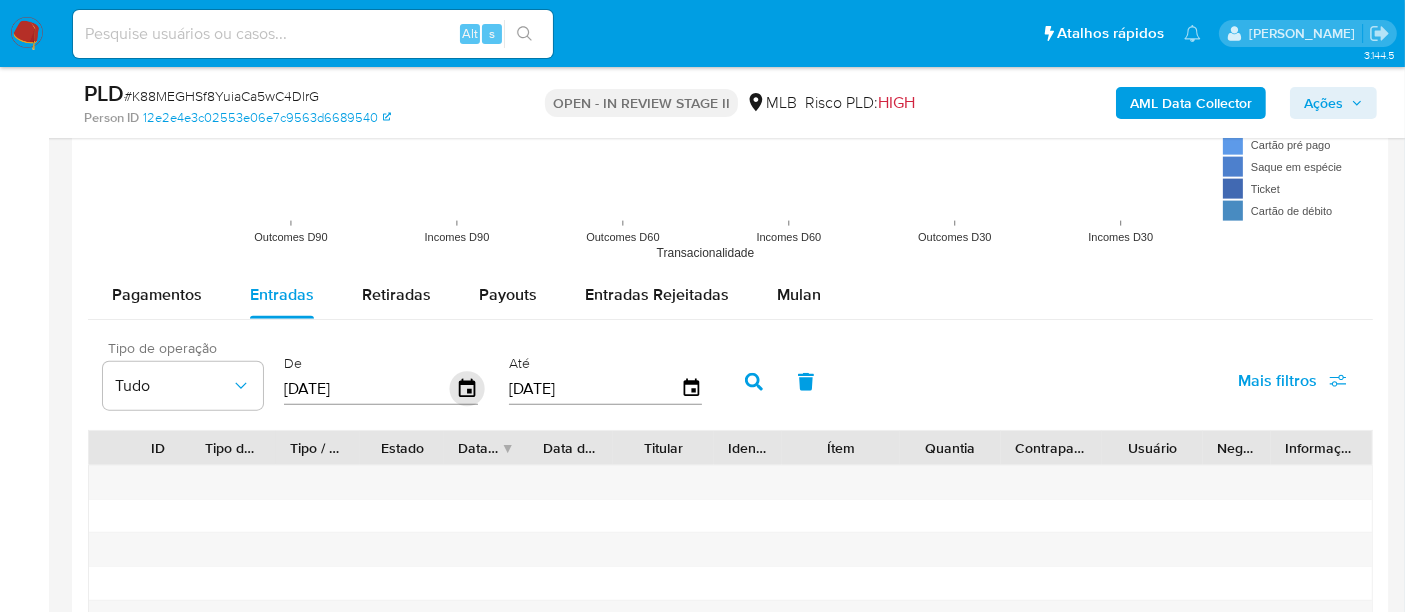 click 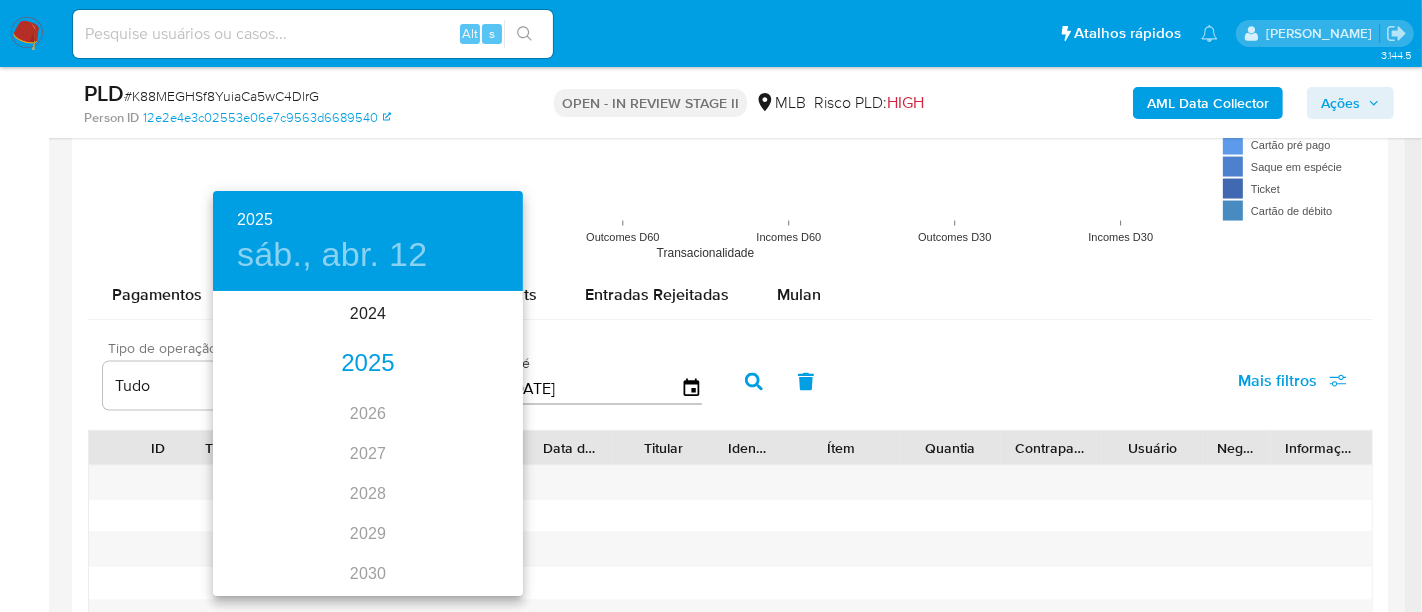 click on "2025" at bounding box center (368, 364) 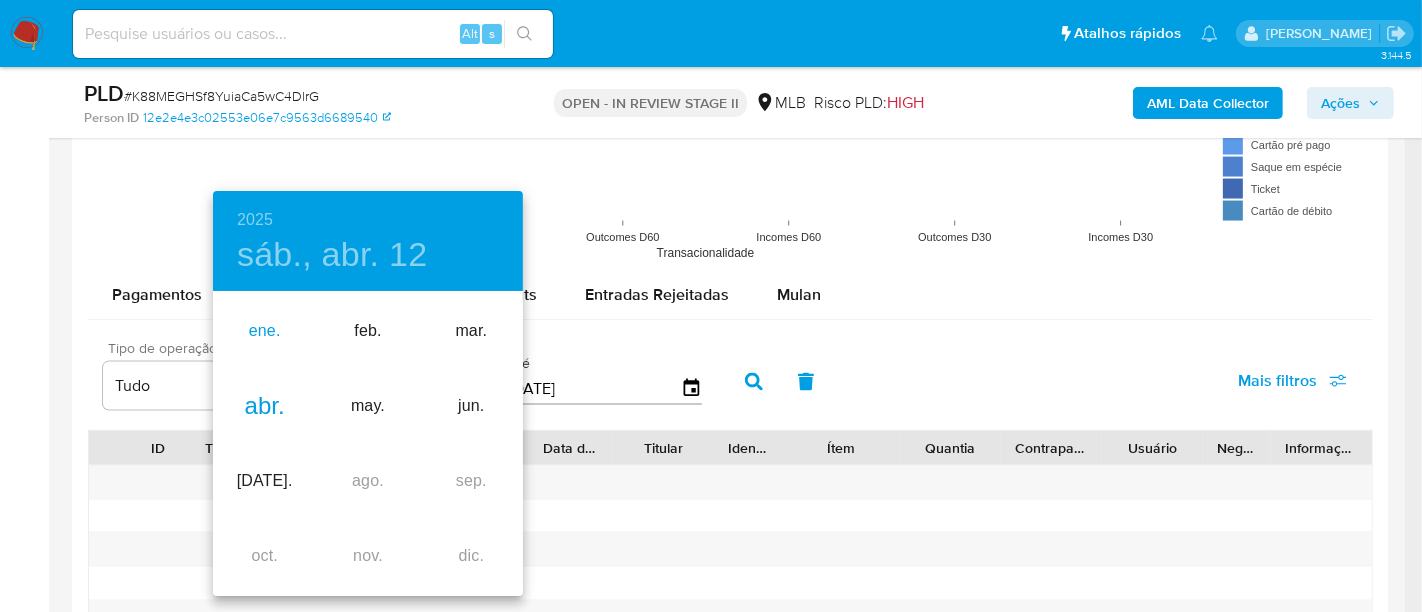 click on "ene." at bounding box center (264, 331) 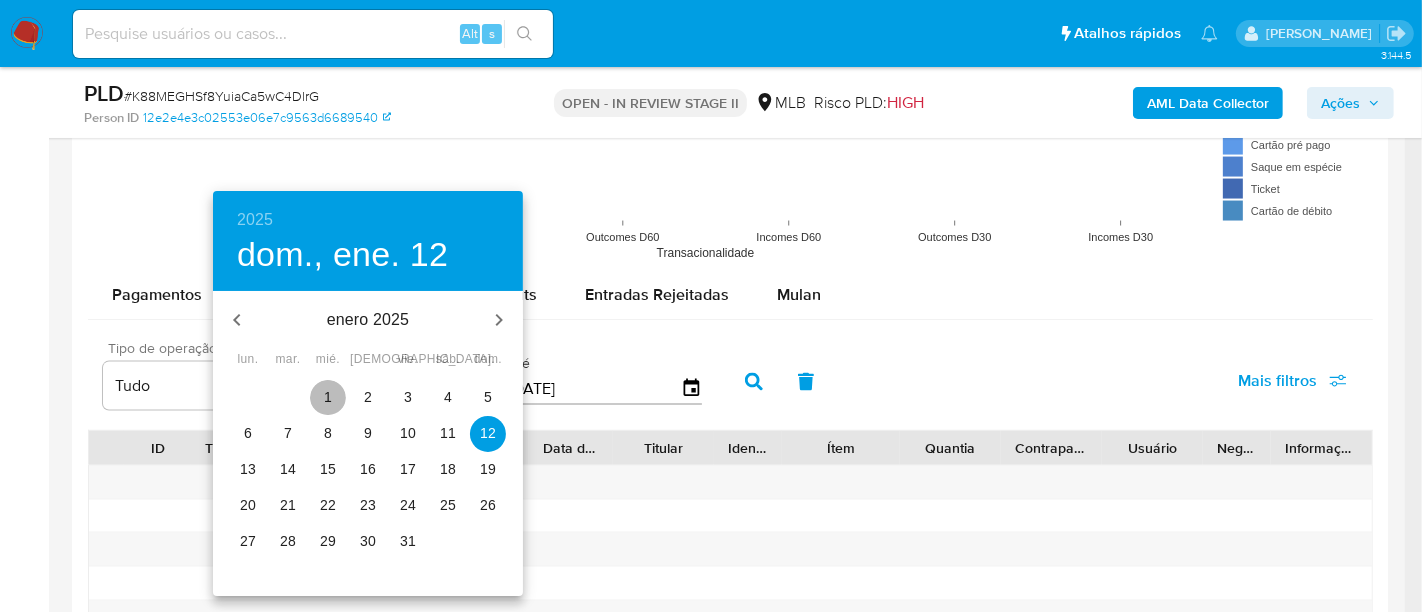 click on "1" at bounding box center (328, 397) 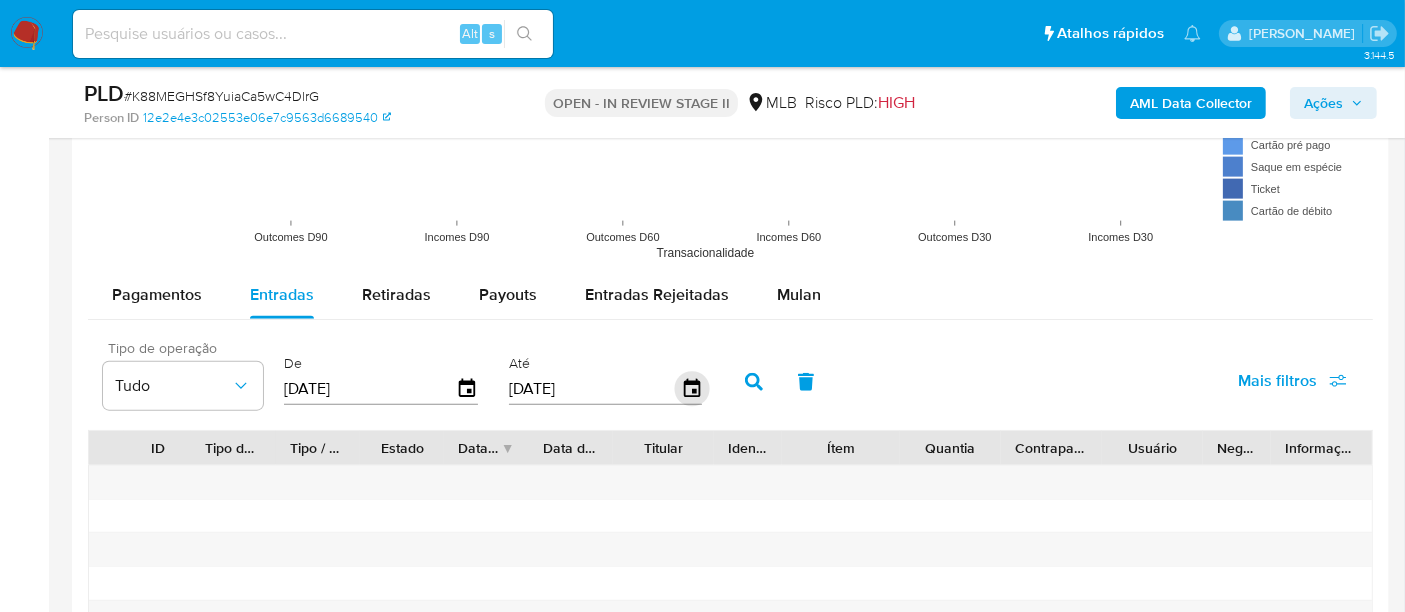 click 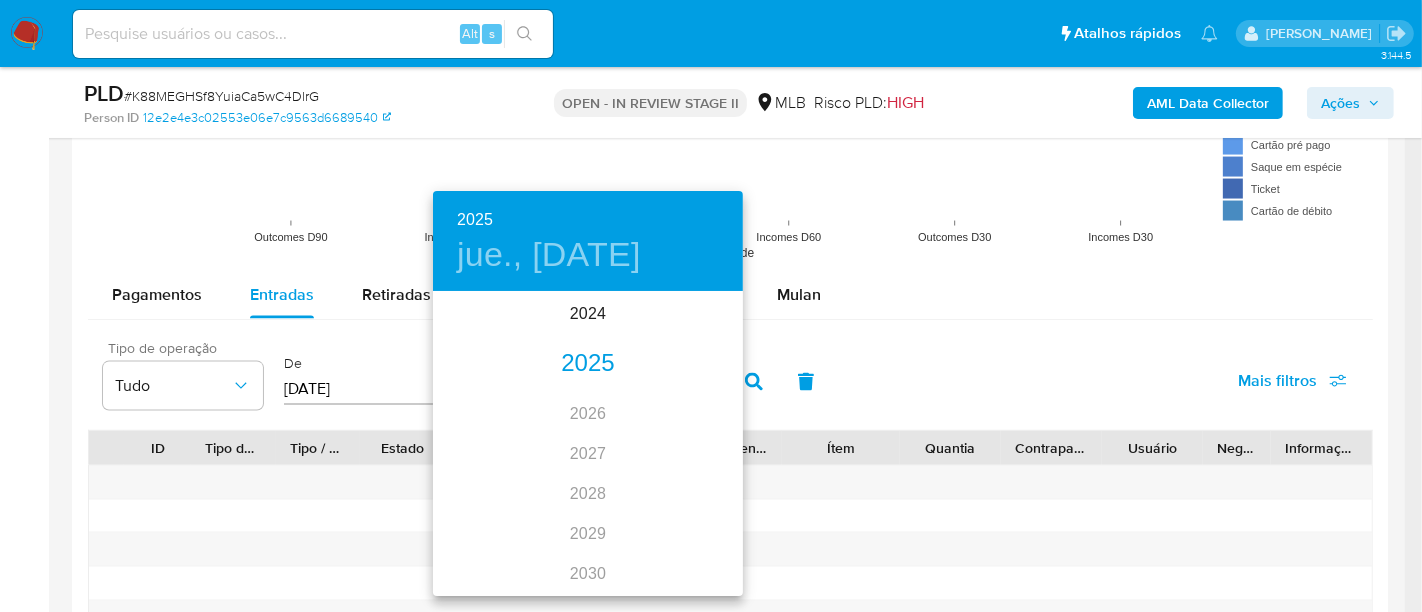 click on "2025" at bounding box center [588, 364] 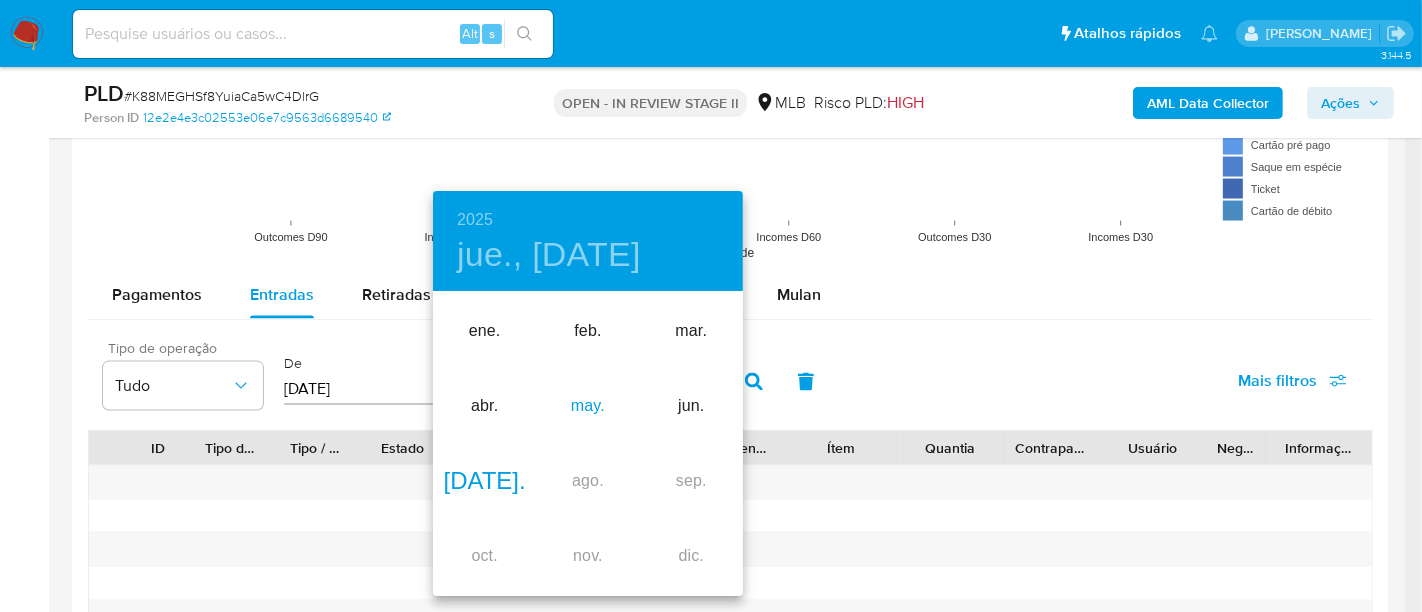 click on "may." at bounding box center [587, 406] 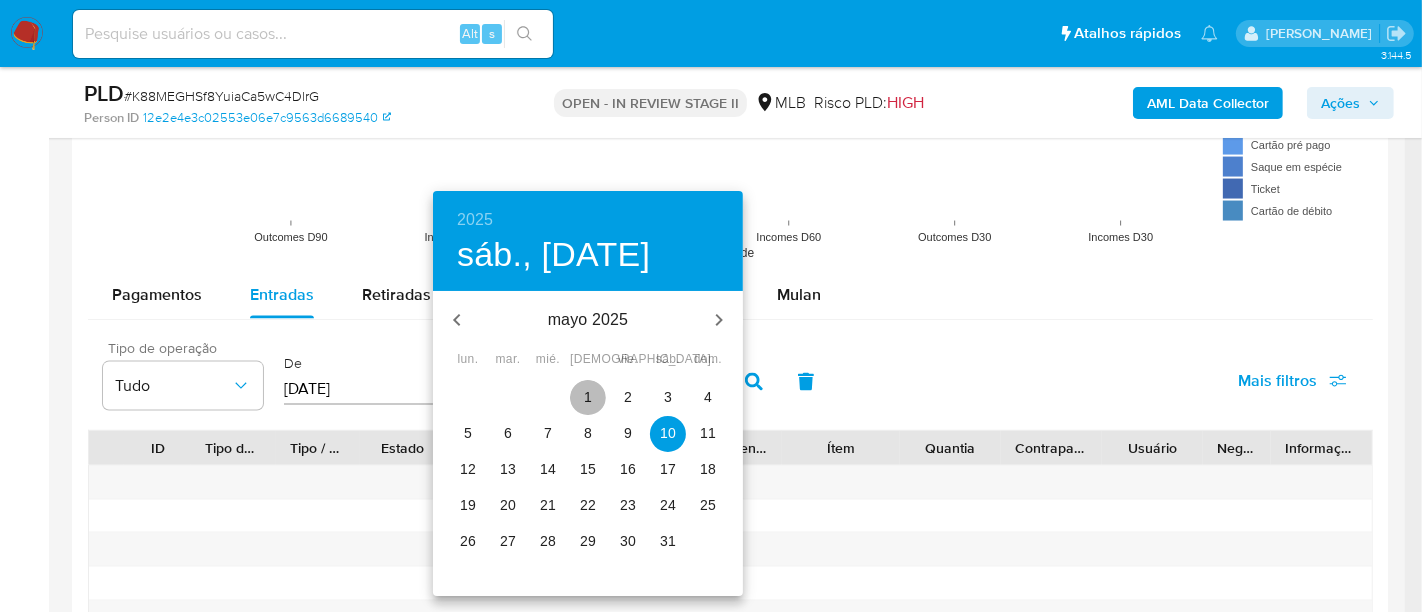 click on "1" at bounding box center (588, 398) 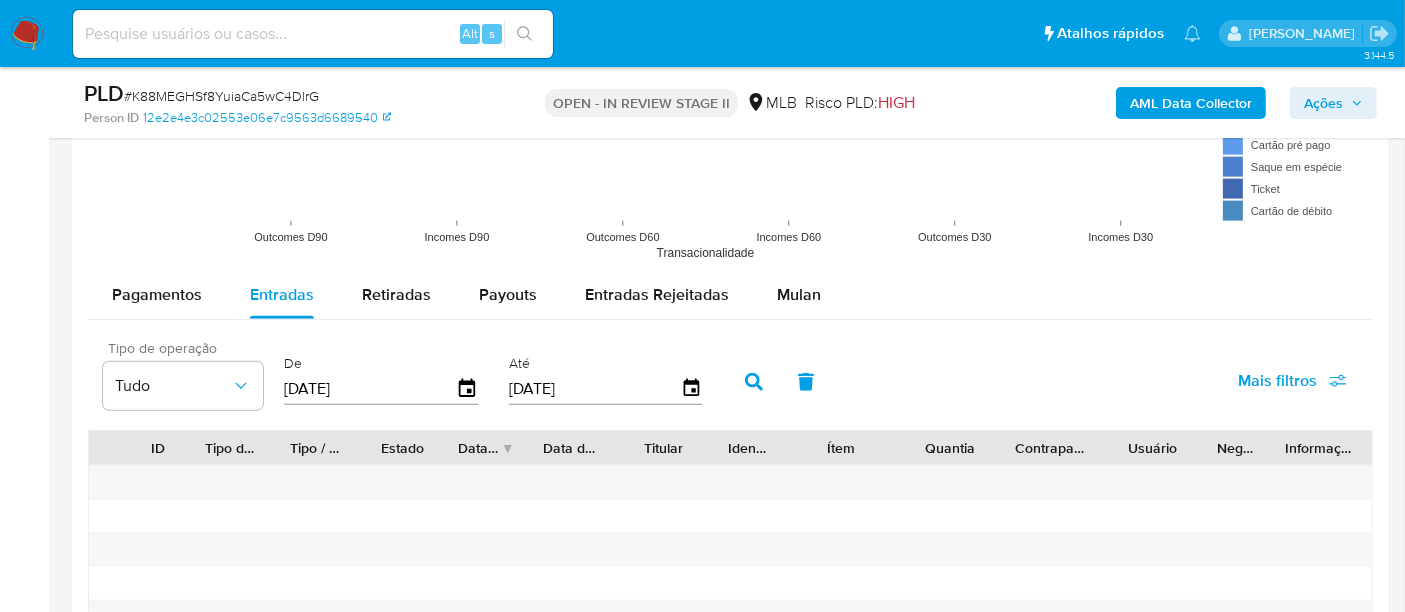 click 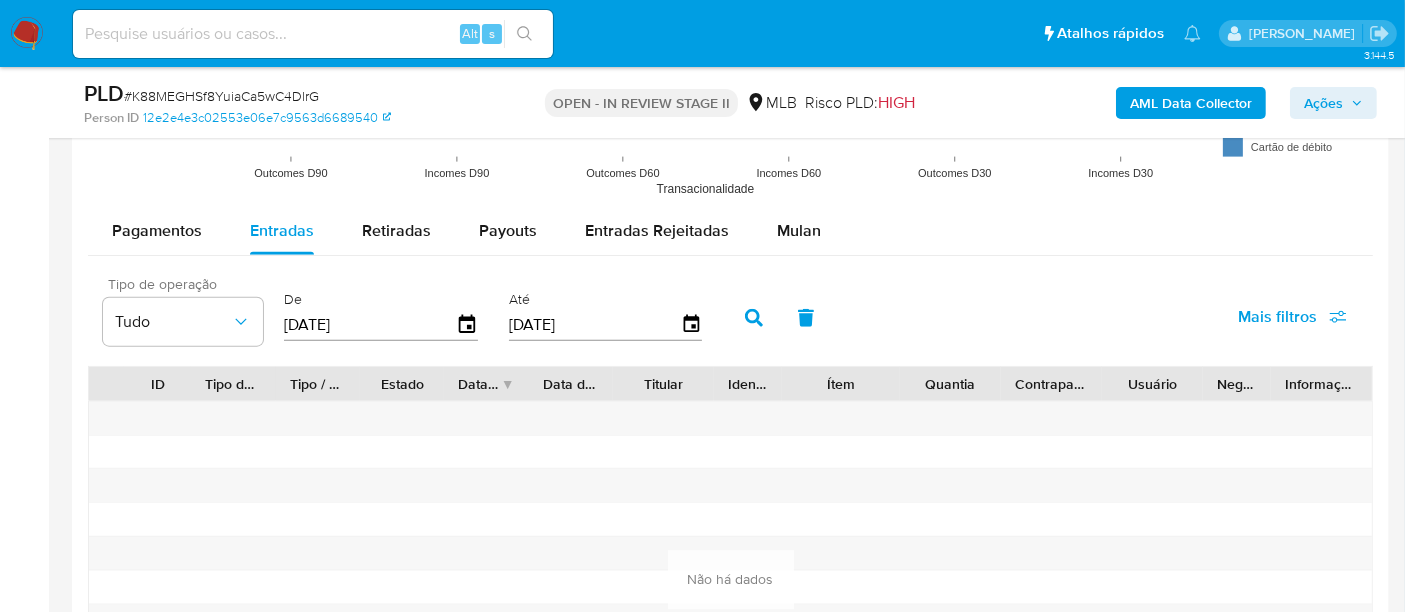 scroll, scrollTop: 2352, scrollLeft: 0, axis: vertical 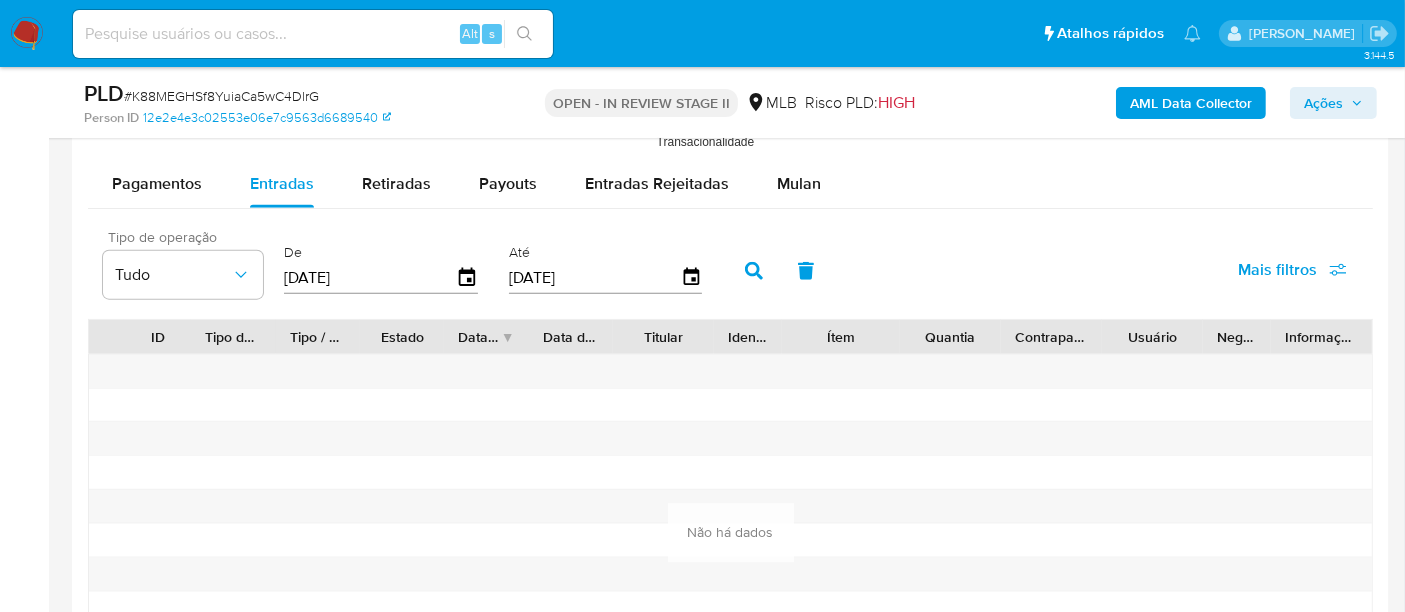 click 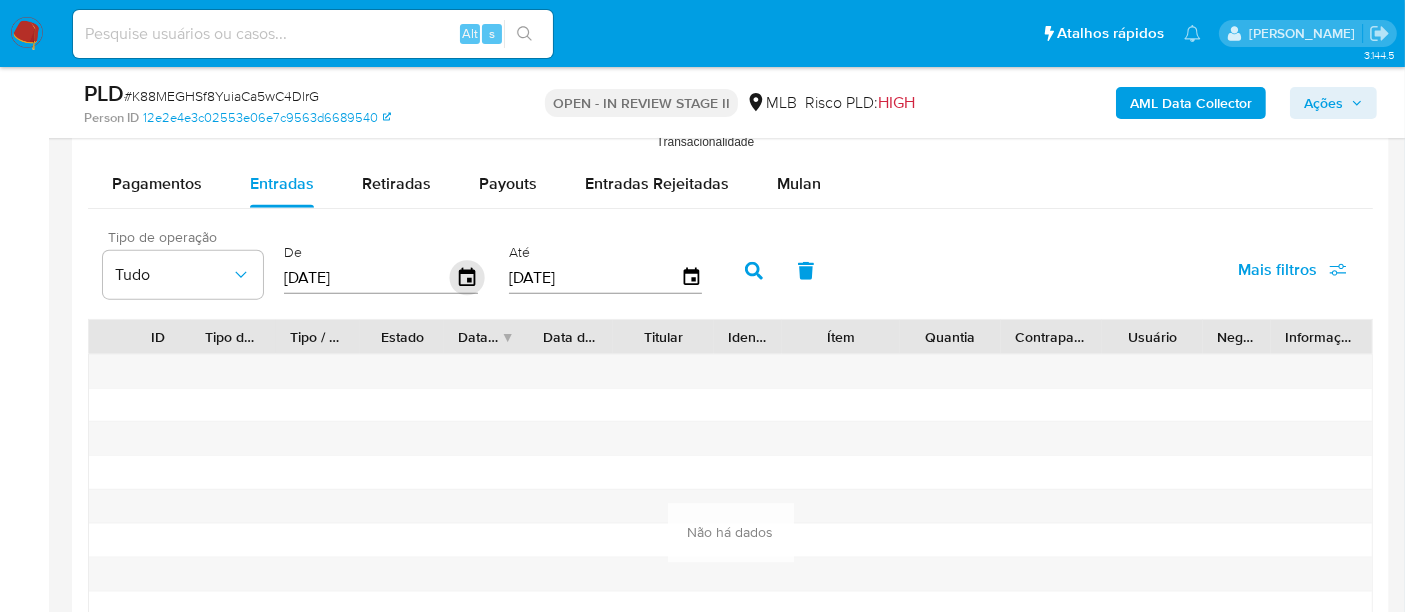 click 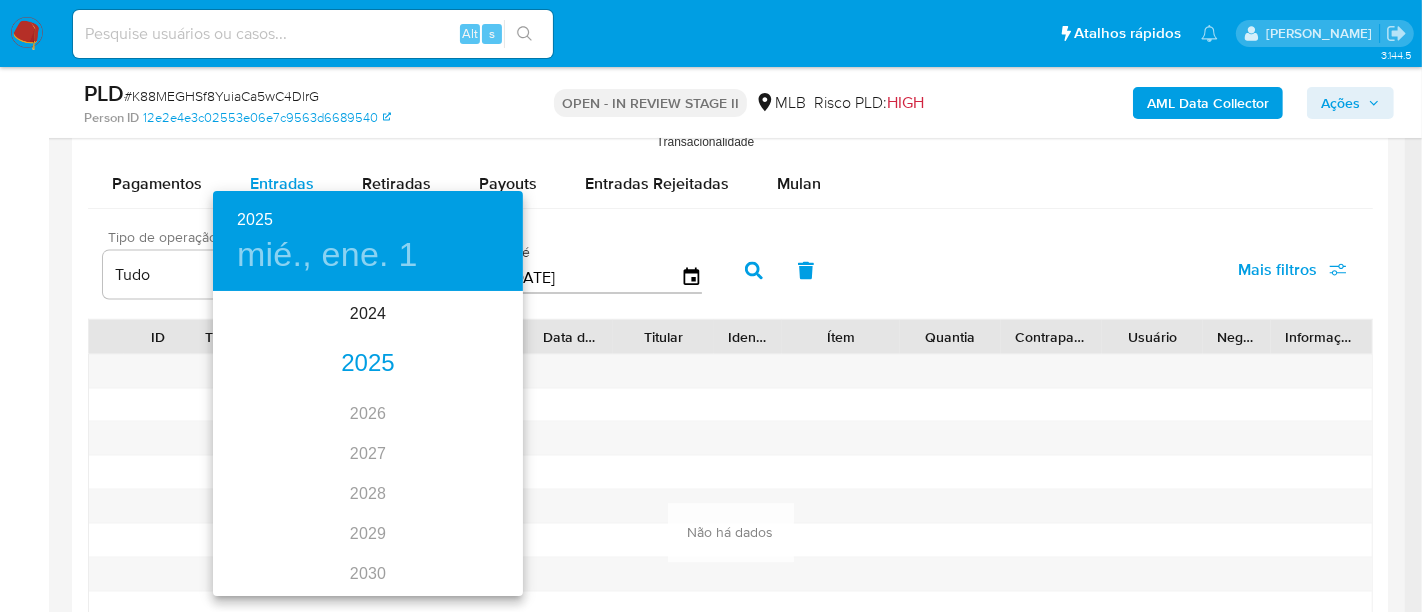 click on "2025" at bounding box center [368, 364] 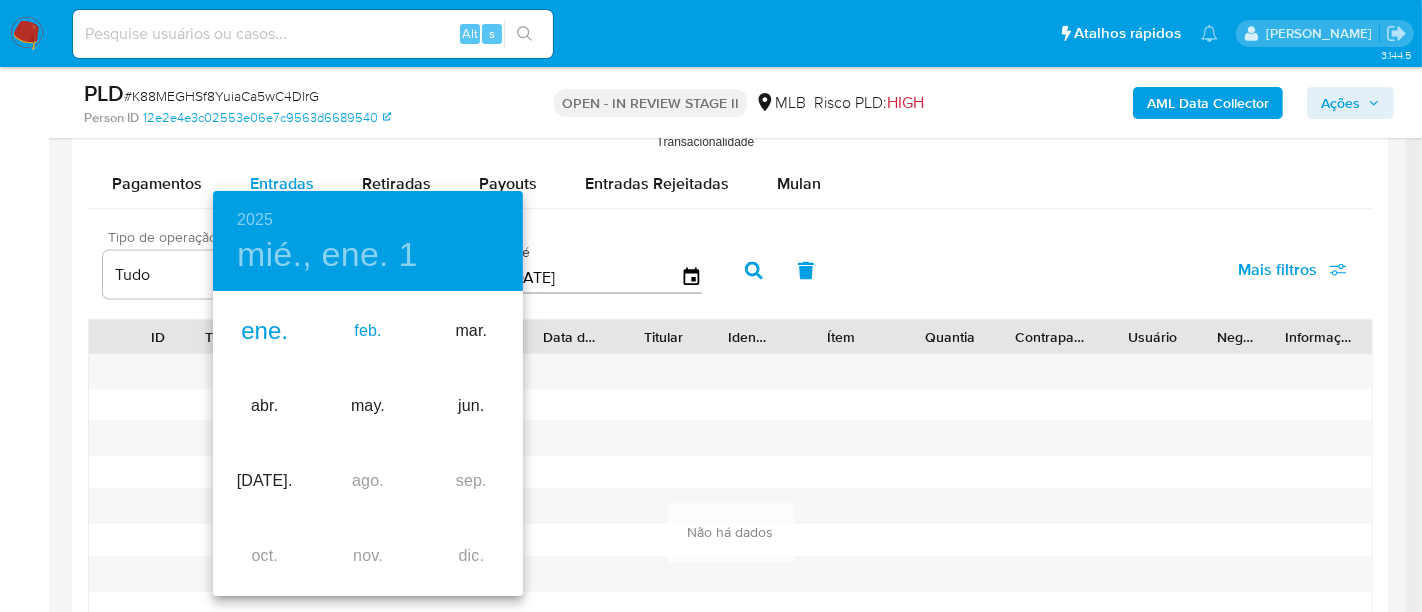 click on "feb." at bounding box center (367, 331) 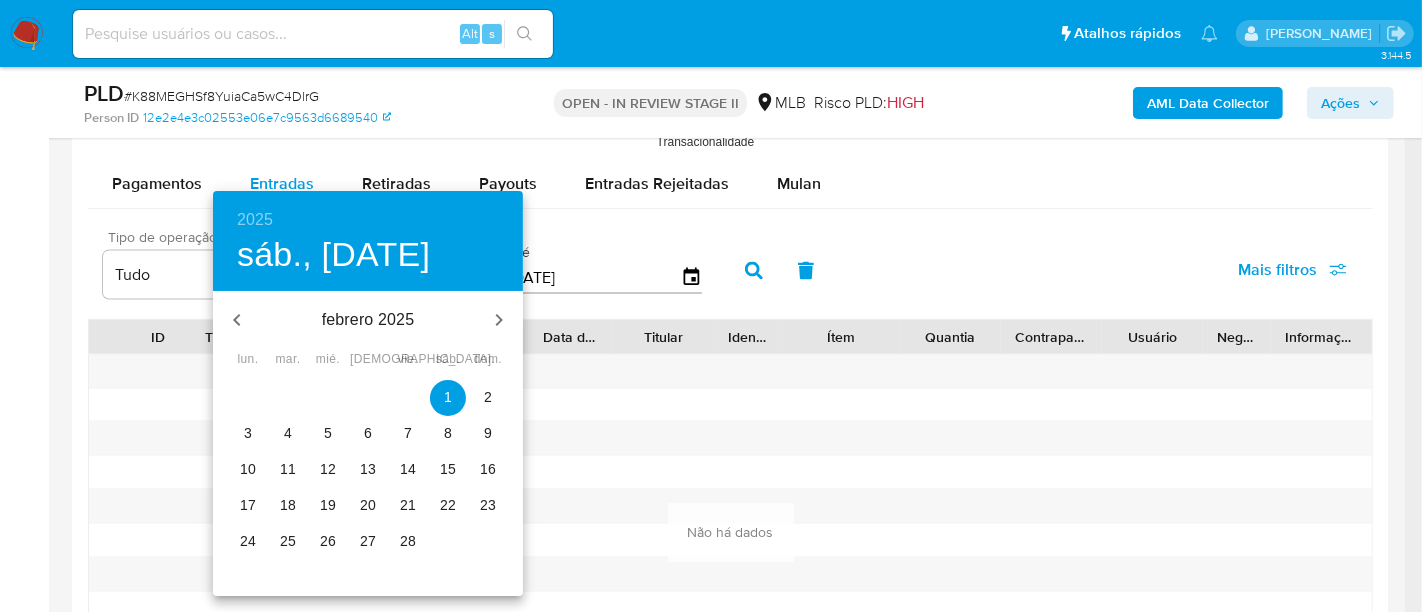 click on "1" at bounding box center (448, 397) 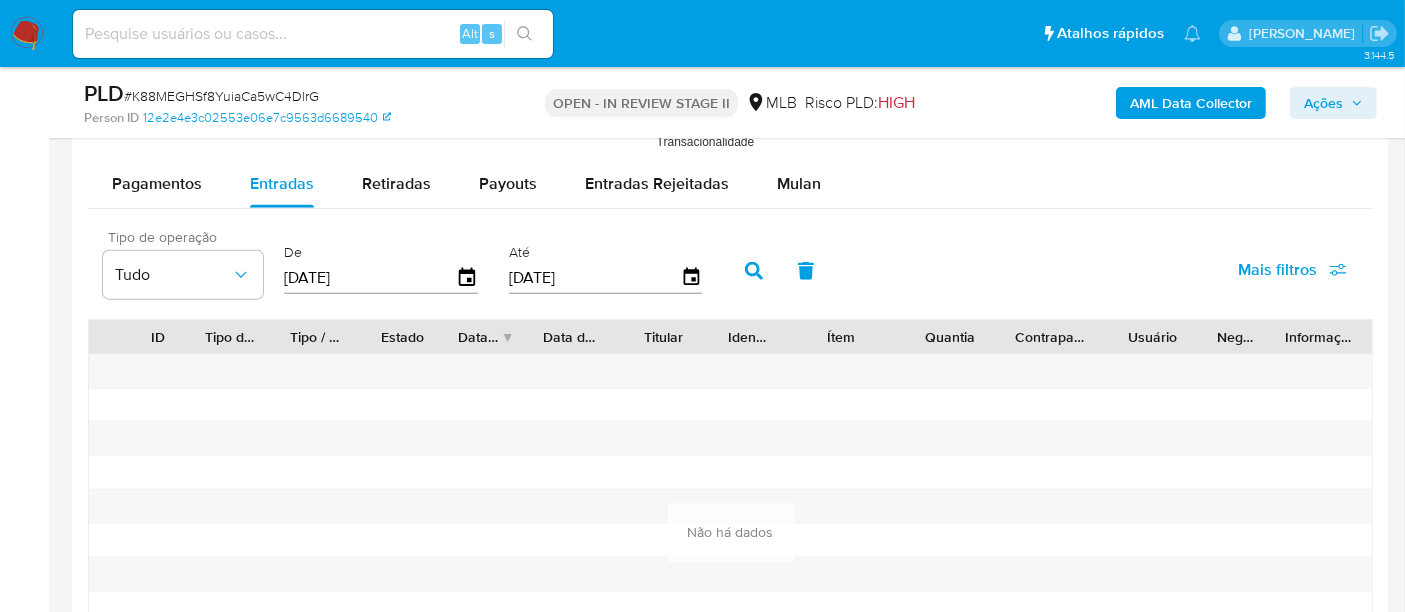 click 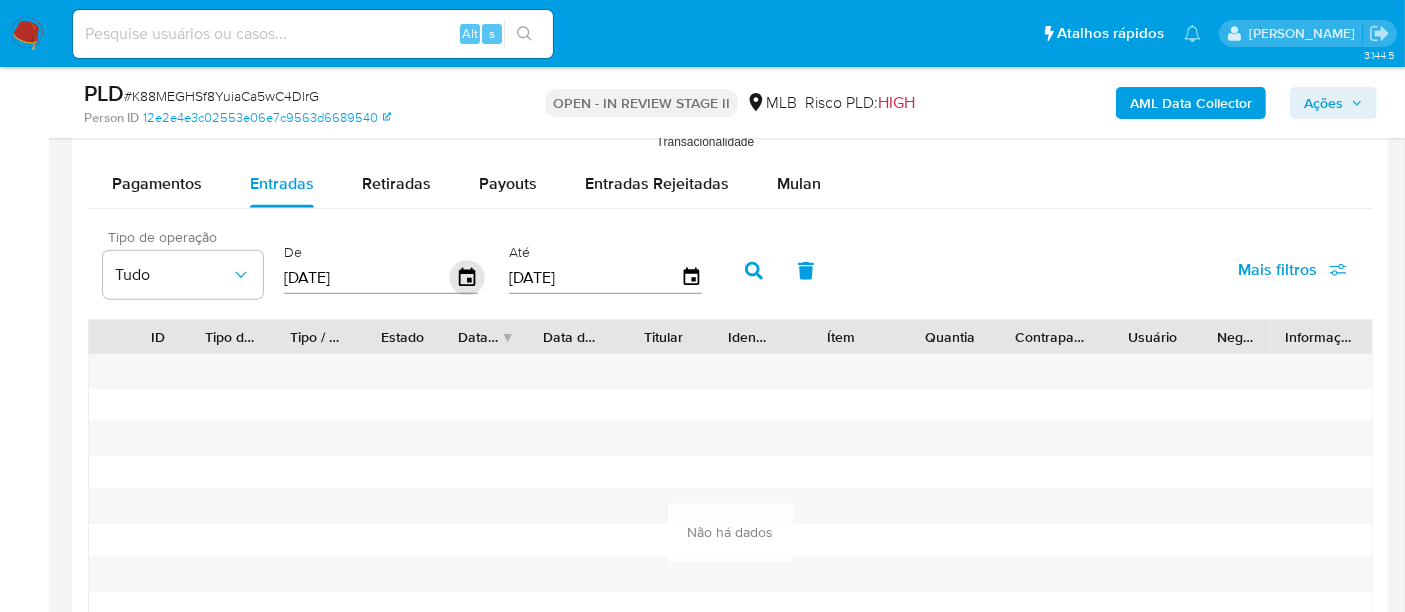 click 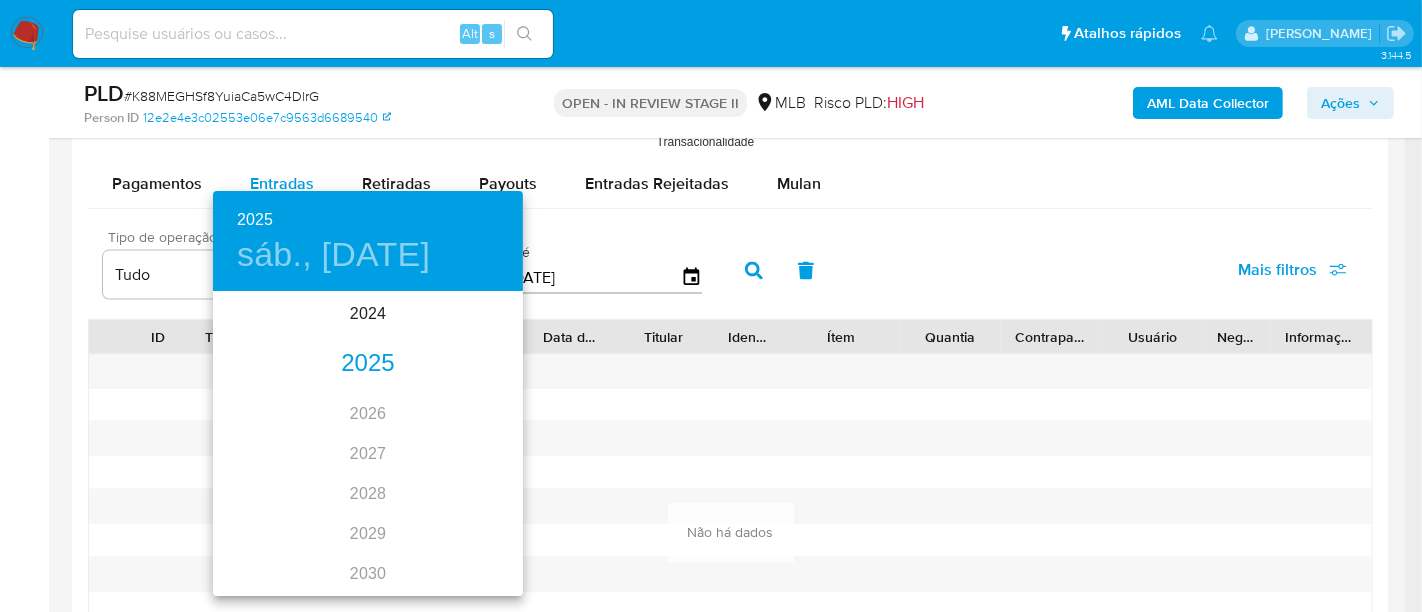 click on "2025" at bounding box center [368, 364] 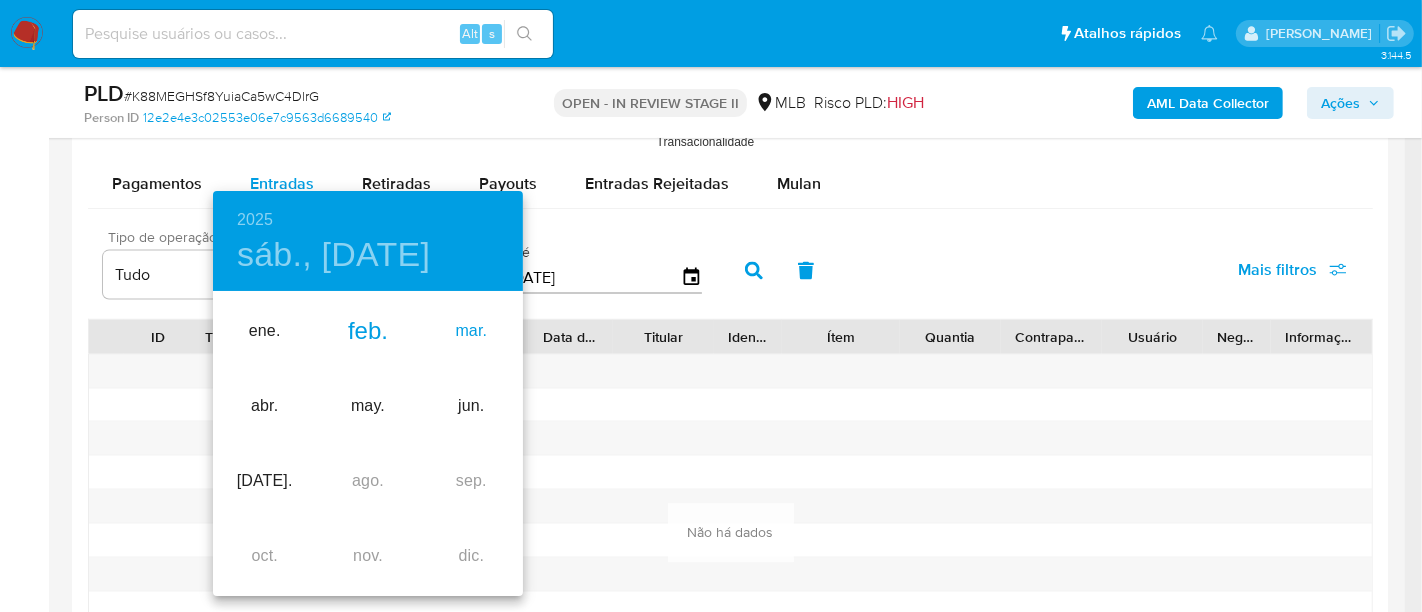 click on "mar." at bounding box center [471, 331] 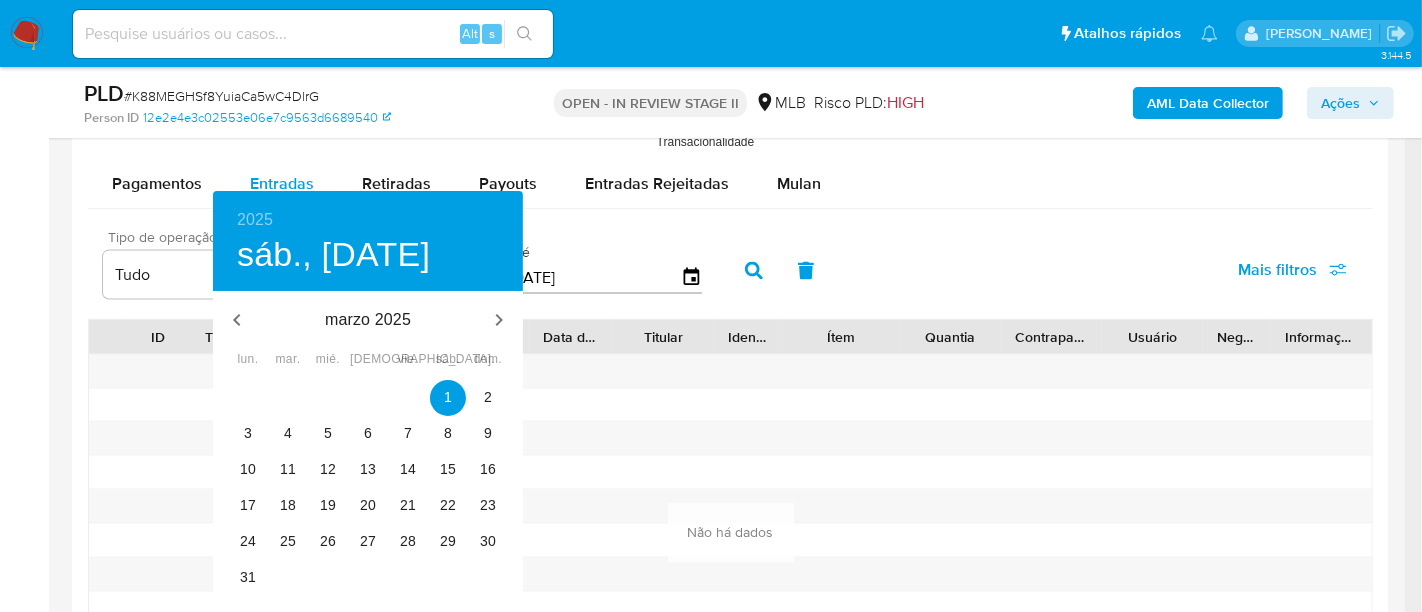 click on "1" at bounding box center [448, 398] 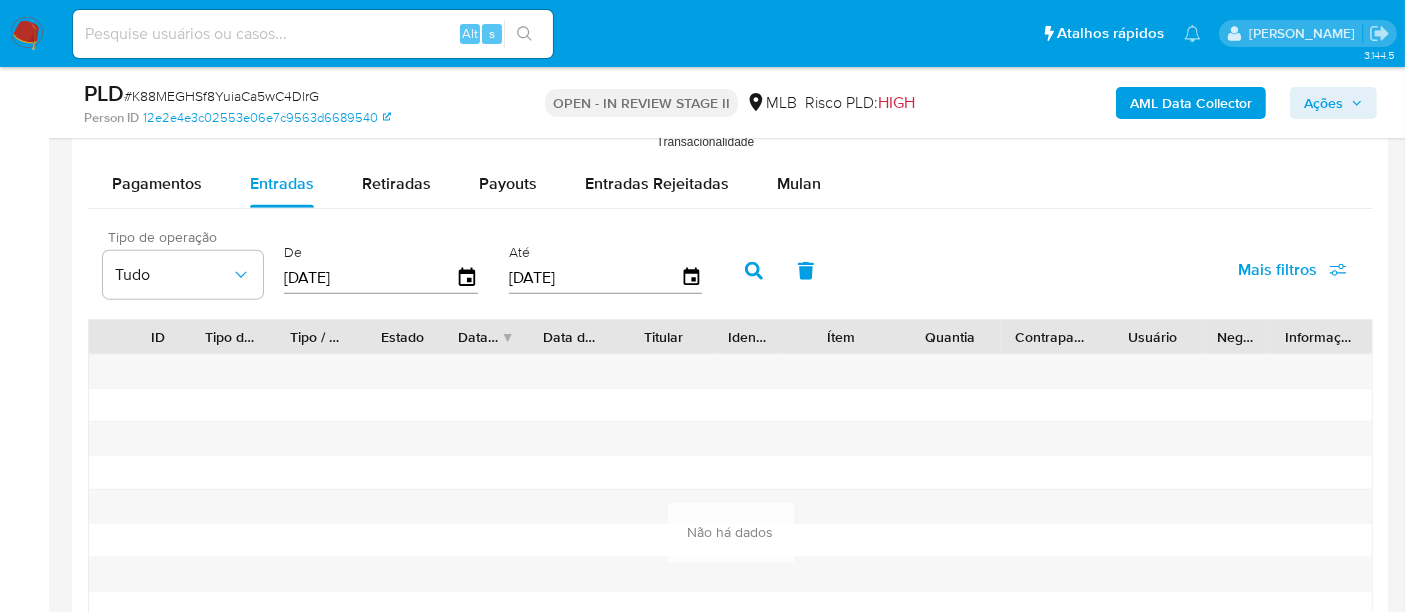 click 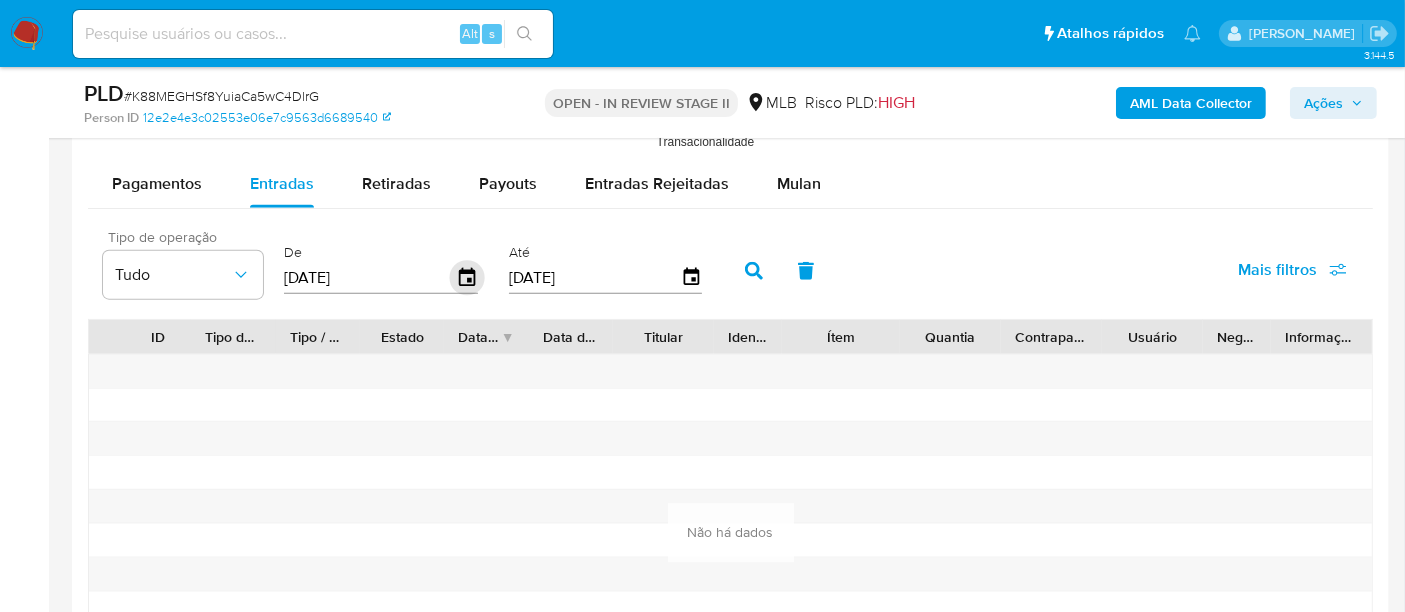 click 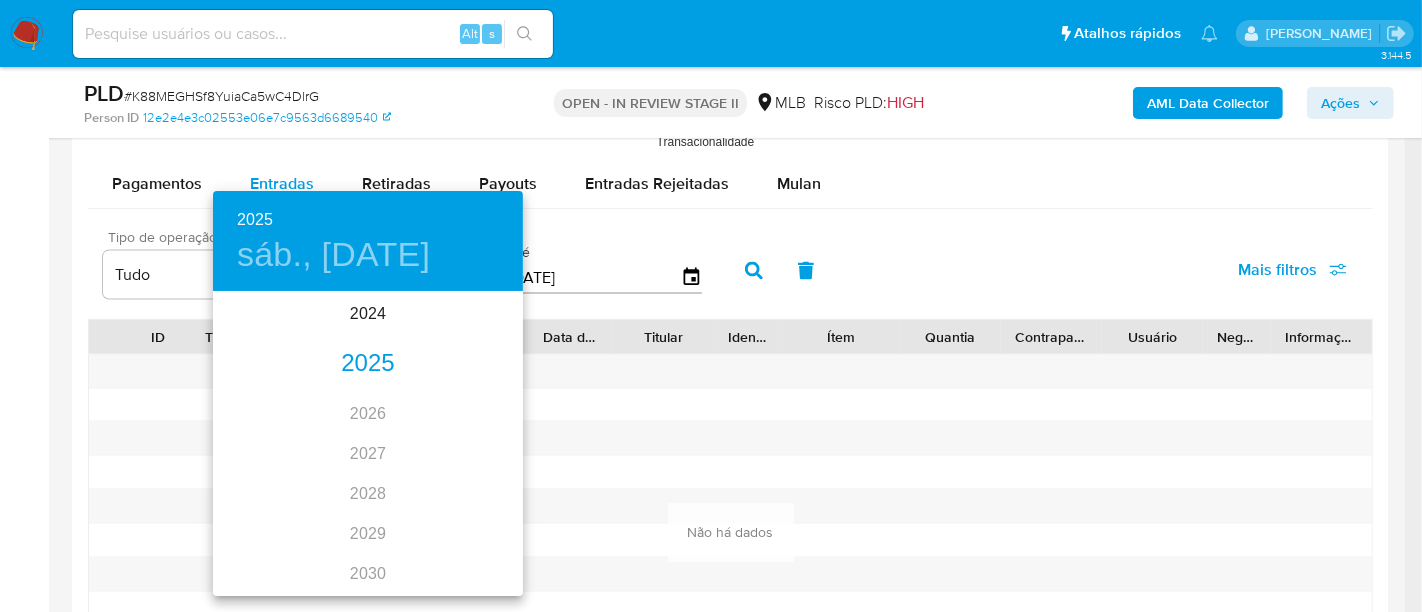 click on "2025" at bounding box center (368, 364) 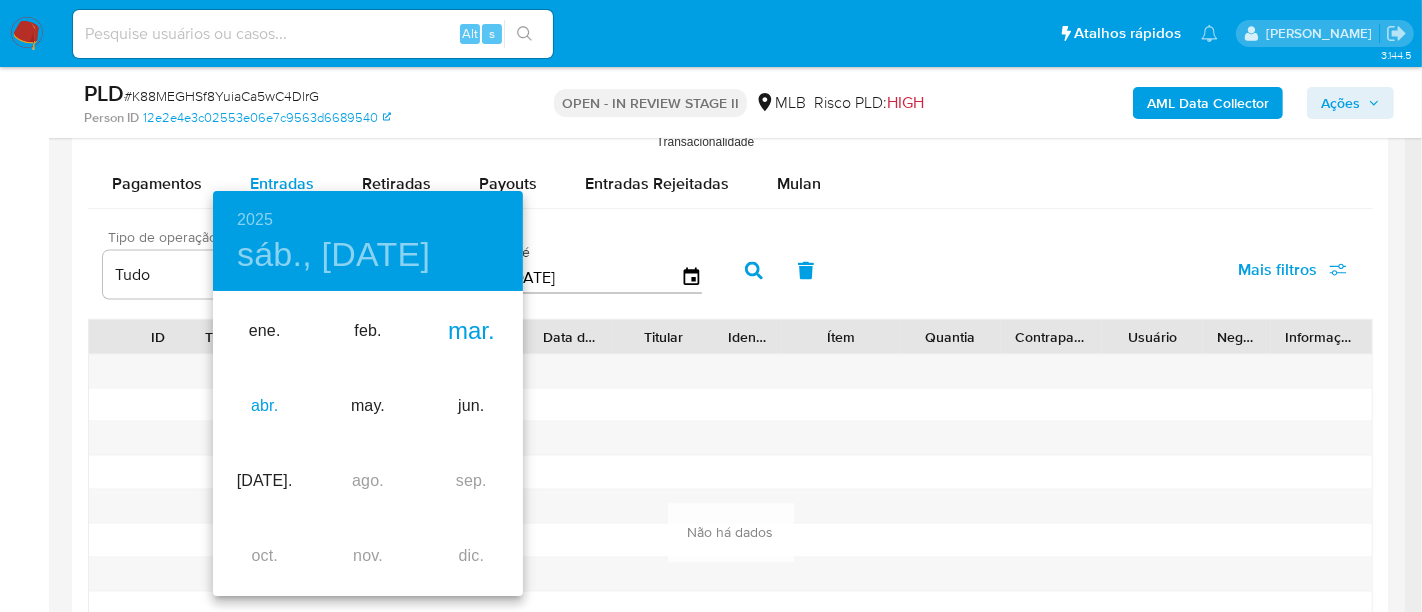 click on "abr." at bounding box center [264, 406] 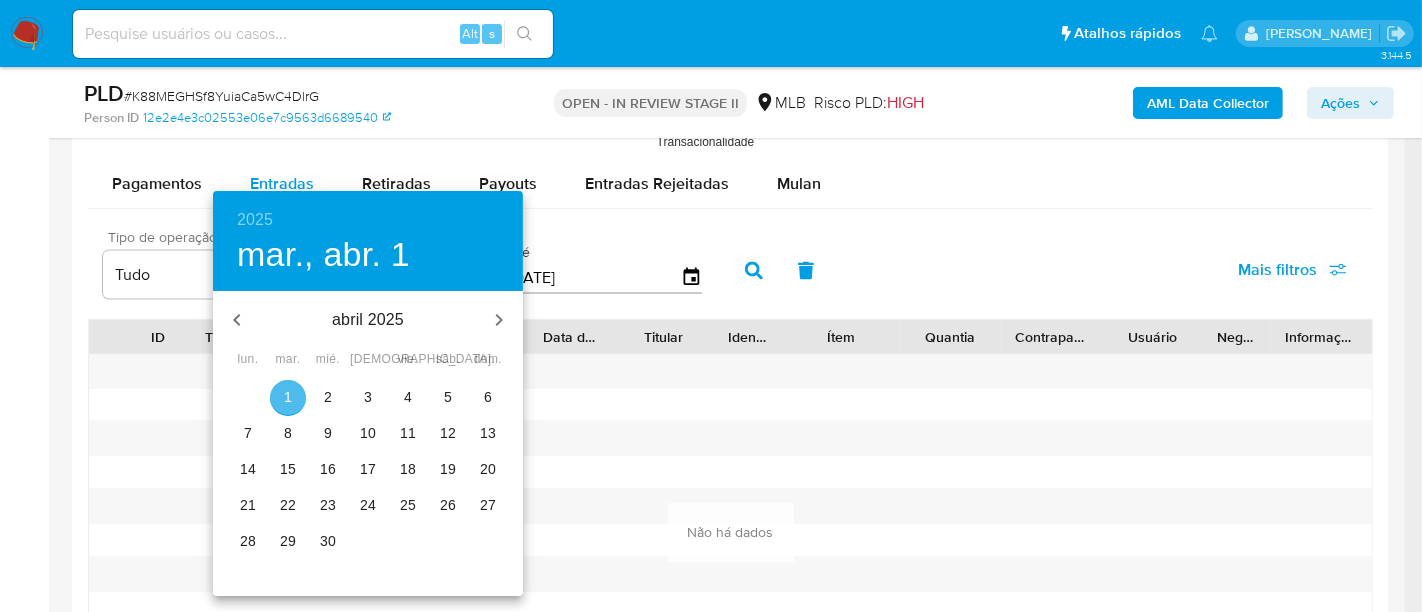 click on "1" at bounding box center (288, 397) 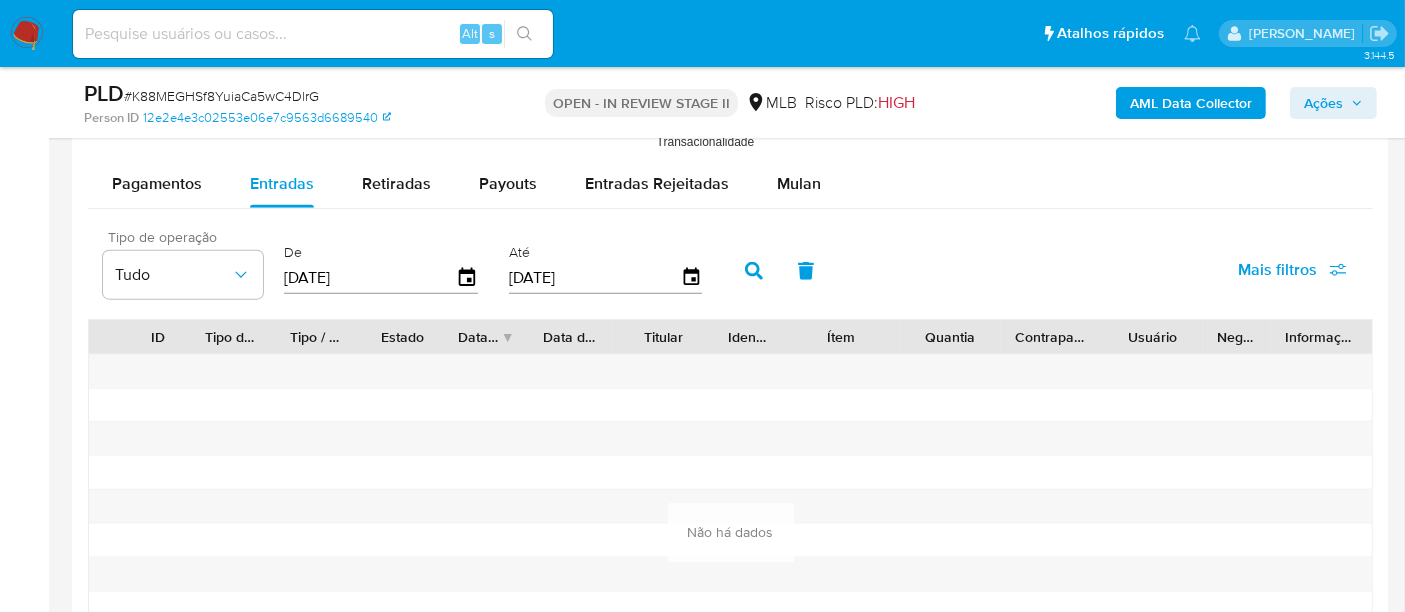 click 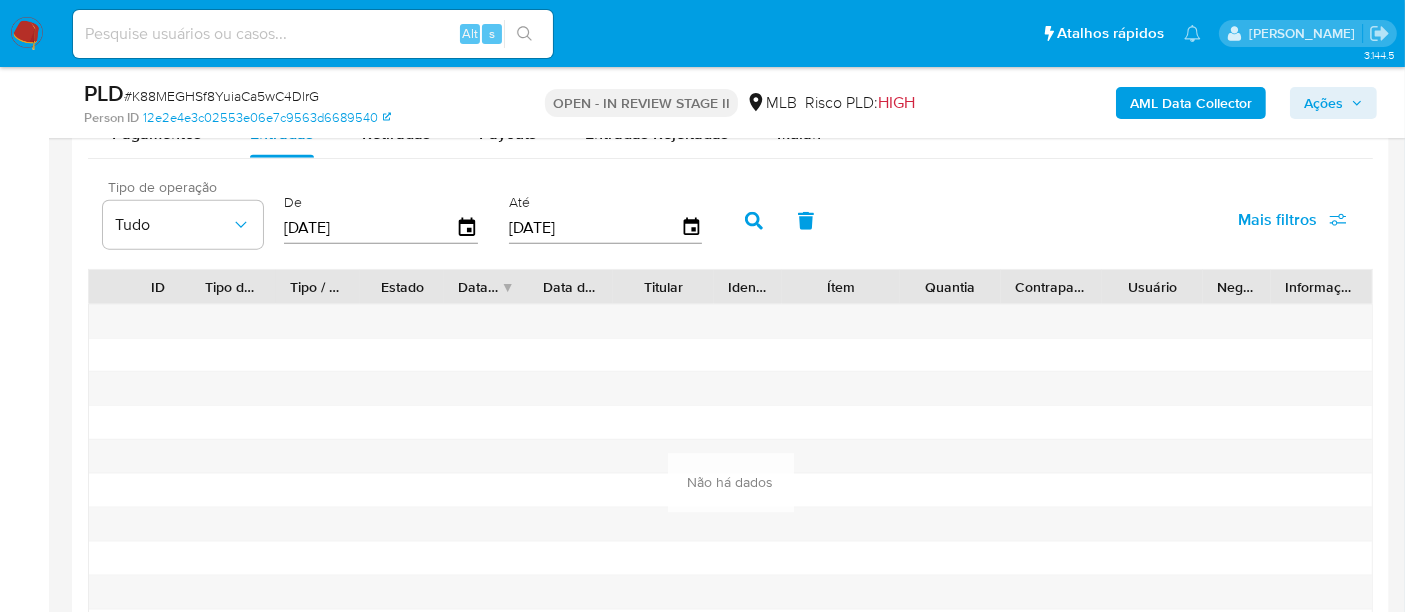 scroll, scrollTop: 2352, scrollLeft: 0, axis: vertical 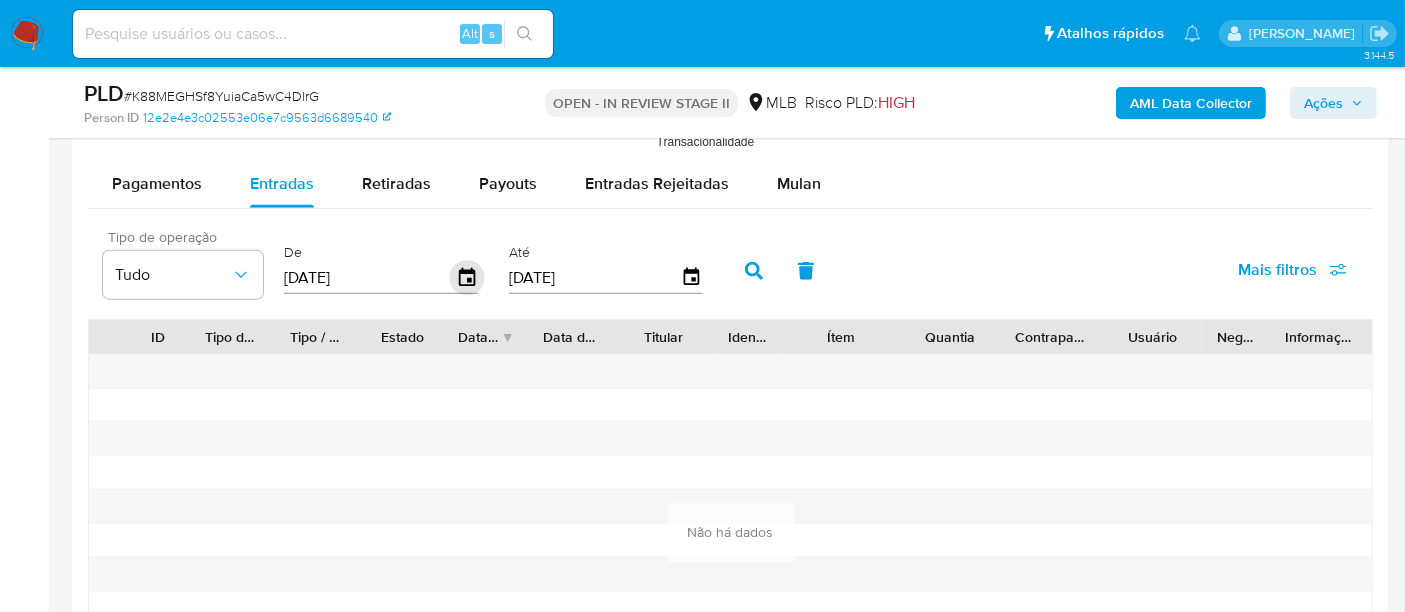 click 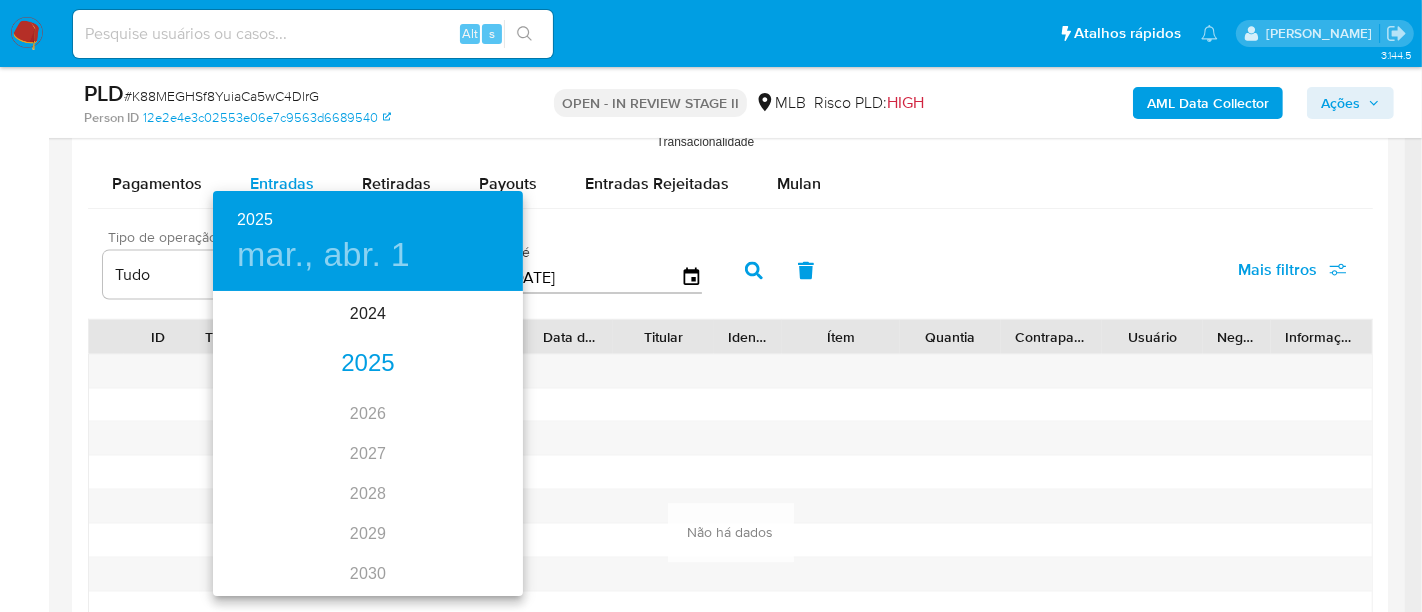 click on "2025" at bounding box center [368, 364] 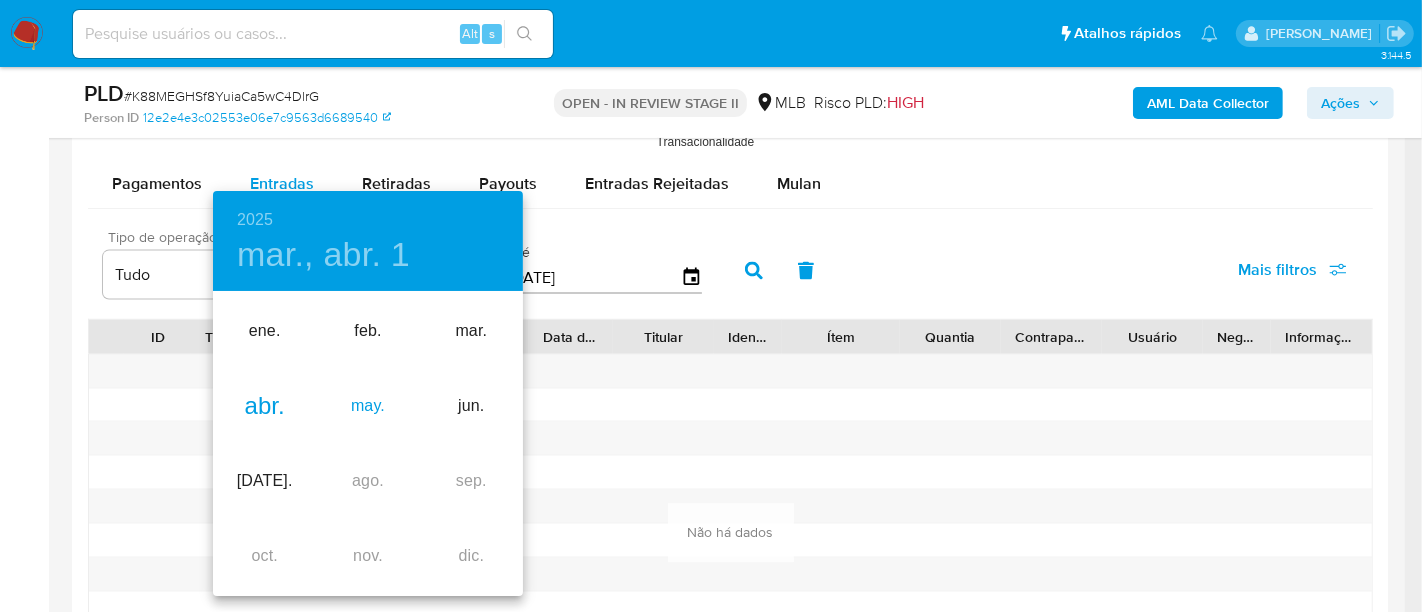 click on "may." at bounding box center [367, 406] 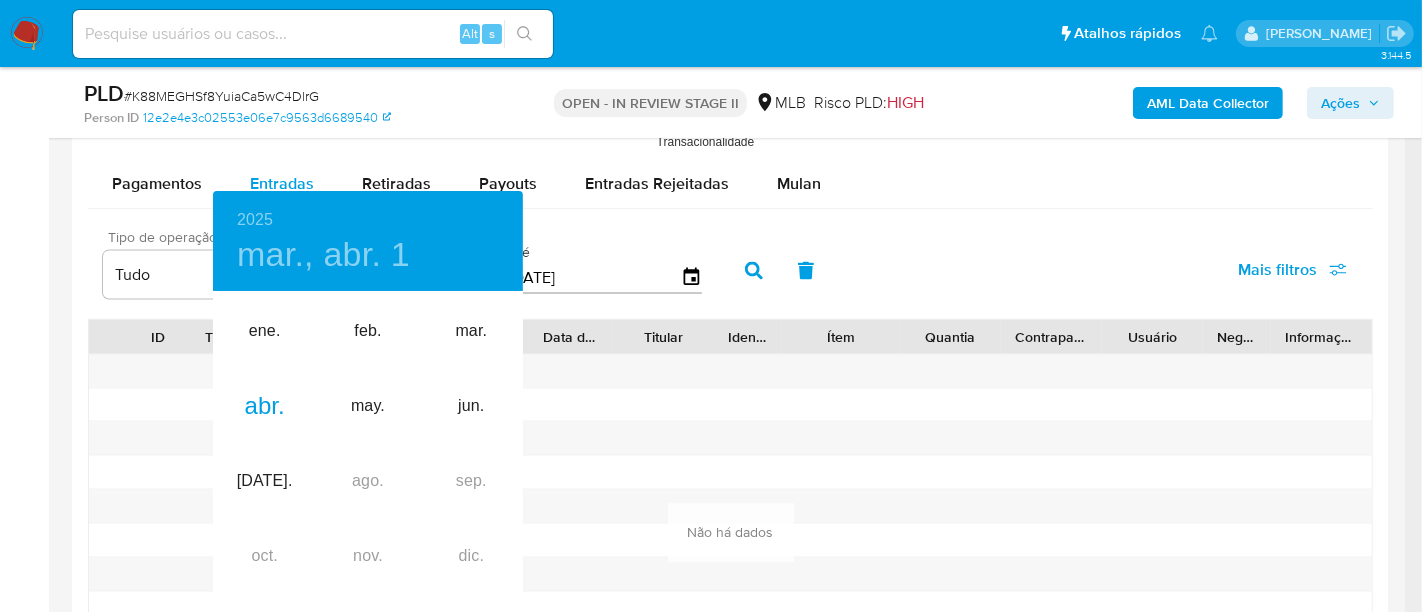 type on "01/05/2025" 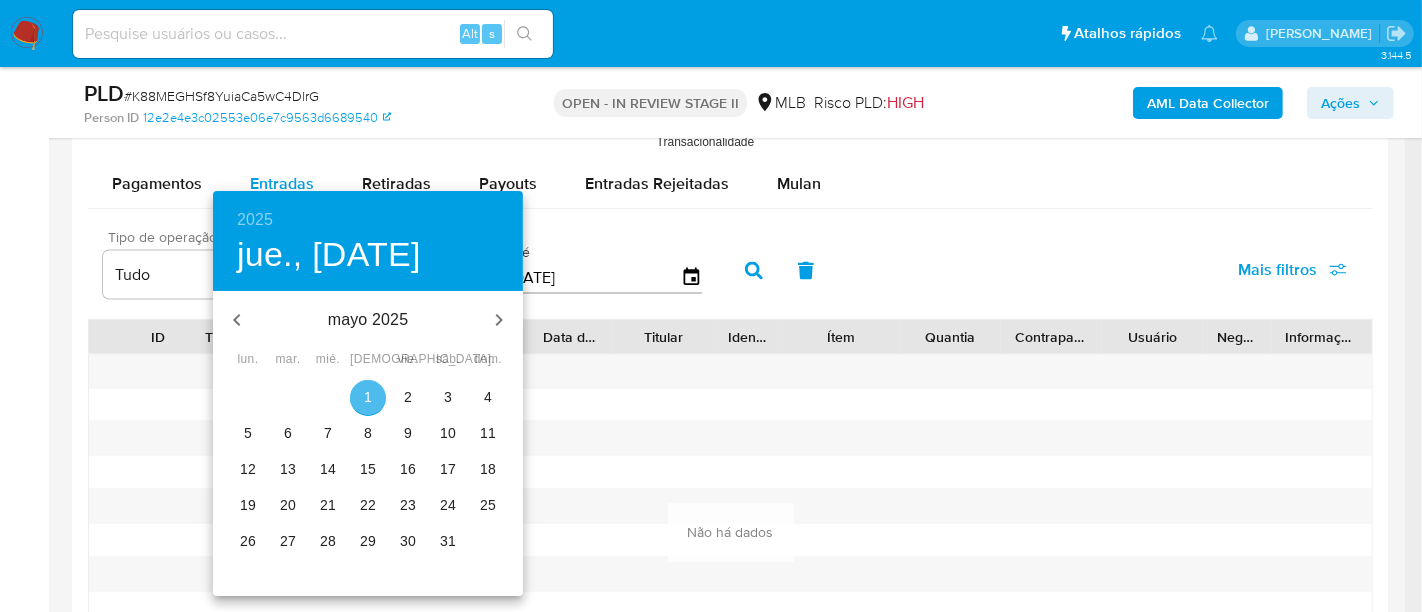 click on "1" at bounding box center [368, 397] 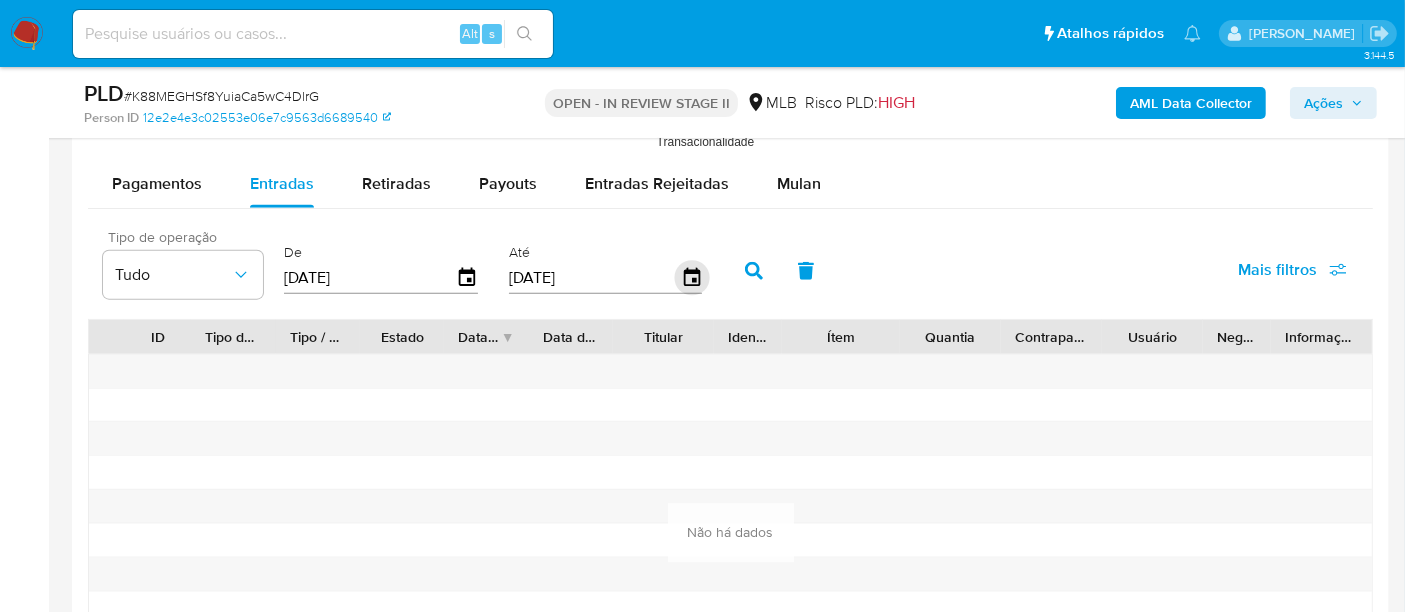 click 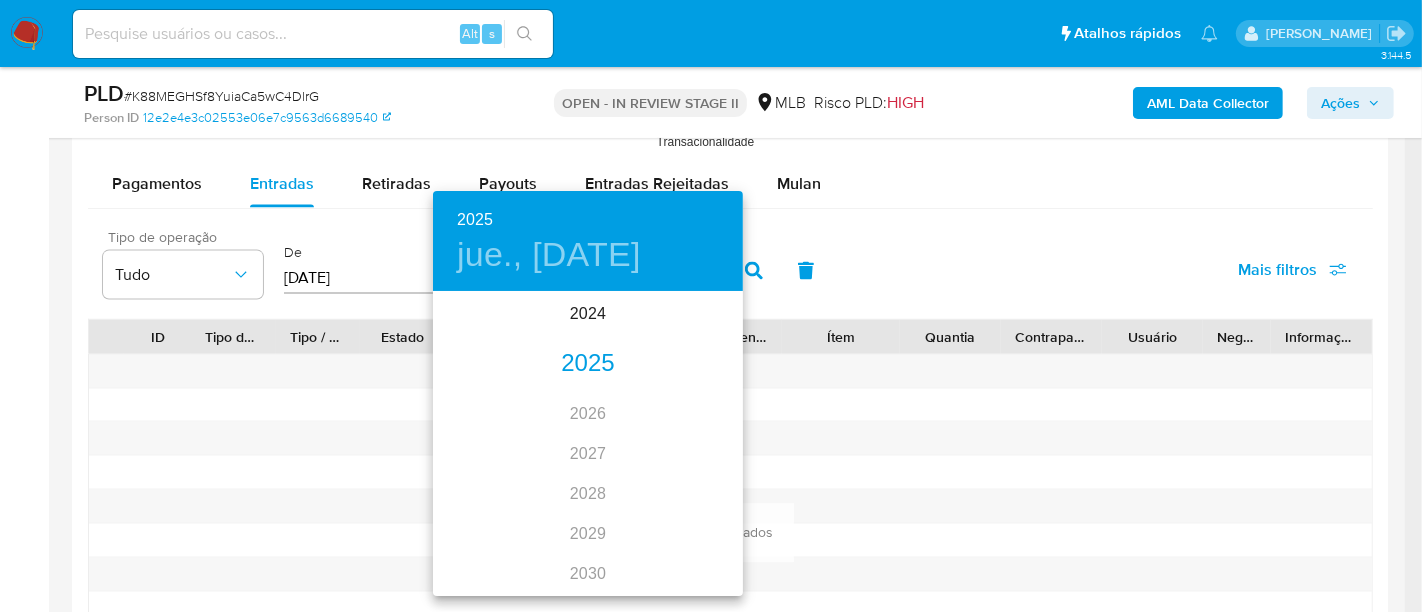 click on "2025" at bounding box center [588, 364] 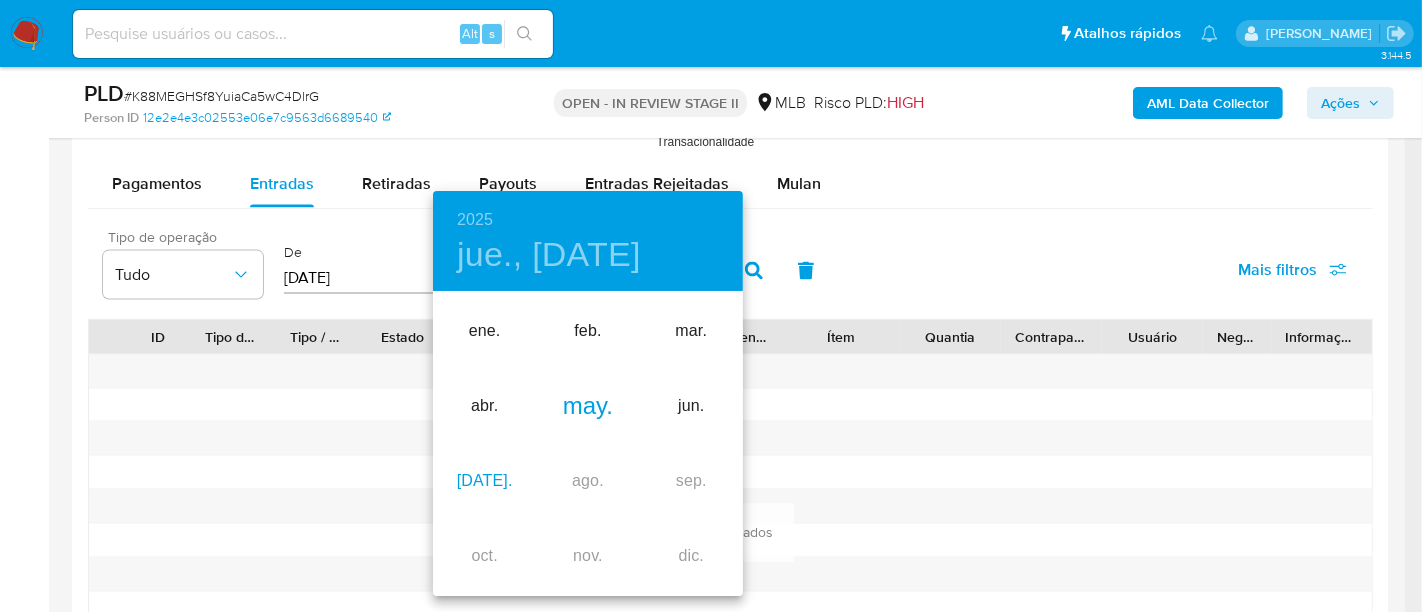 click on "jul." at bounding box center [484, 481] 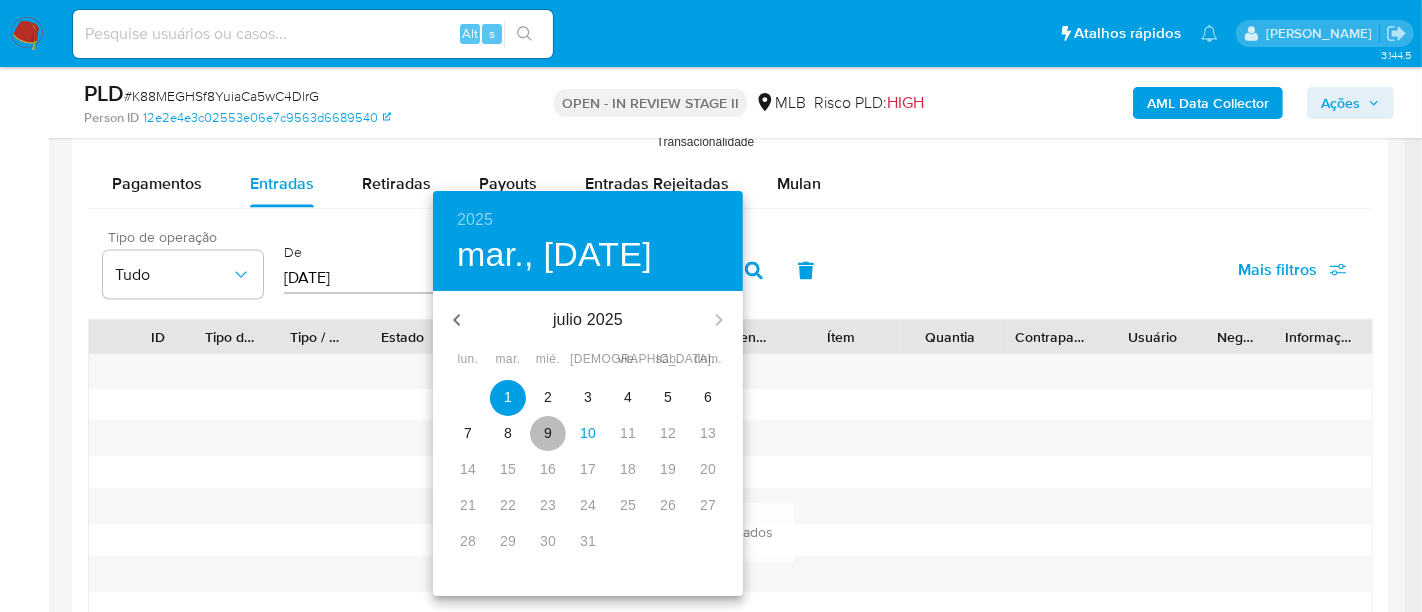 click on "9" at bounding box center [548, 433] 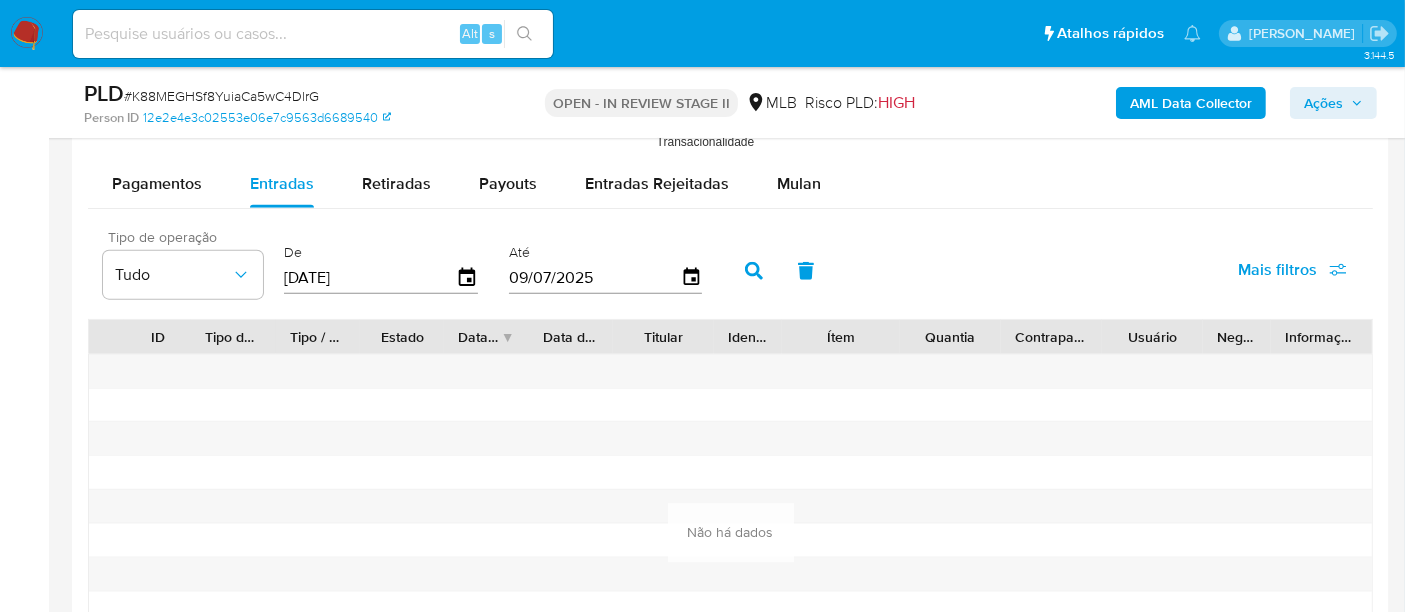 click 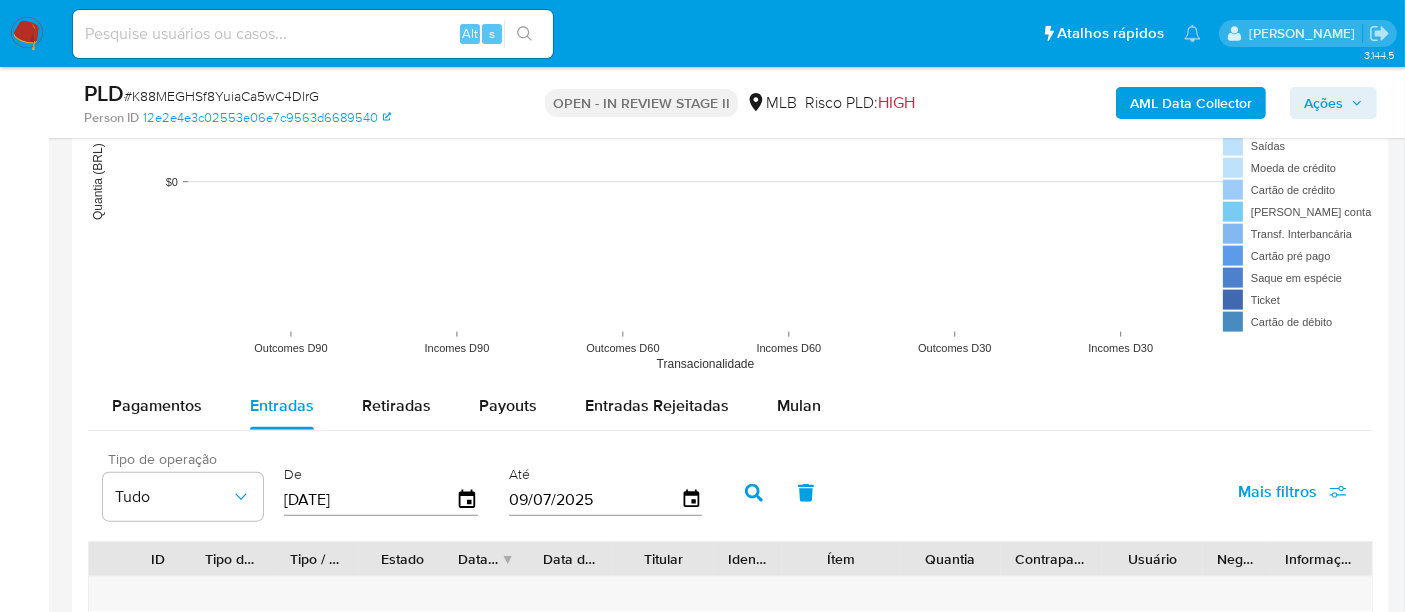 scroll, scrollTop: 2019, scrollLeft: 0, axis: vertical 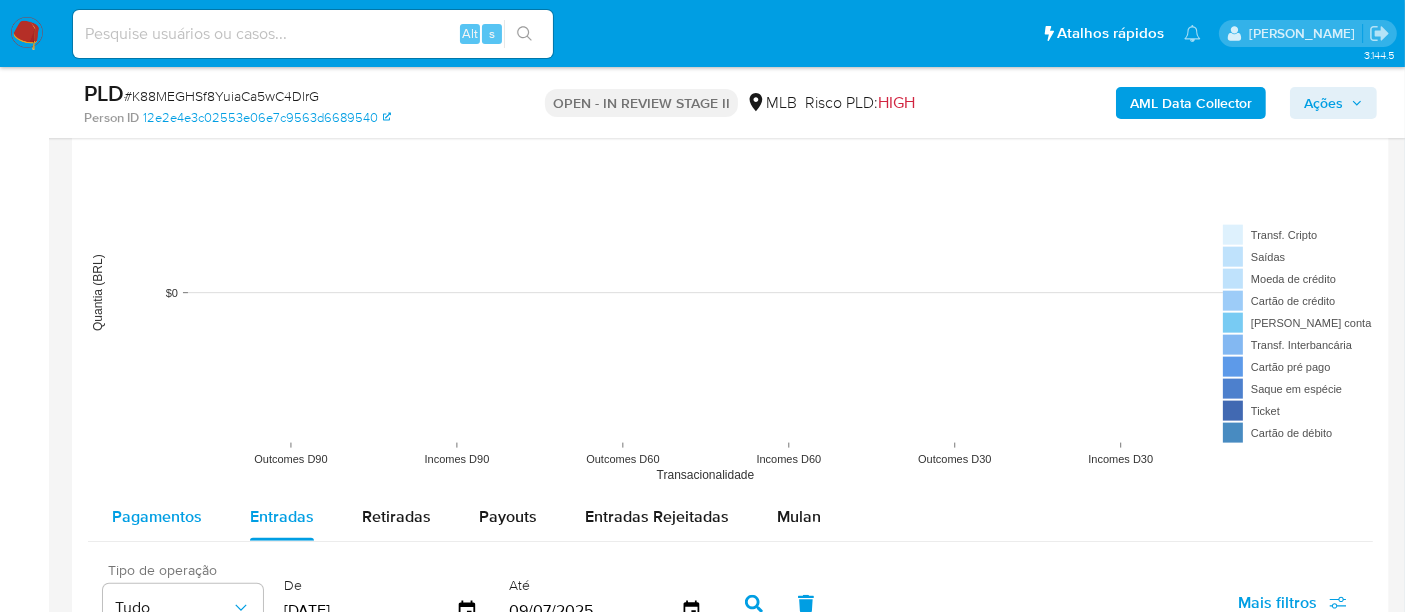 click on "Pagamentos" at bounding box center (157, 516) 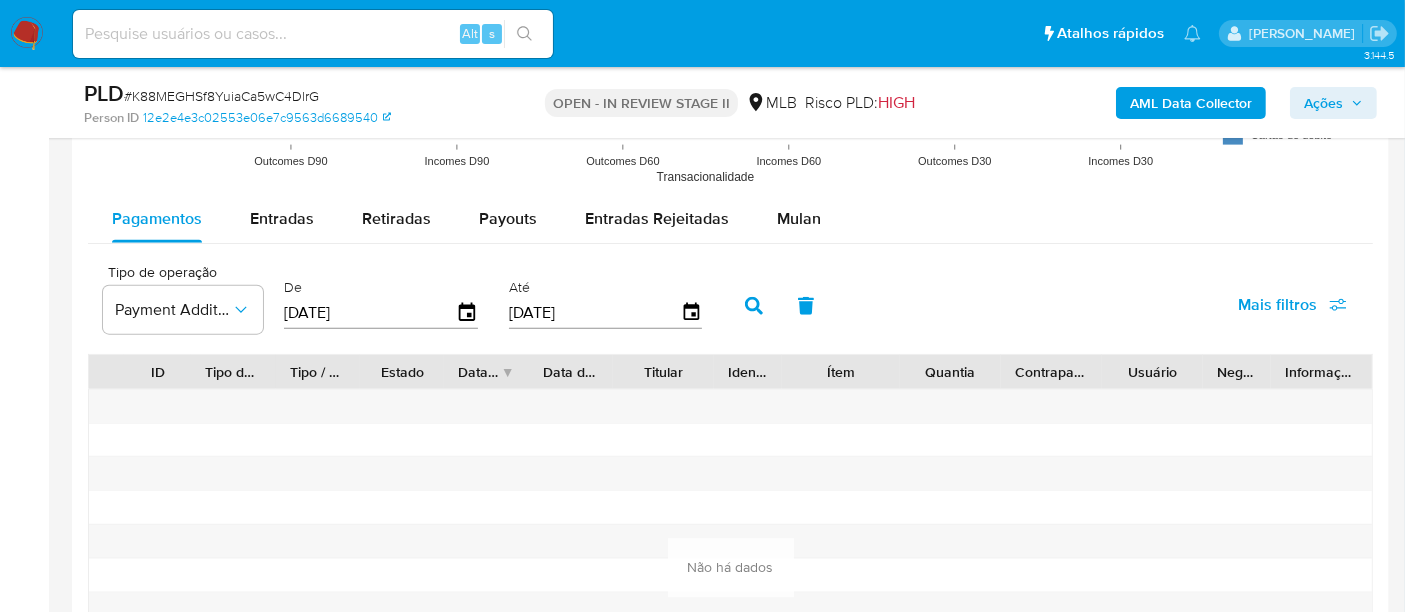 scroll, scrollTop: 2352, scrollLeft: 0, axis: vertical 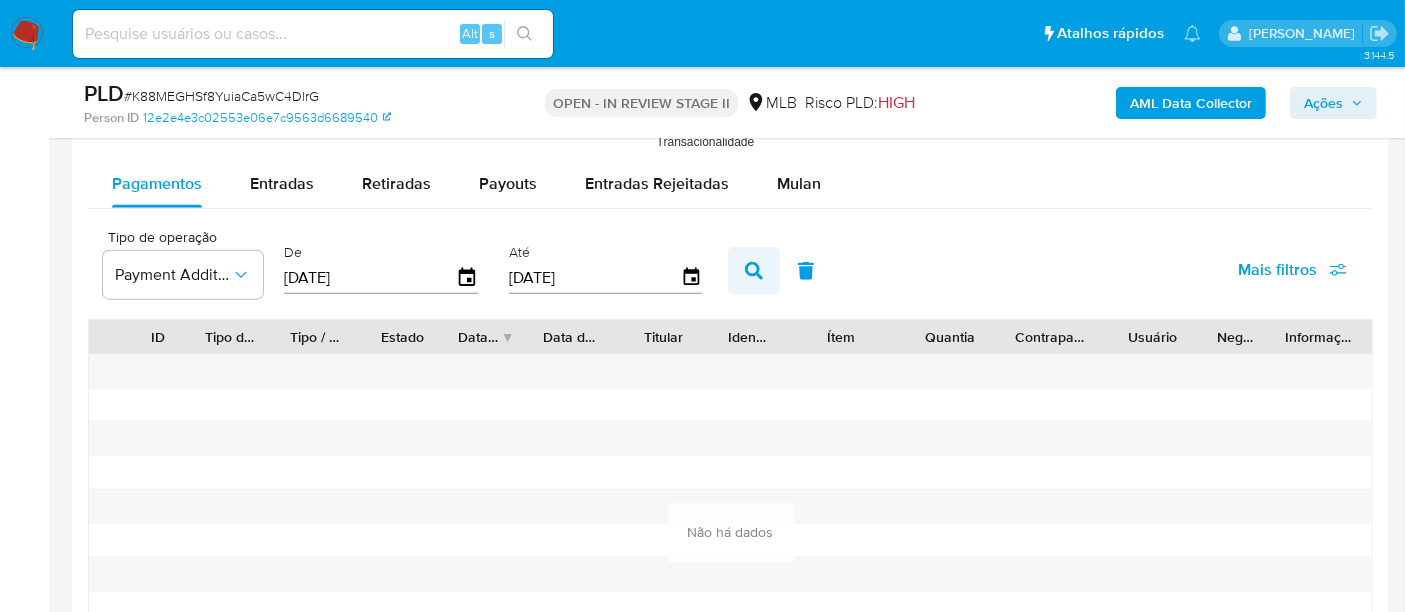 click at bounding box center [754, 271] 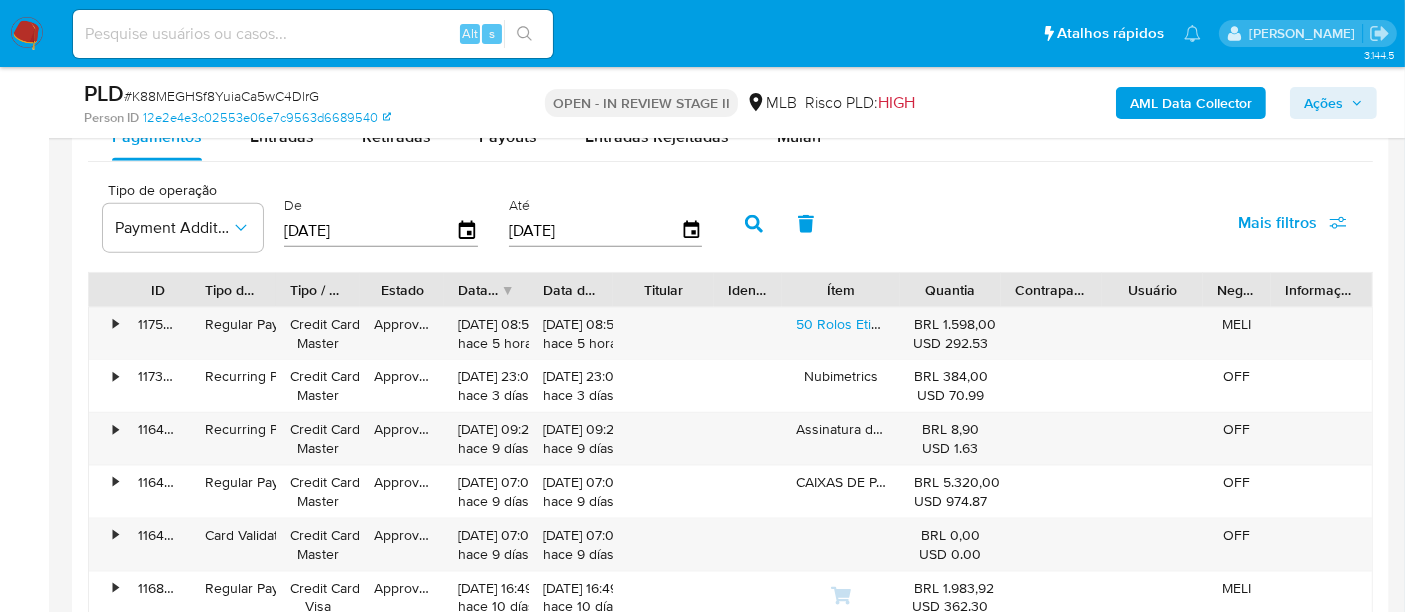 scroll, scrollTop: 2352, scrollLeft: 0, axis: vertical 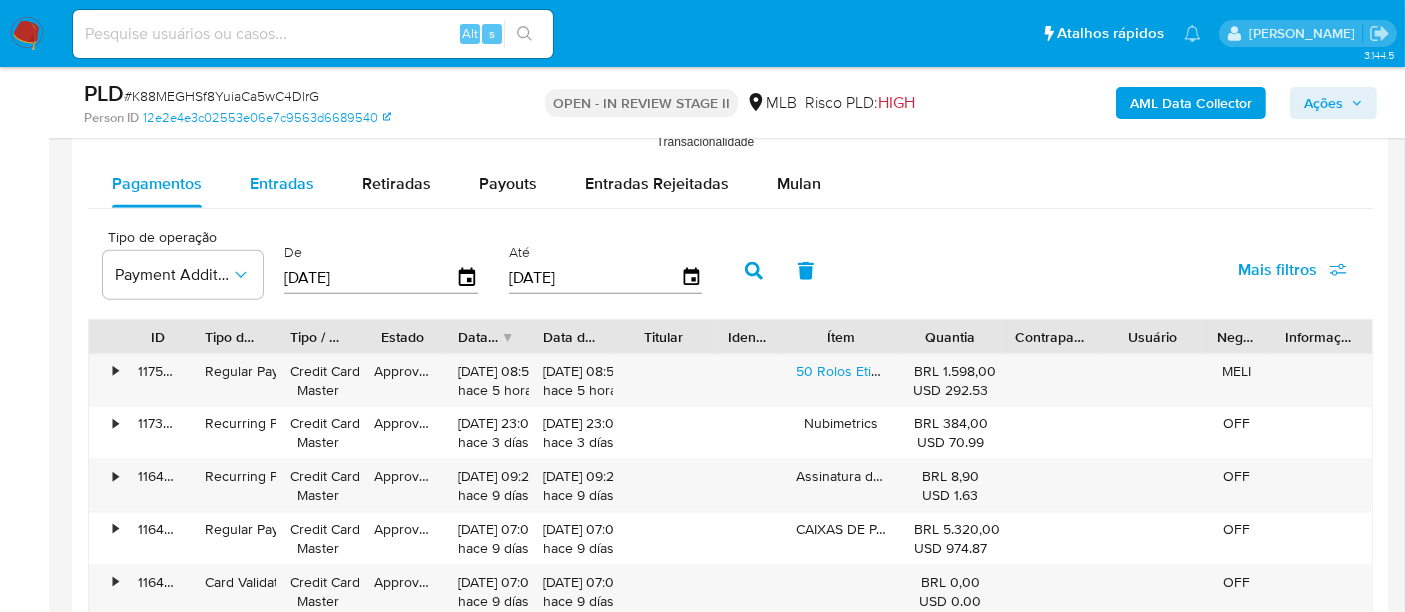 click on "Entradas" at bounding box center (282, 183) 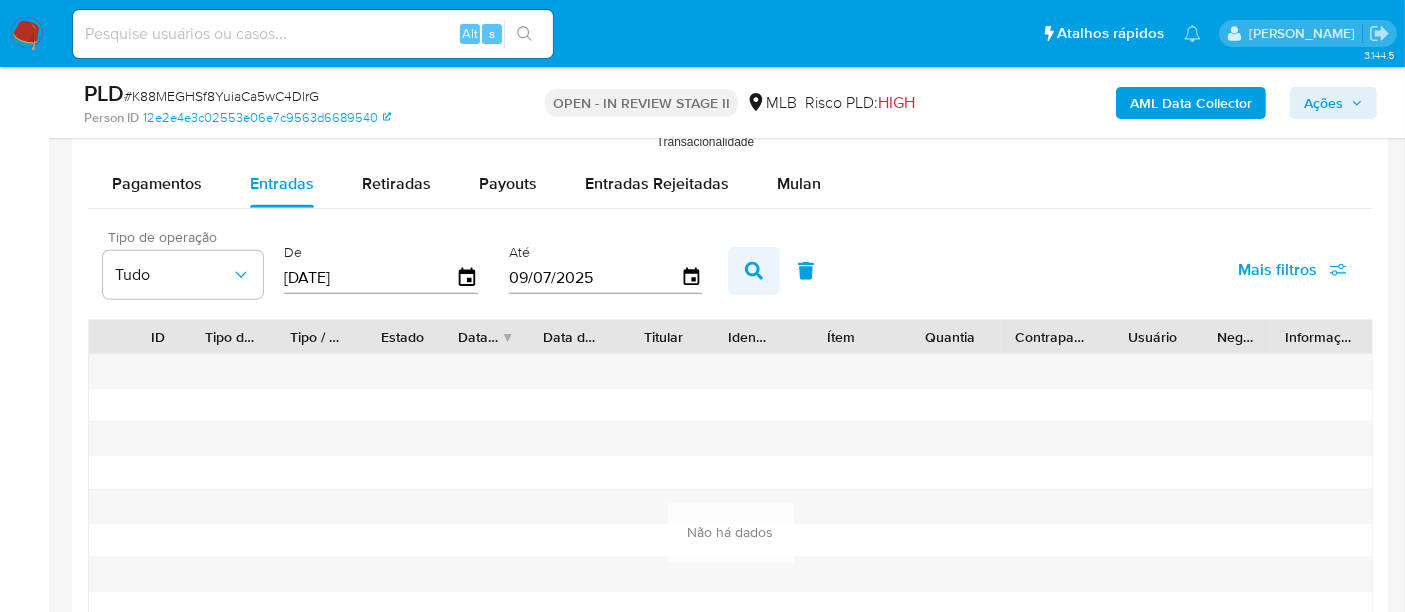 click 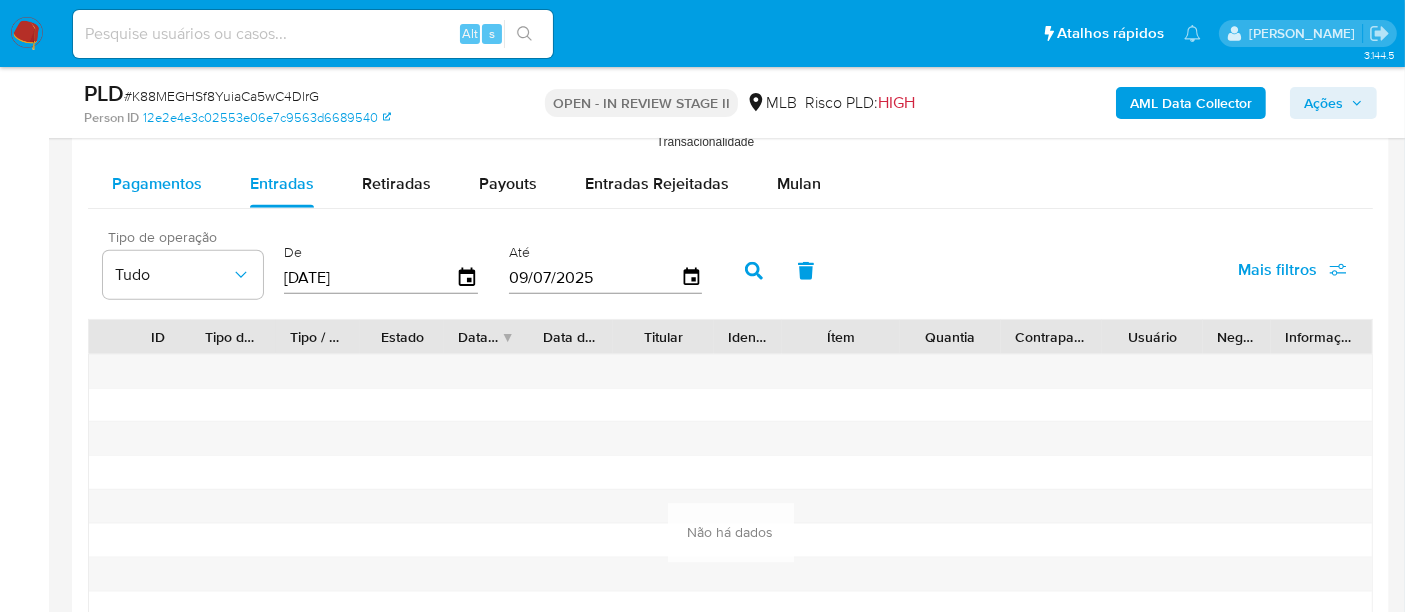 click on "Pagamentos" at bounding box center [157, 183] 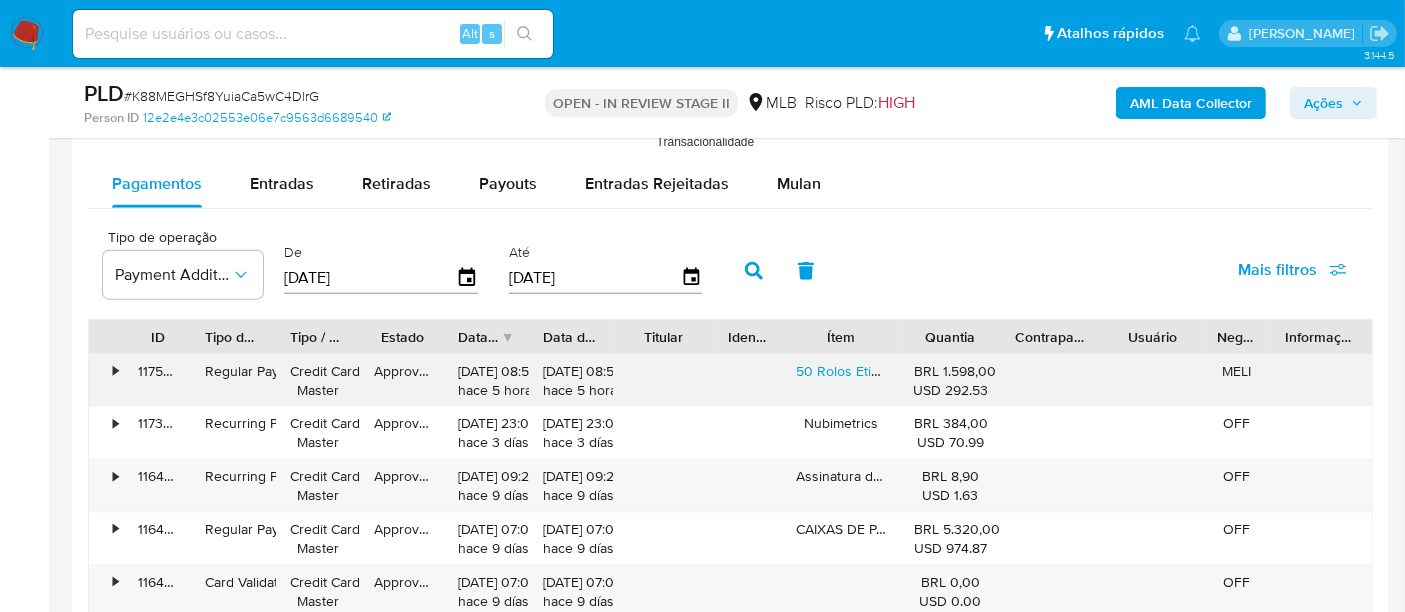 click on "•" at bounding box center (106, 381) 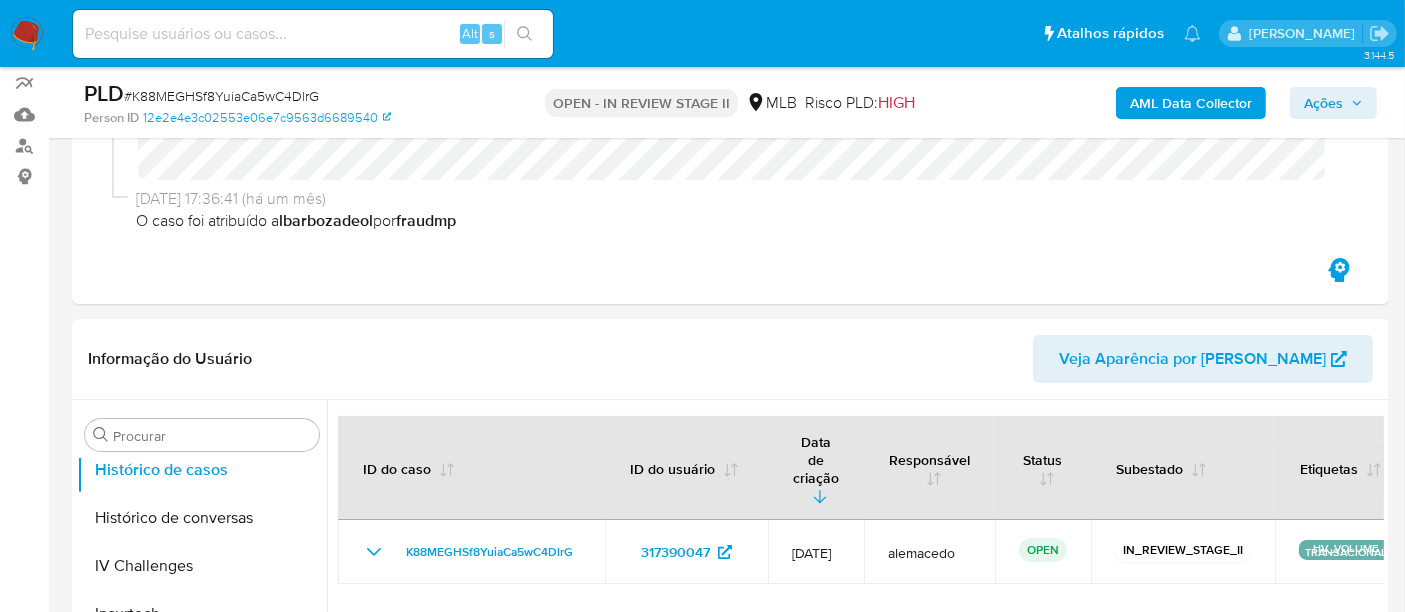 scroll, scrollTop: 241, scrollLeft: 0, axis: vertical 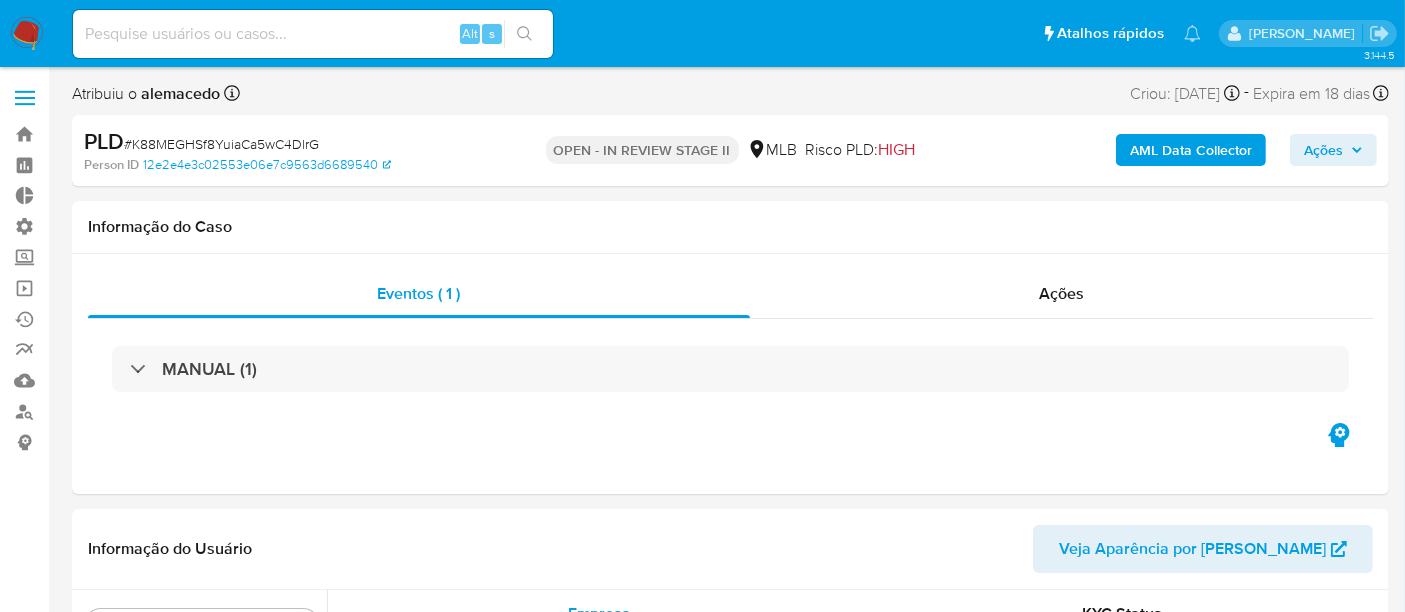 select on "10" 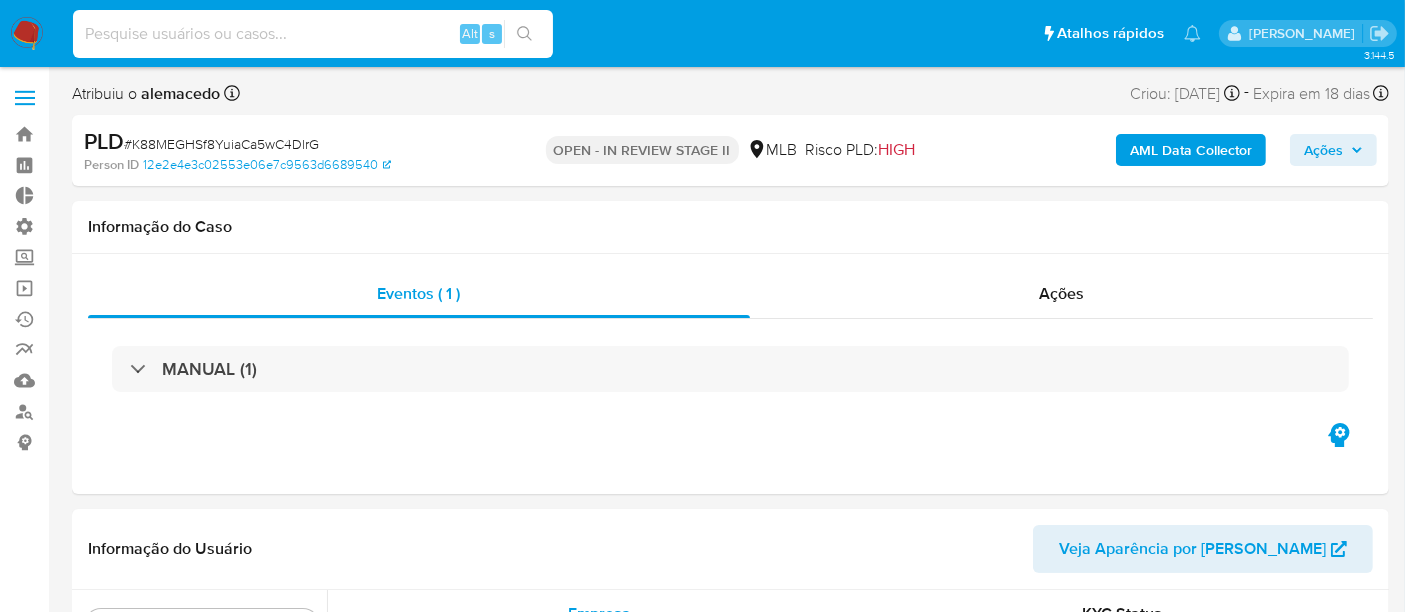 click at bounding box center [313, 34] 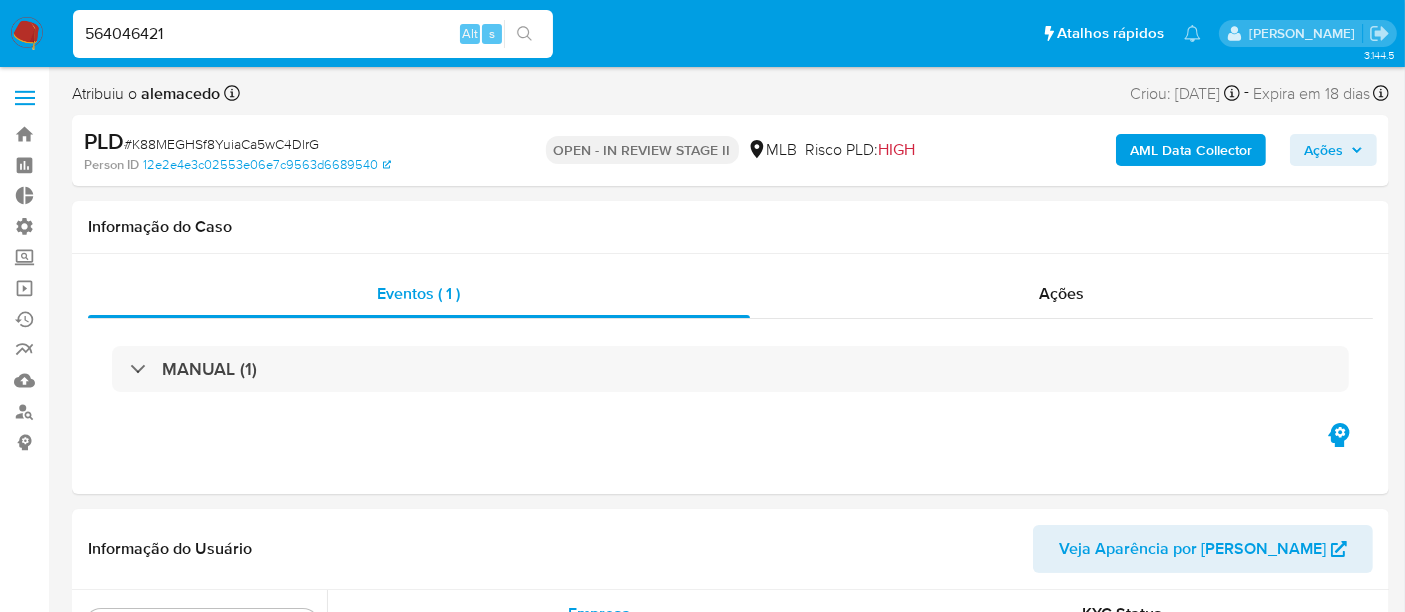 type on "564046421" 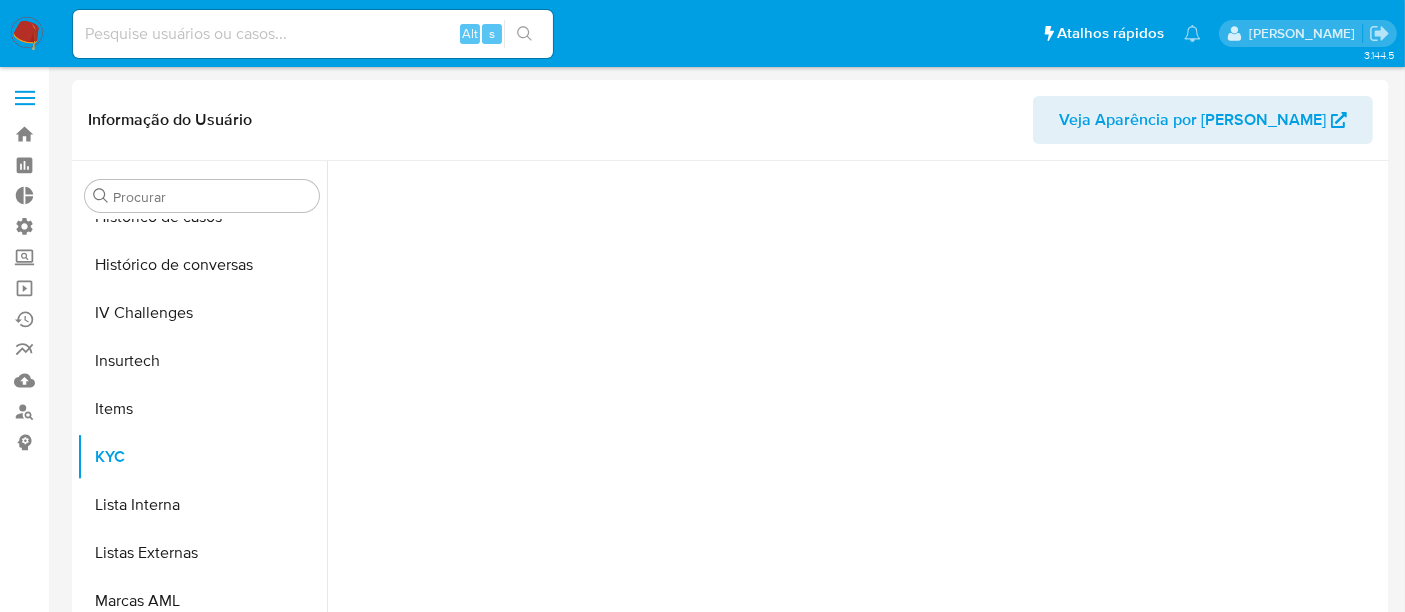 scroll, scrollTop: 892, scrollLeft: 0, axis: vertical 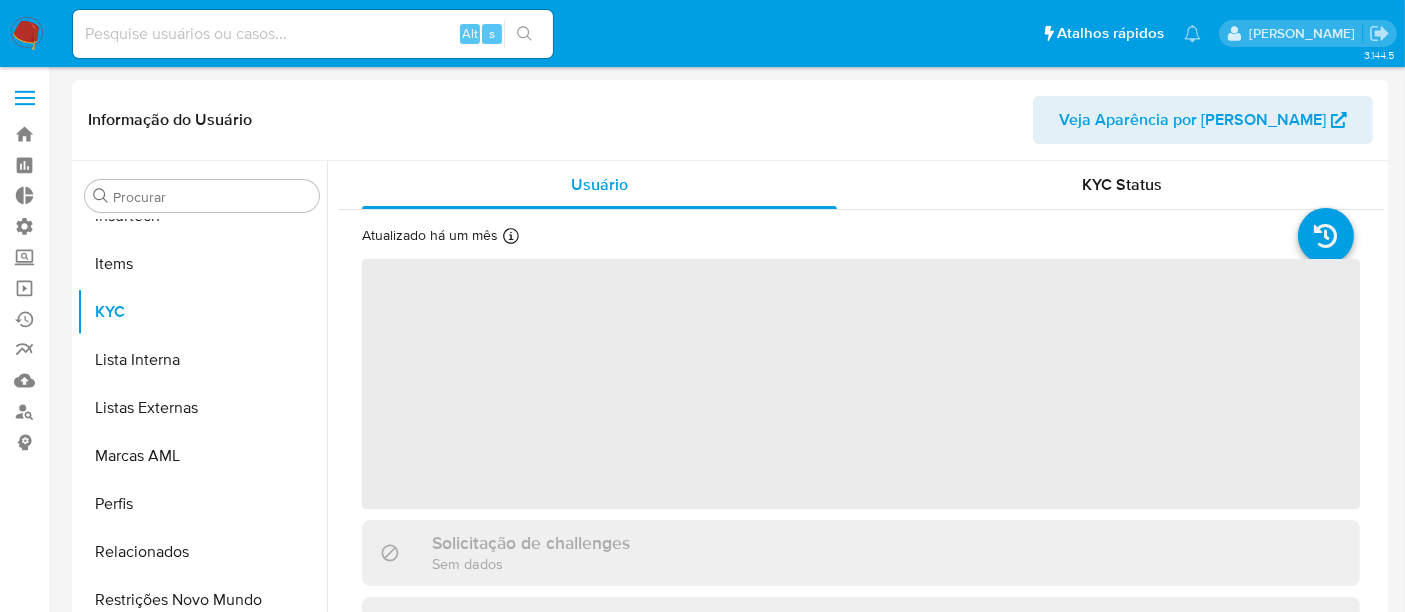 select on "10" 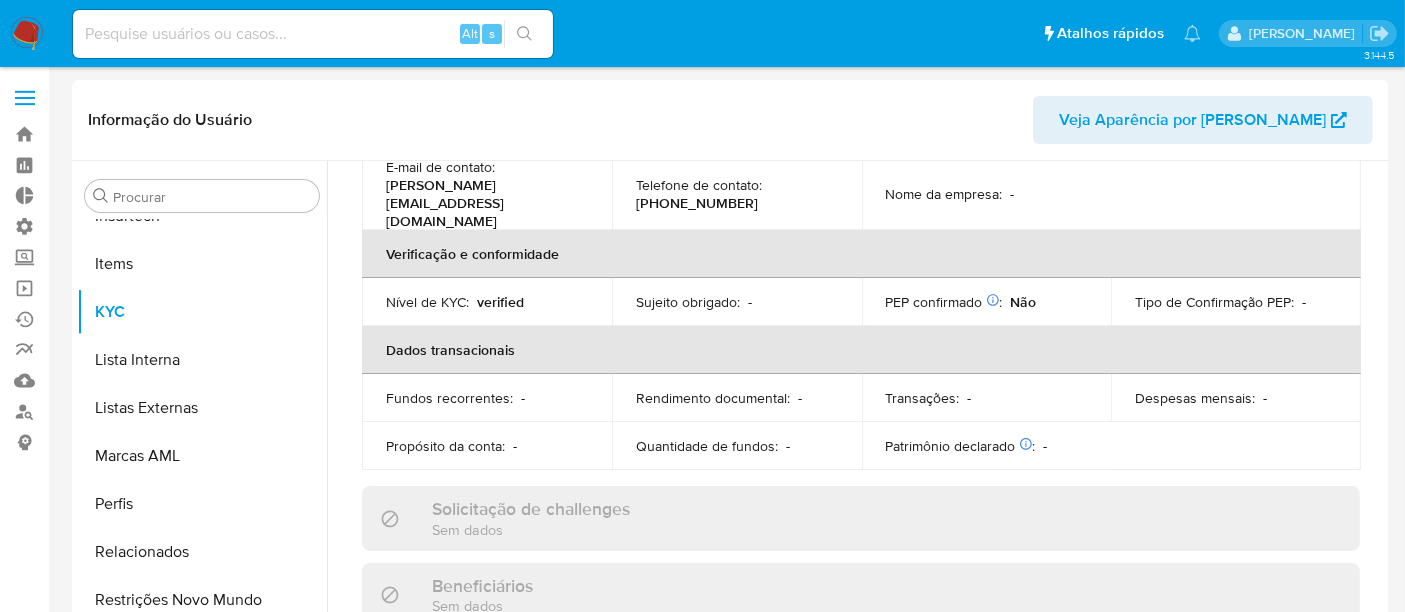 scroll, scrollTop: 444, scrollLeft: 0, axis: vertical 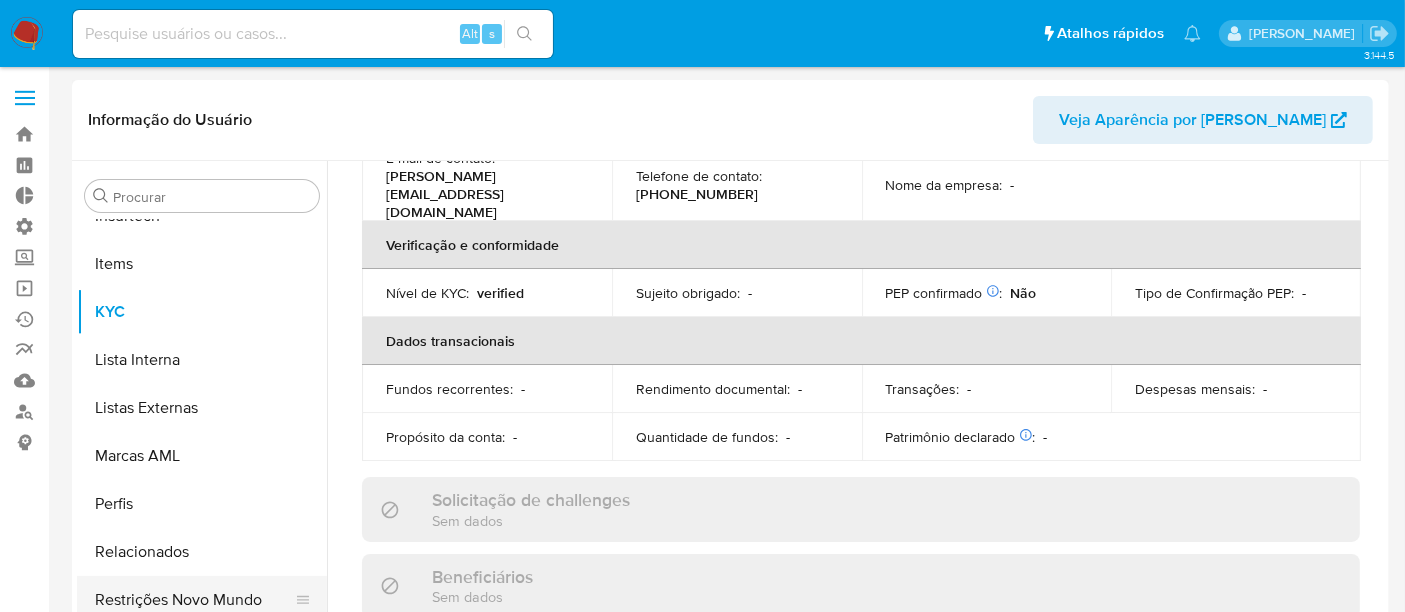 click on "Restrições Novo Mundo" at bounding box center (194, 600) 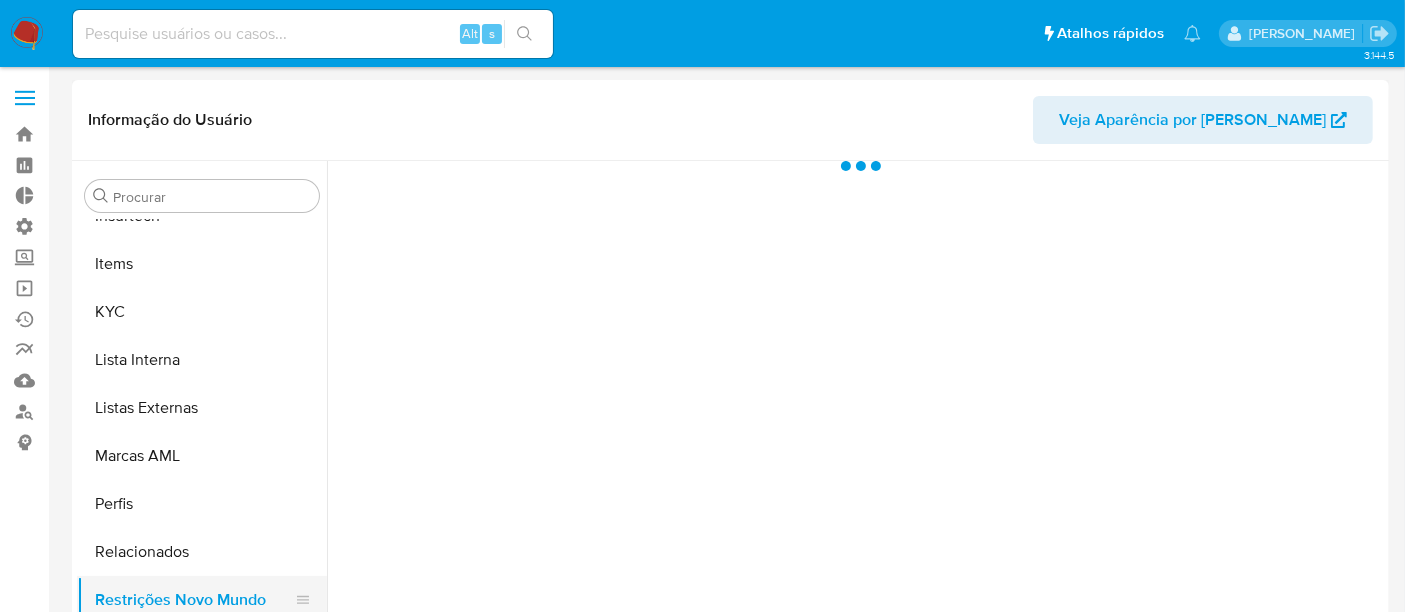 scroll, scrollTop: 0, scrollLeft: 0, axis: both 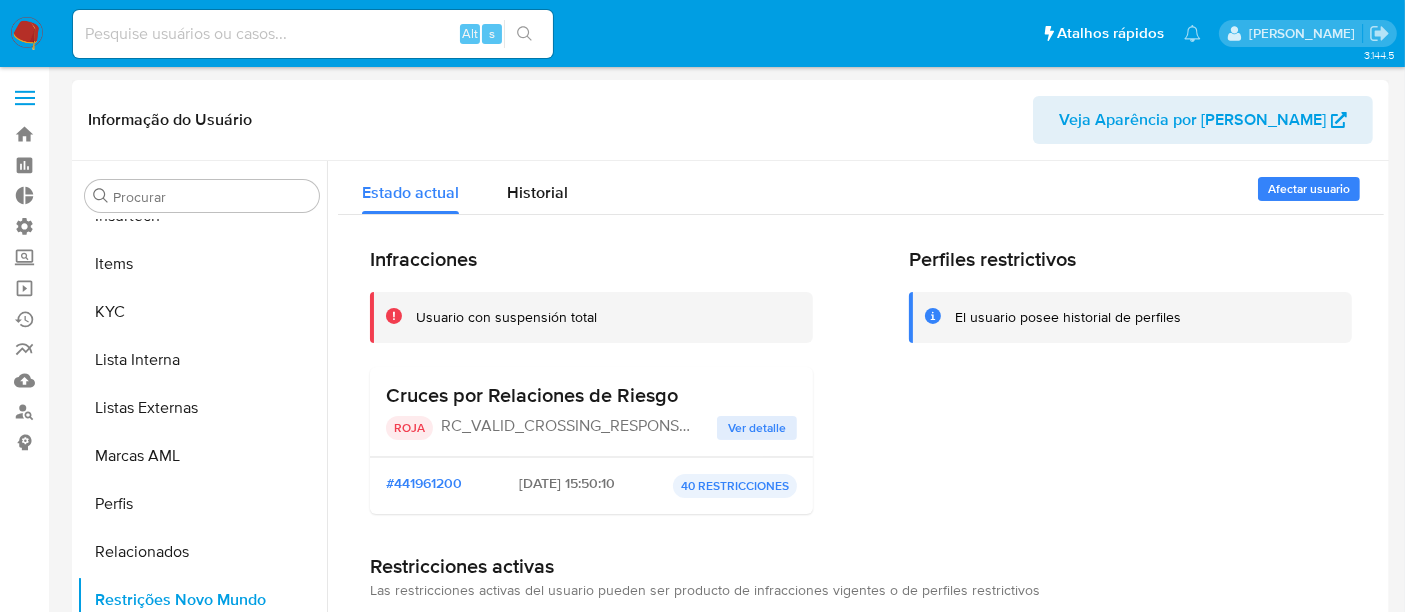 click on "Ver detalle" at bounding box center [757, 428] 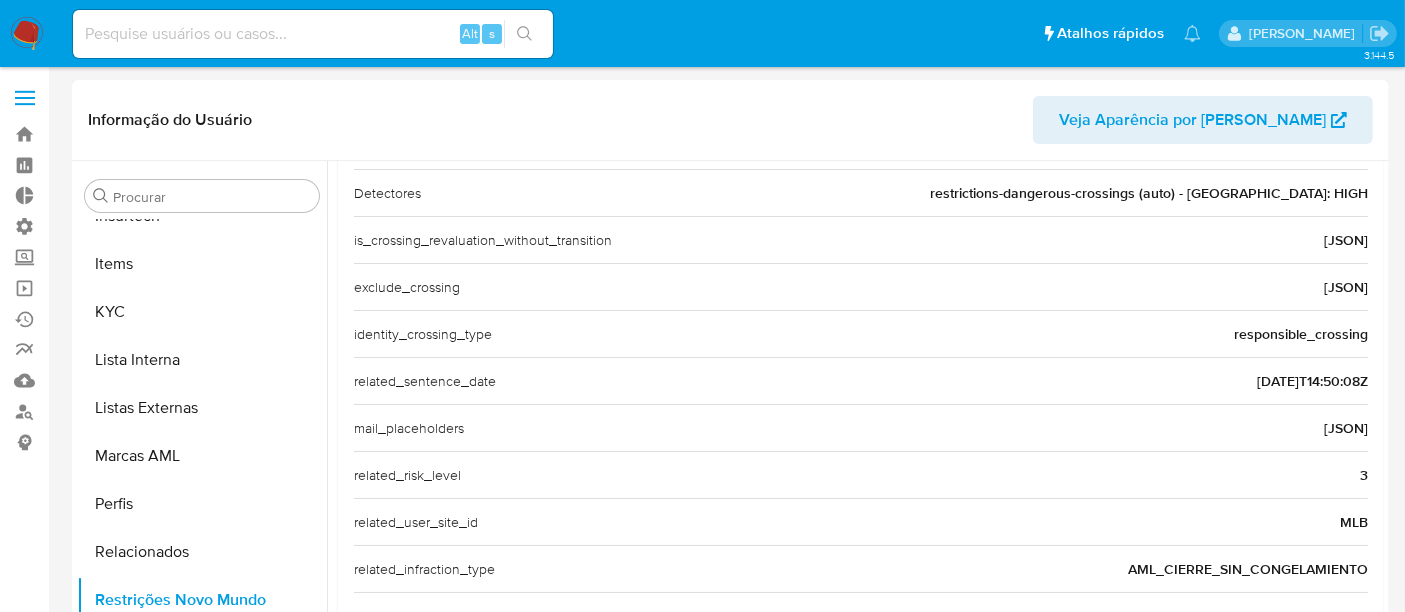 scroll, scrollTop: 555, scrollLeft: 0, axis: vertical 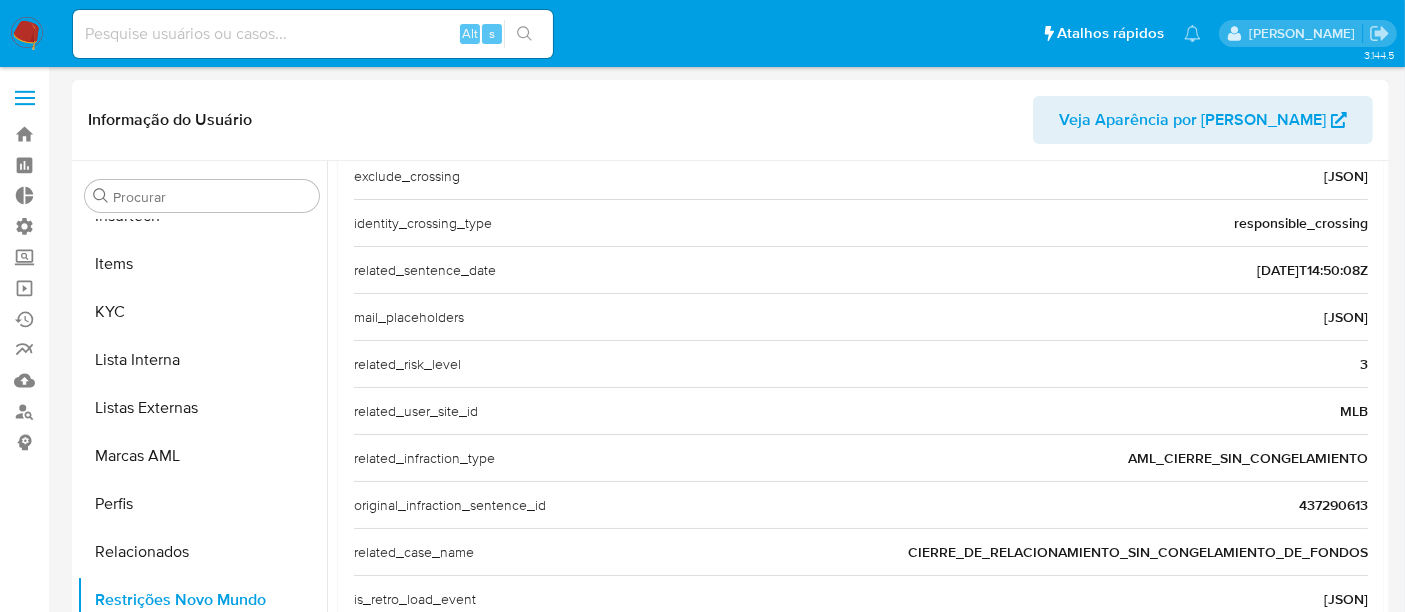 drag, startPoint x: 1292, startPoint y: 496, endPoint x: 1360, endPoint y: 501, distance: 68.18358 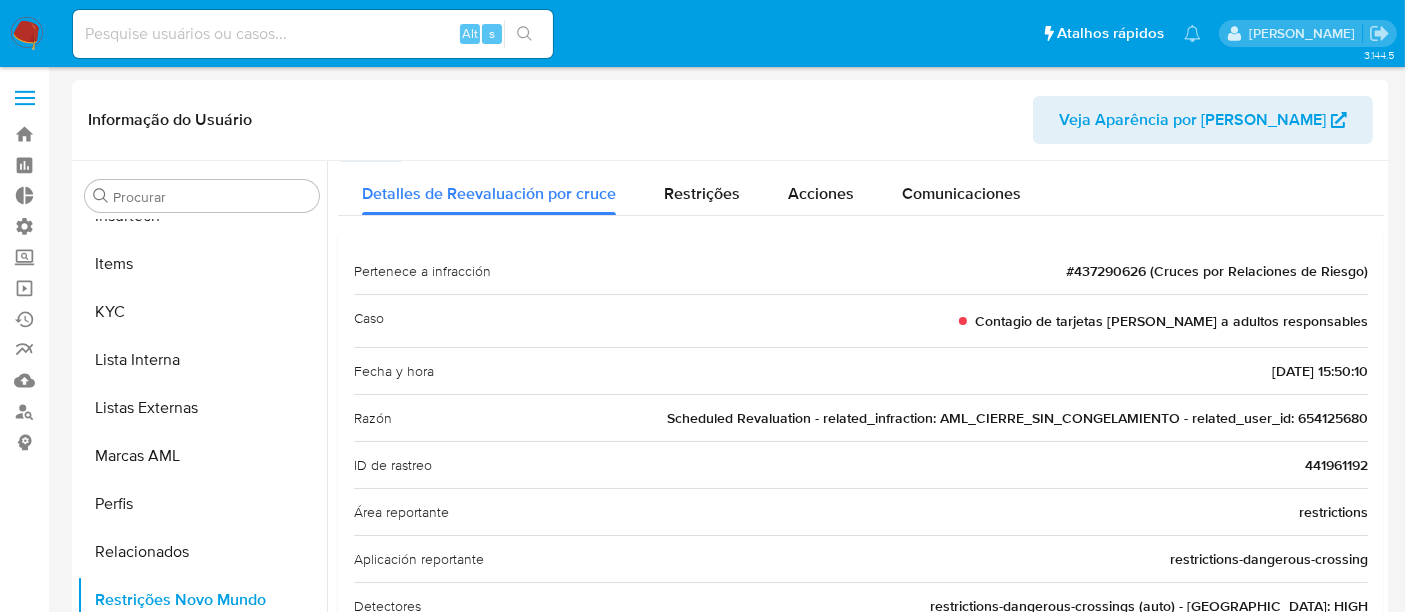 scroll, scrollTop: 0, scrollLeft: 0, axis: both 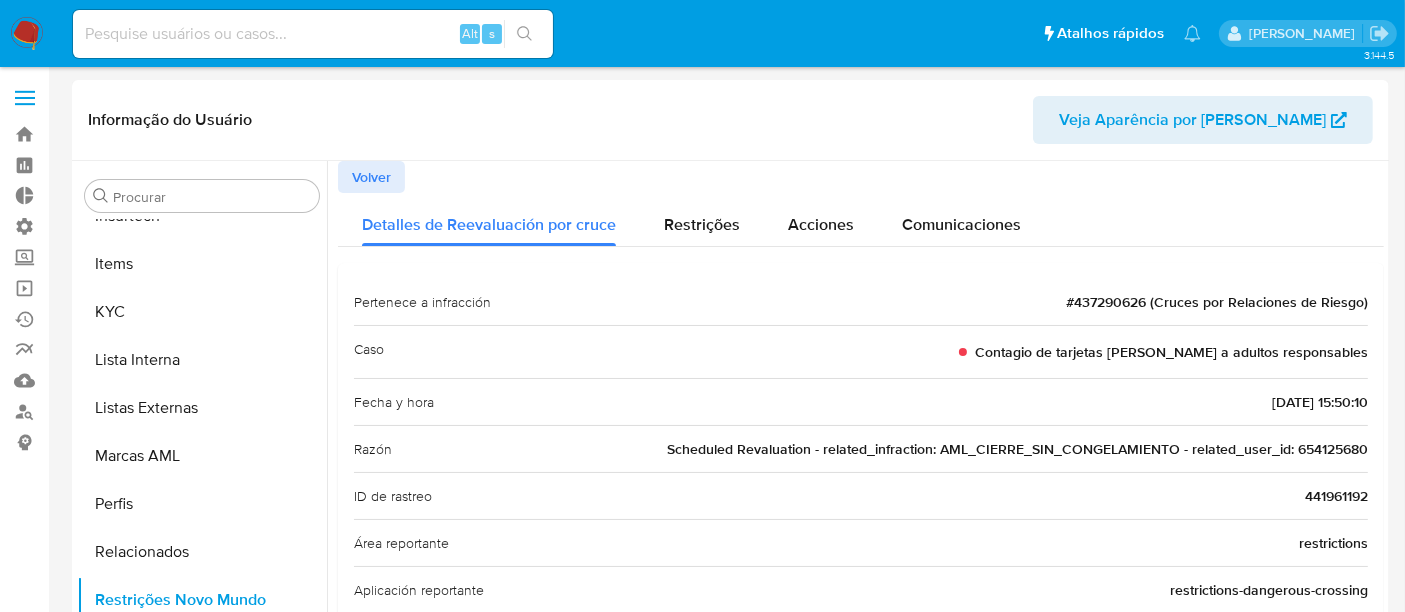 click at bounding box center (313, 34) 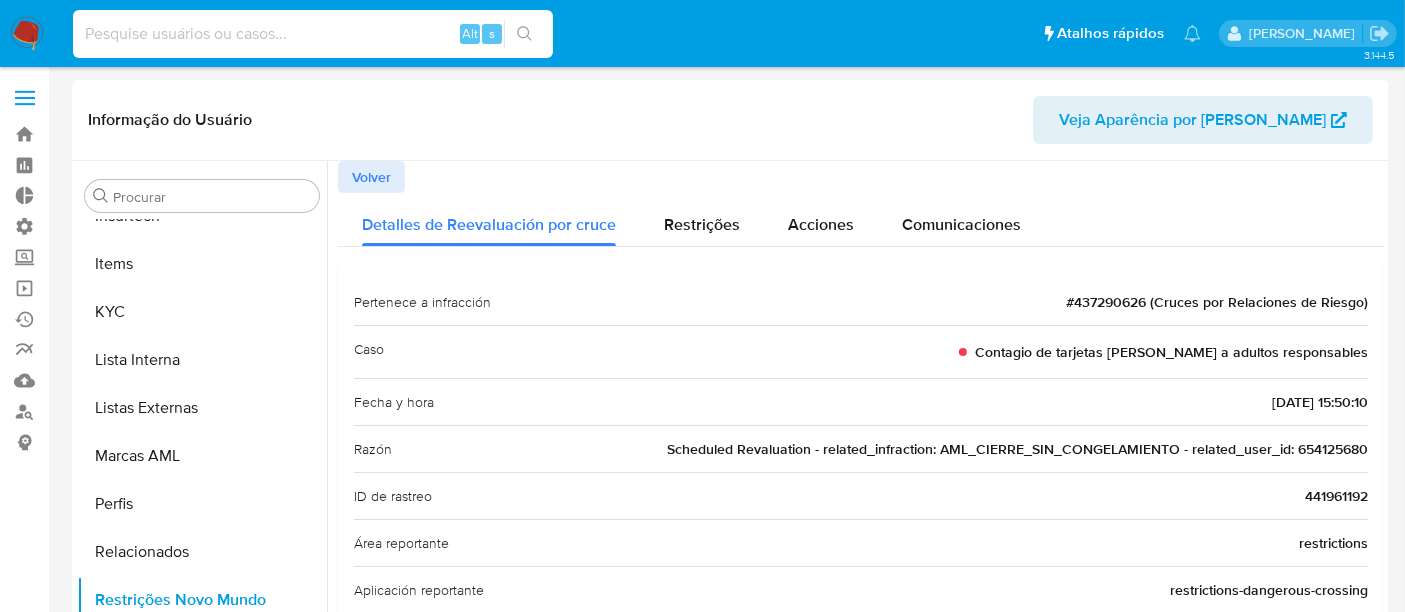 paste on "437290613" 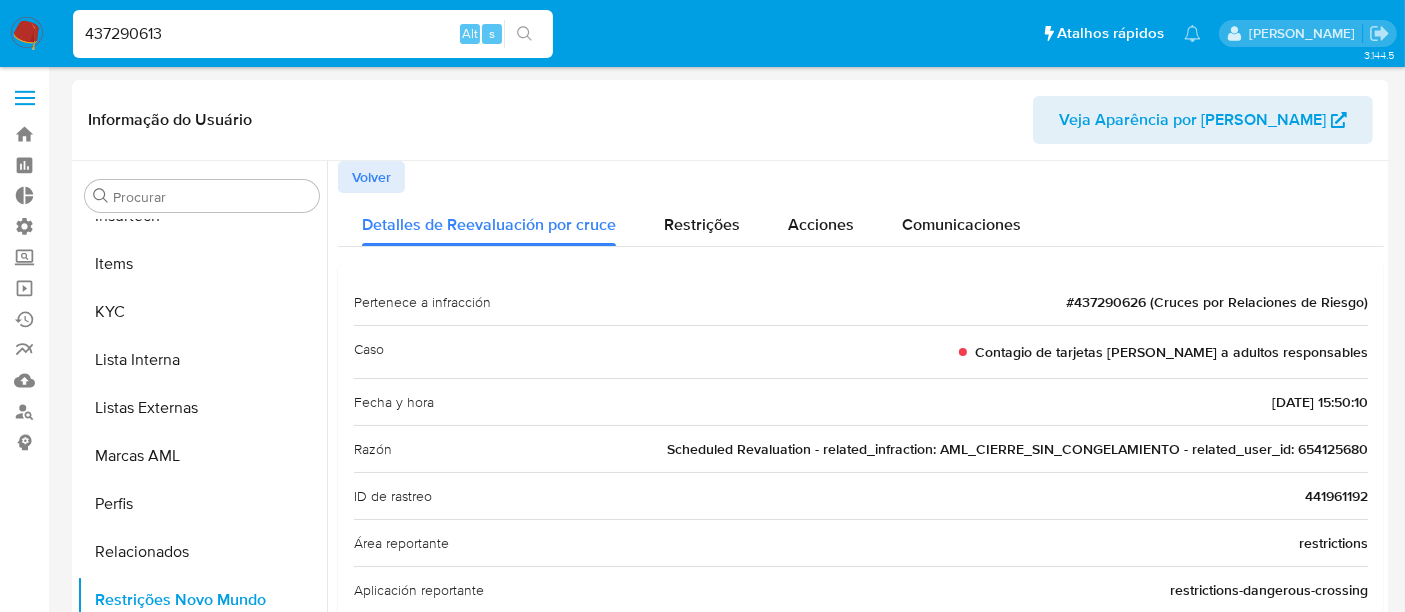 type on "437290613" 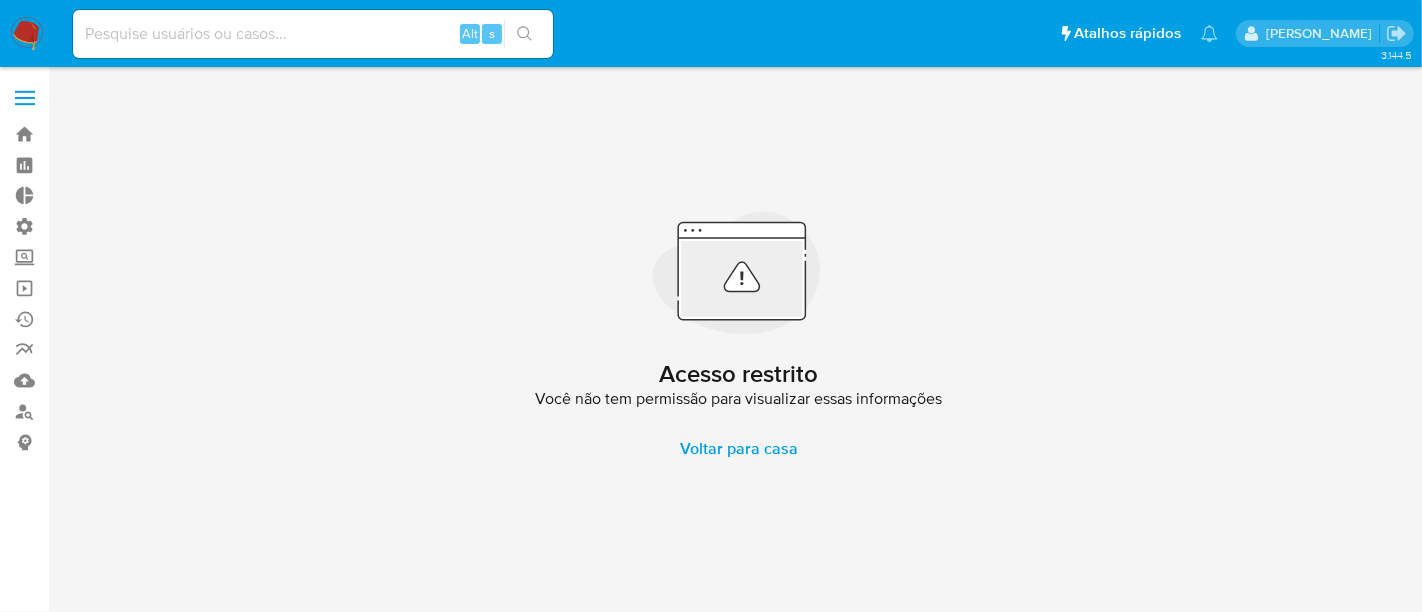 click on "Alt s" at bounding box center (313, 34) 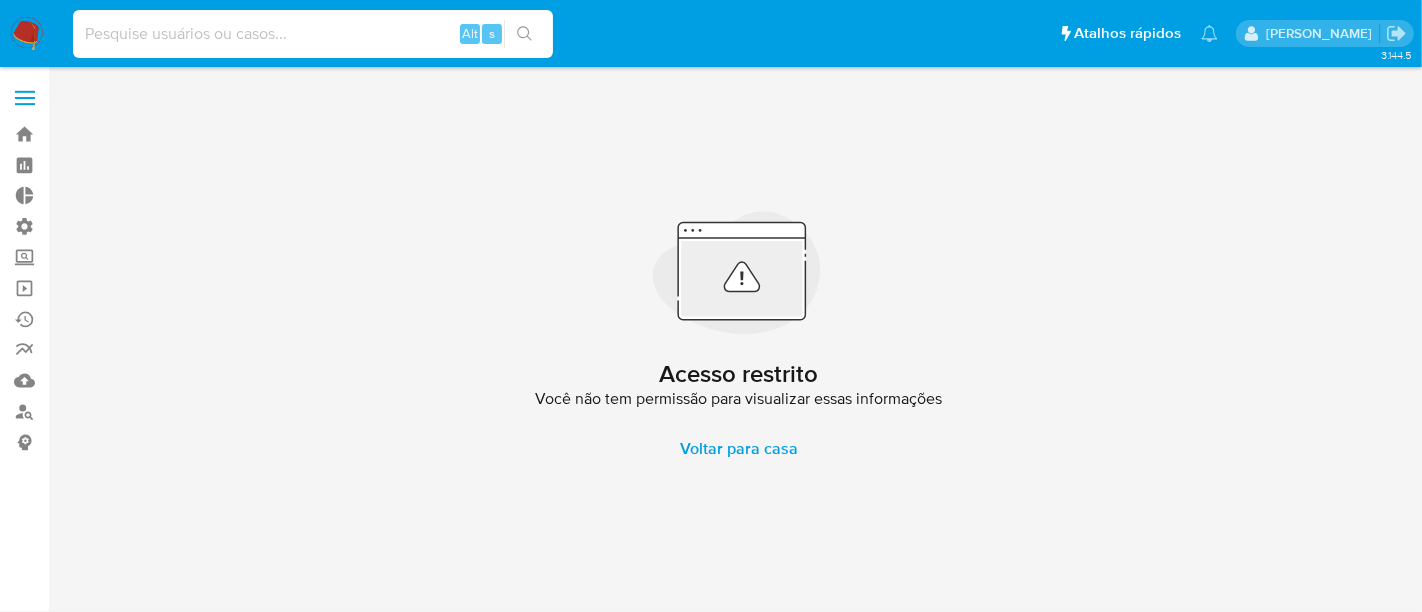 paste on "437290613" 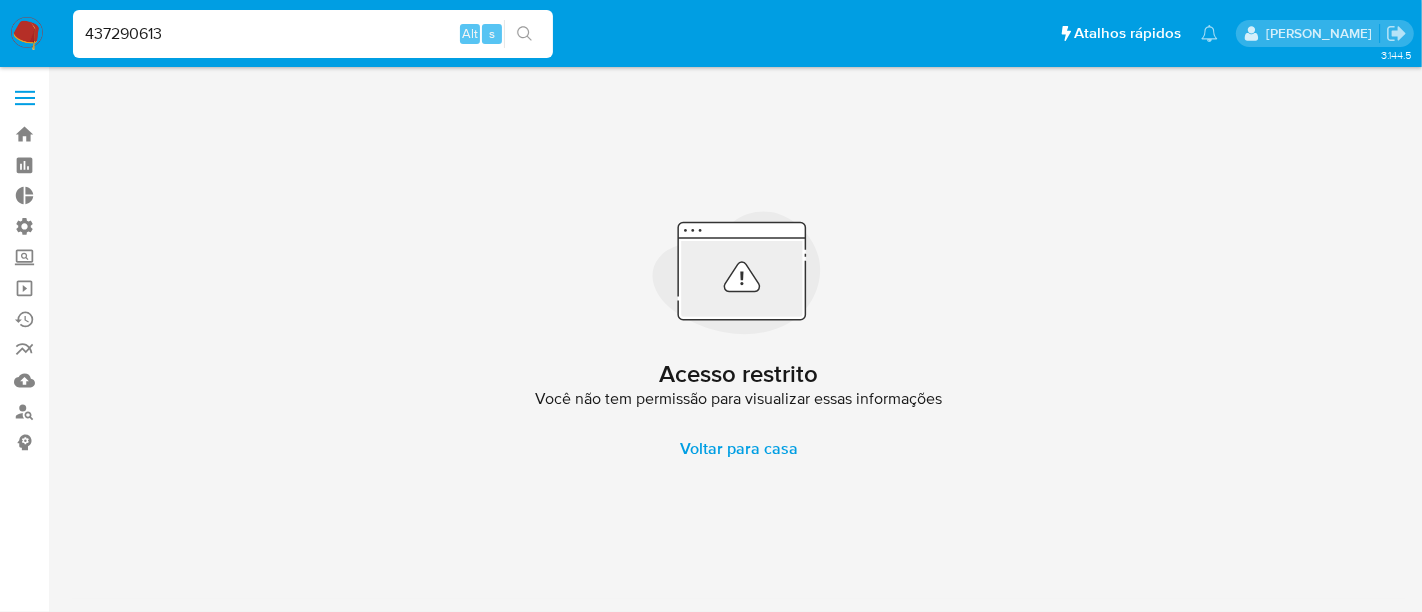 type on "437290613" 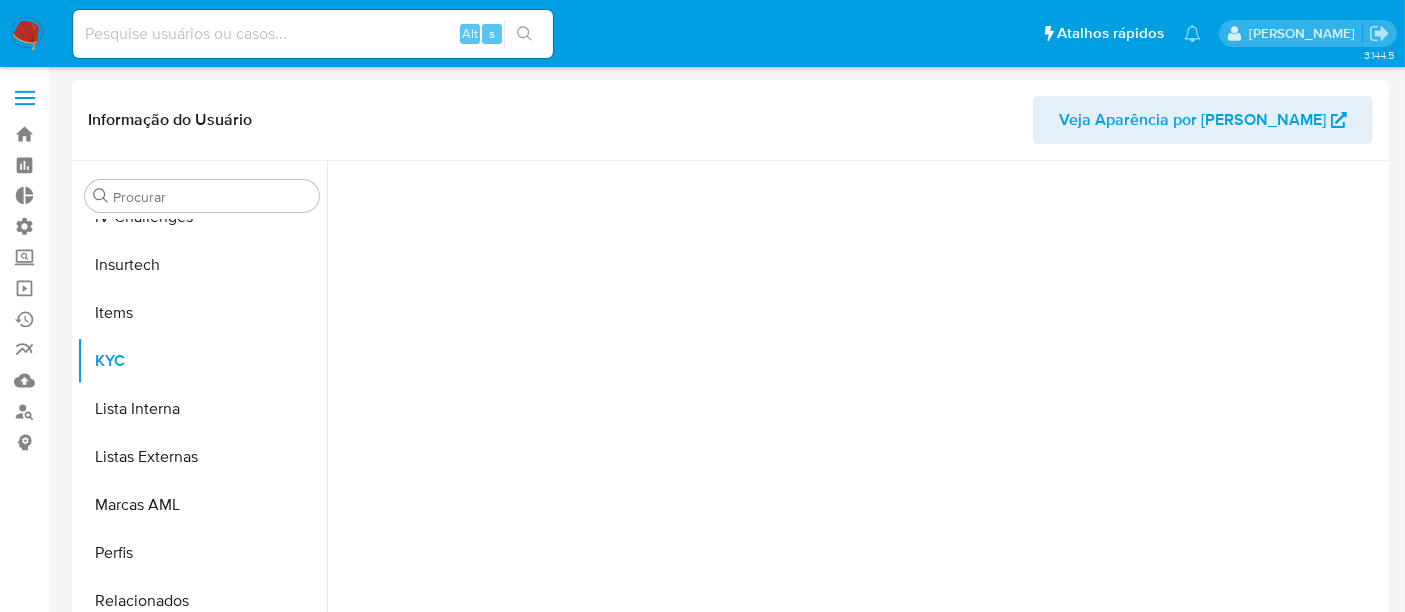 scroll, scrollTop: 892, scrollLeft: 0, axis: vertical 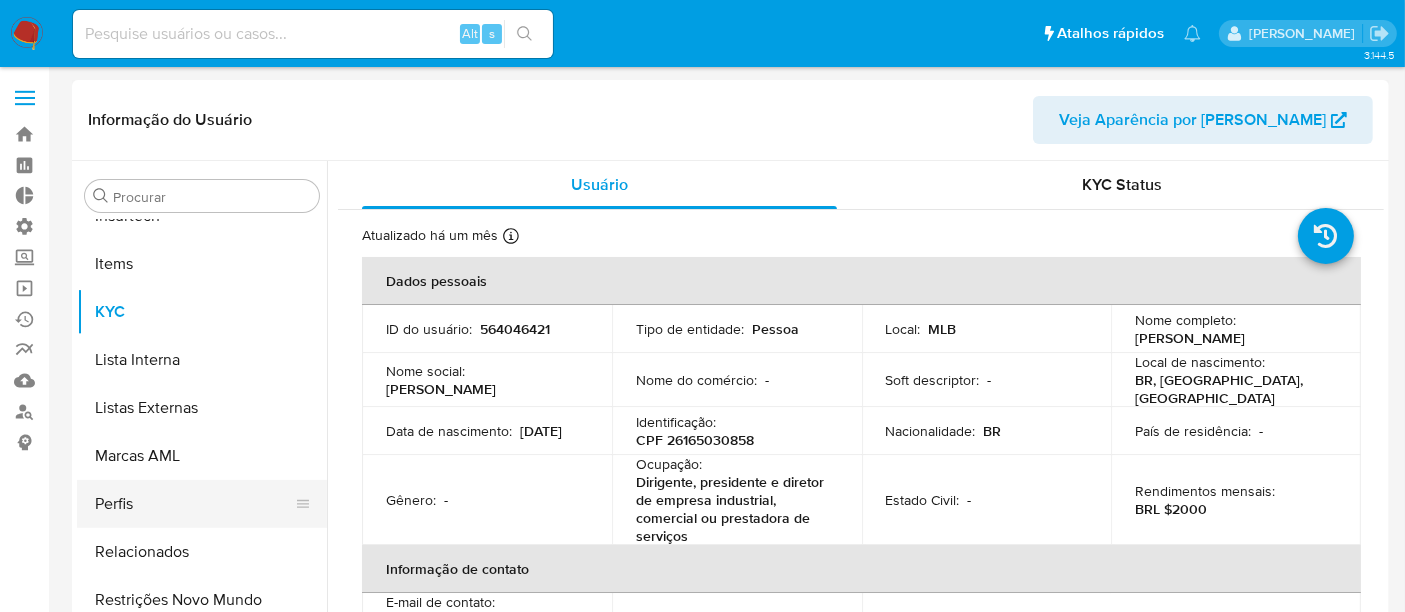 select on "10" 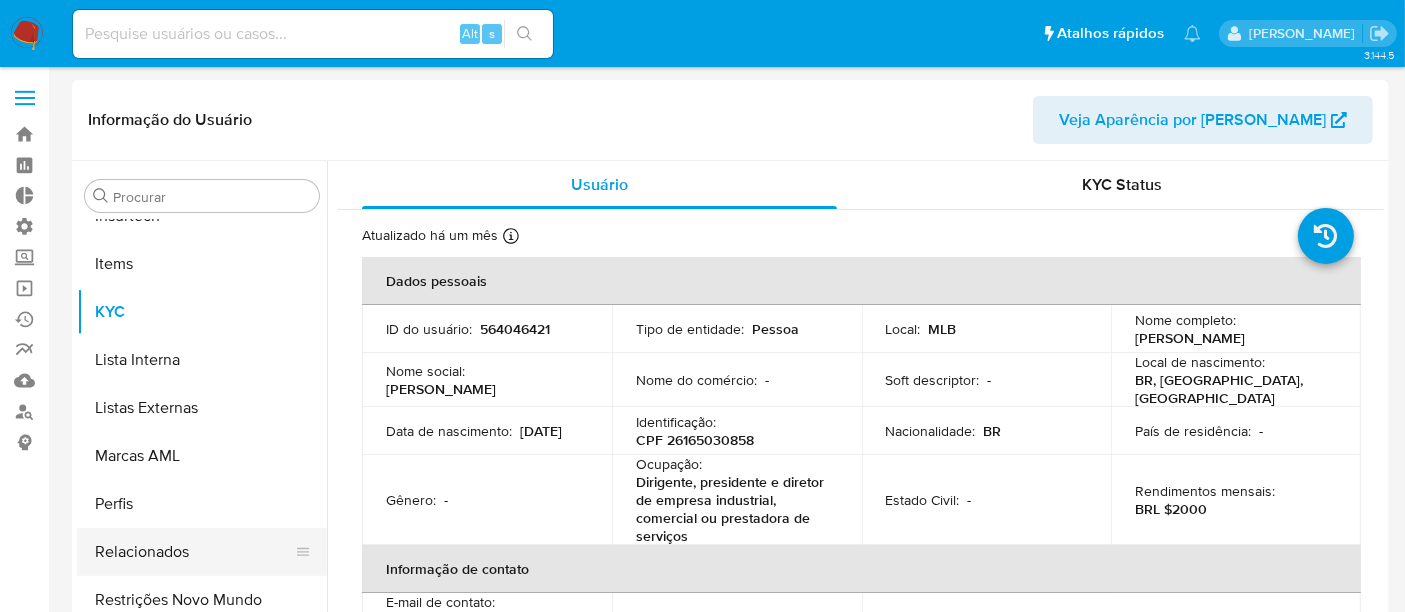 scroll, scrollTop: 222, scrollLeft: 0, axis: vertical 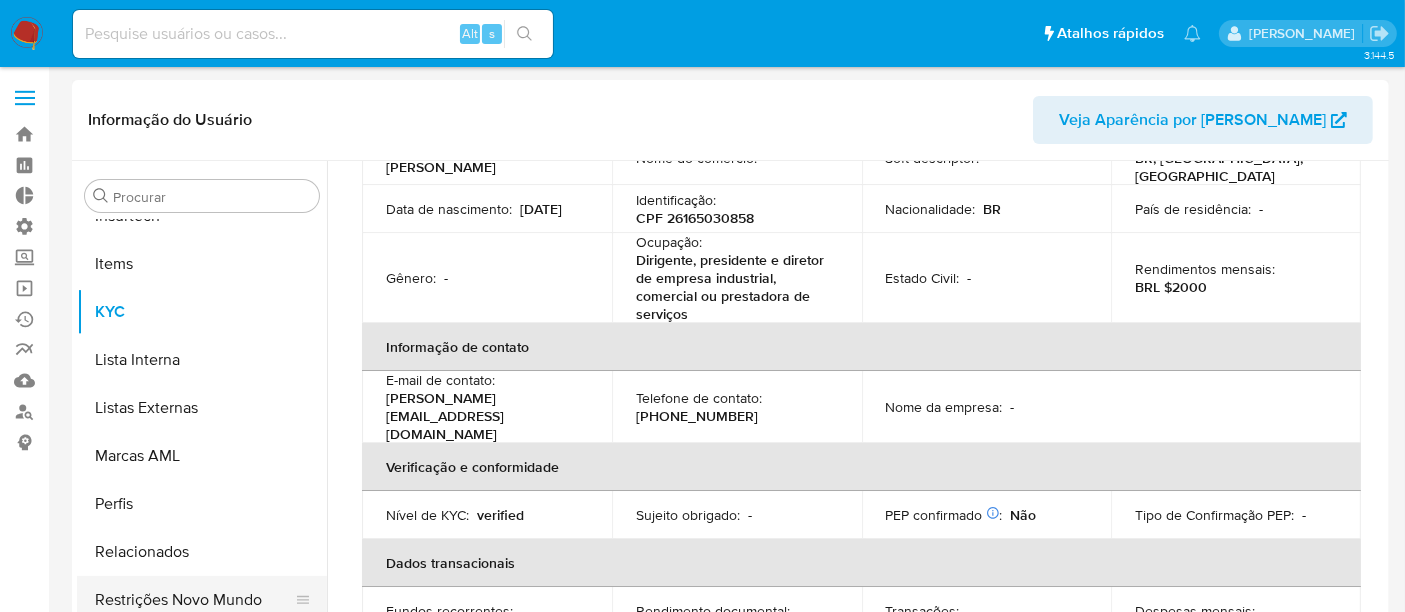 click on "Restrições Novo Mundo" at bounding box center (194, 600) 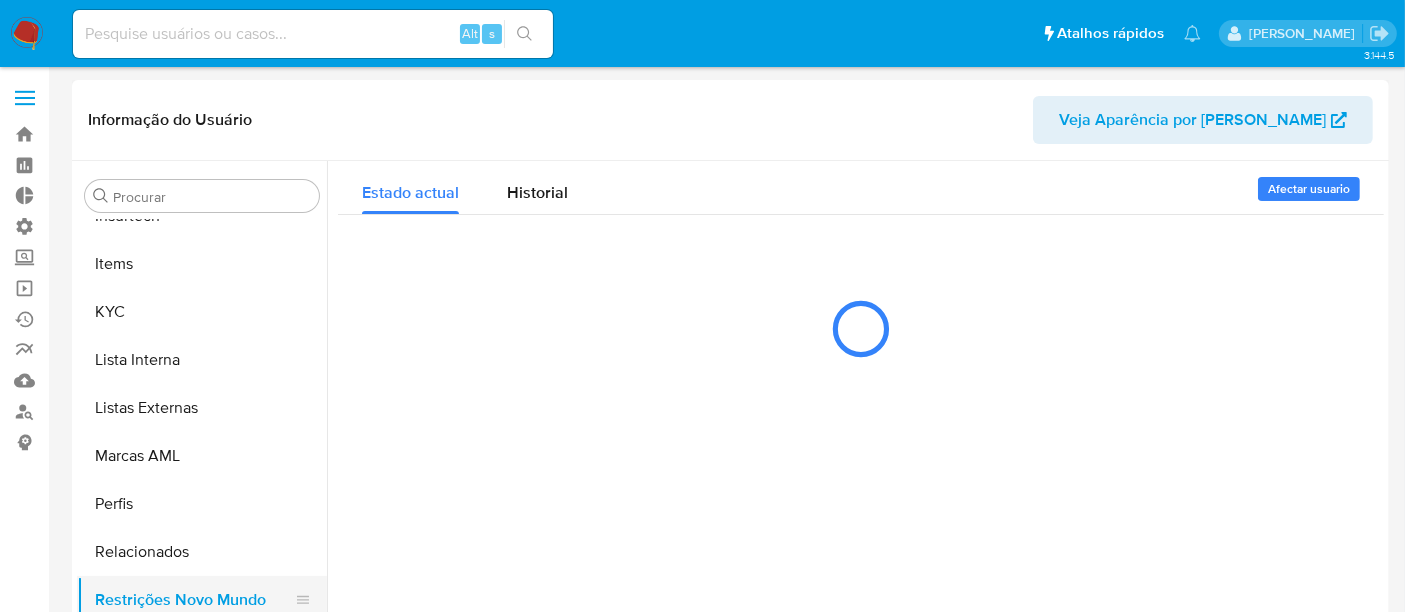 scroll, scrollTop: 0, scrollLeft: 0, axis: both 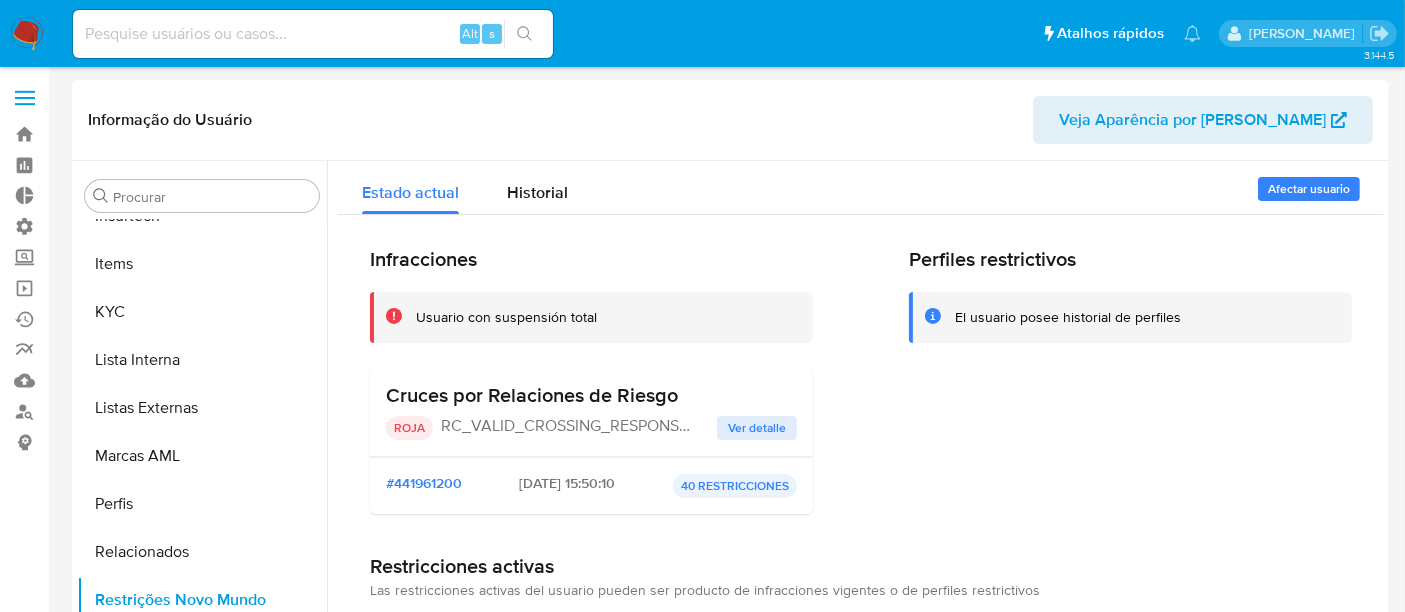 click on "Ver detalle" at bounding box center [757, 428] 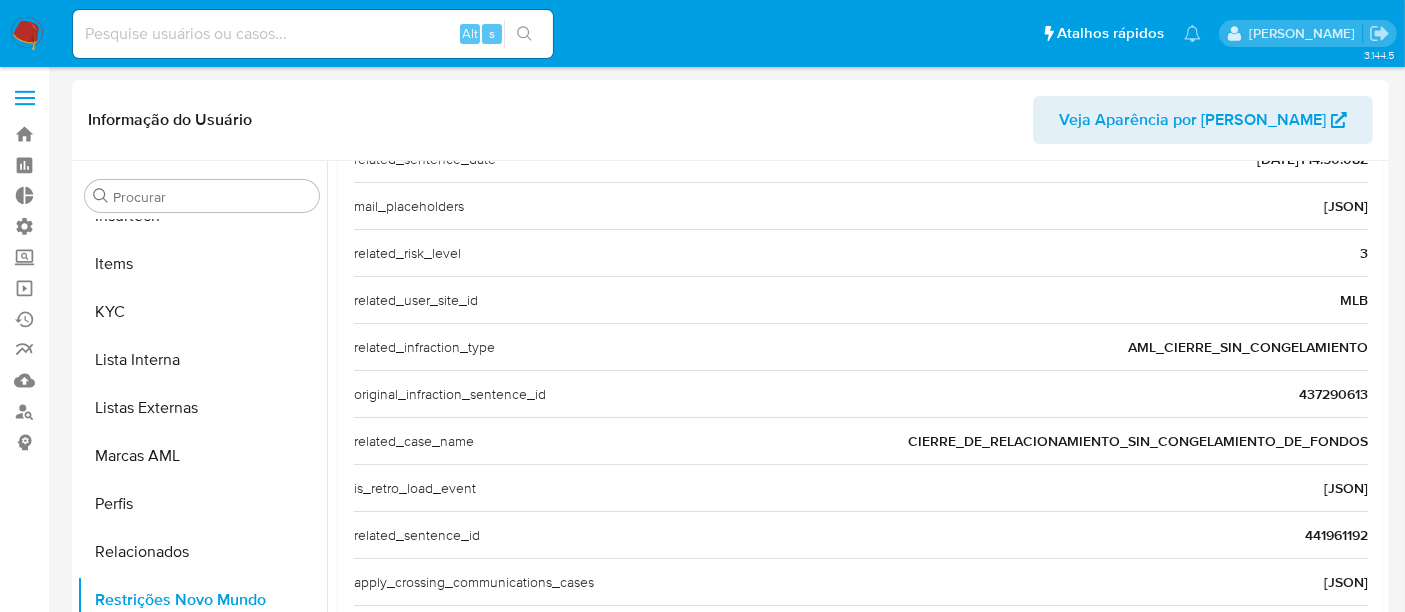 scroll, scrollTop: 728, scrollLeft: 0, axis: vertical 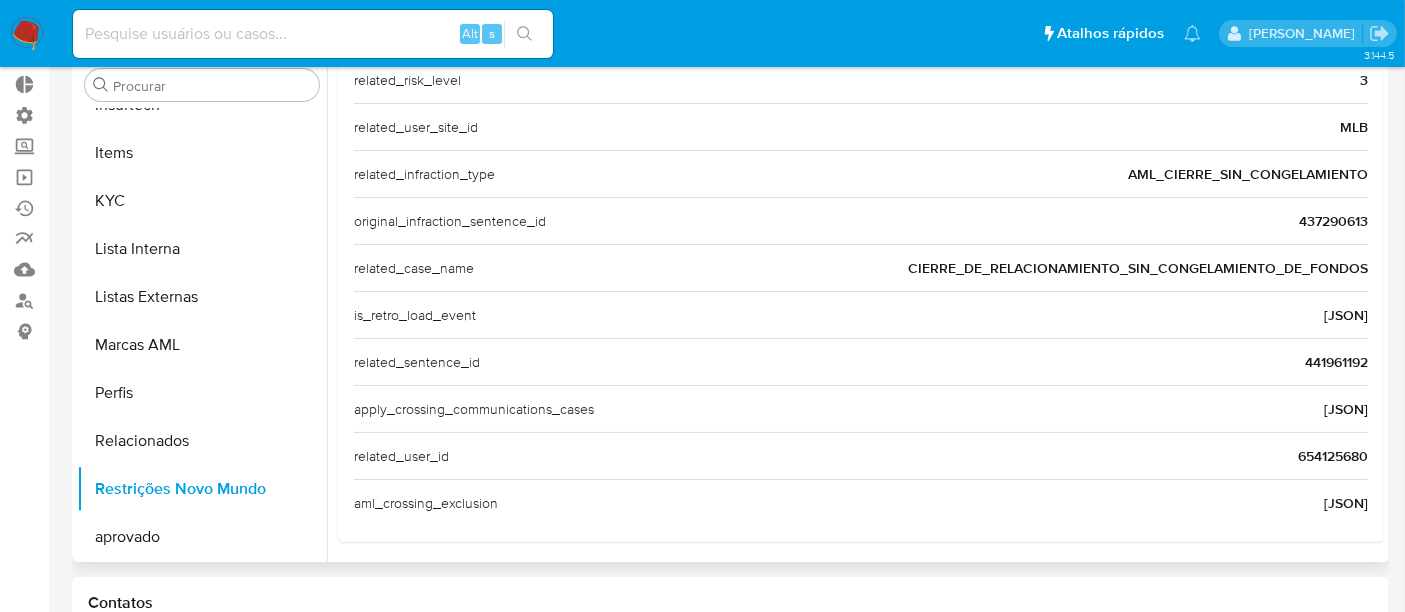 drag, startPoint x: 1281, startPoint y: 451, endPoint x: 1364, endPoint y: 442, distance: 83.48653 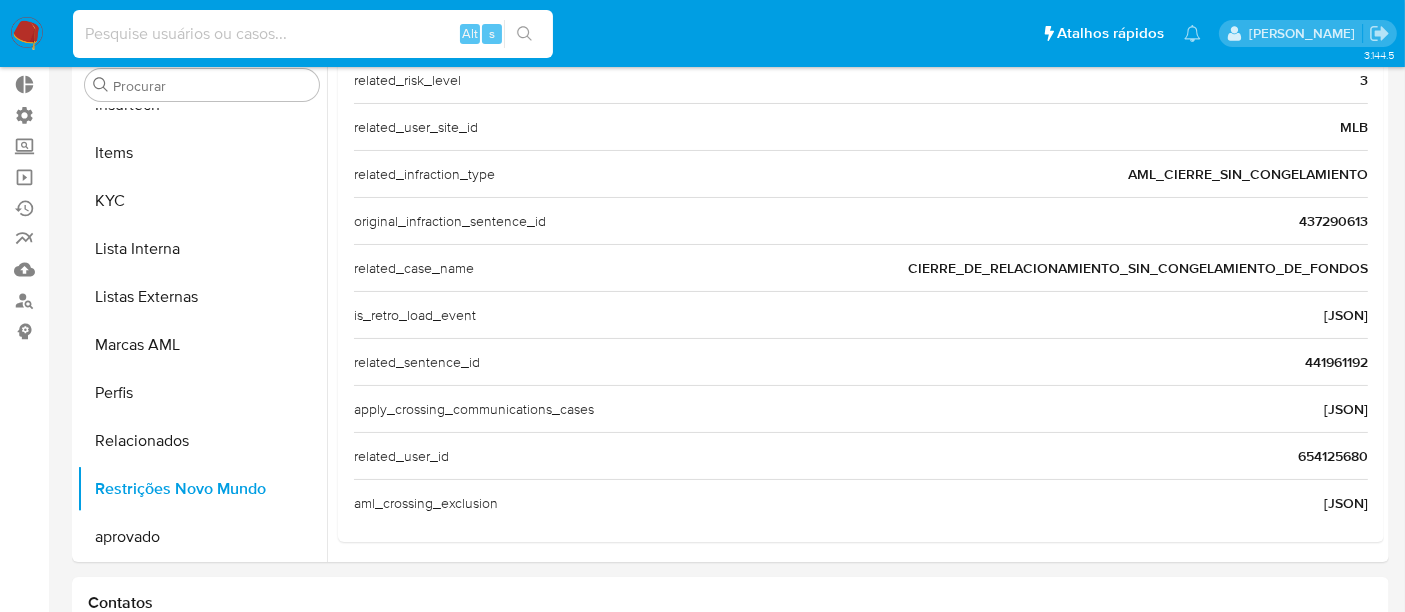 click at bounding box center (313, 34) 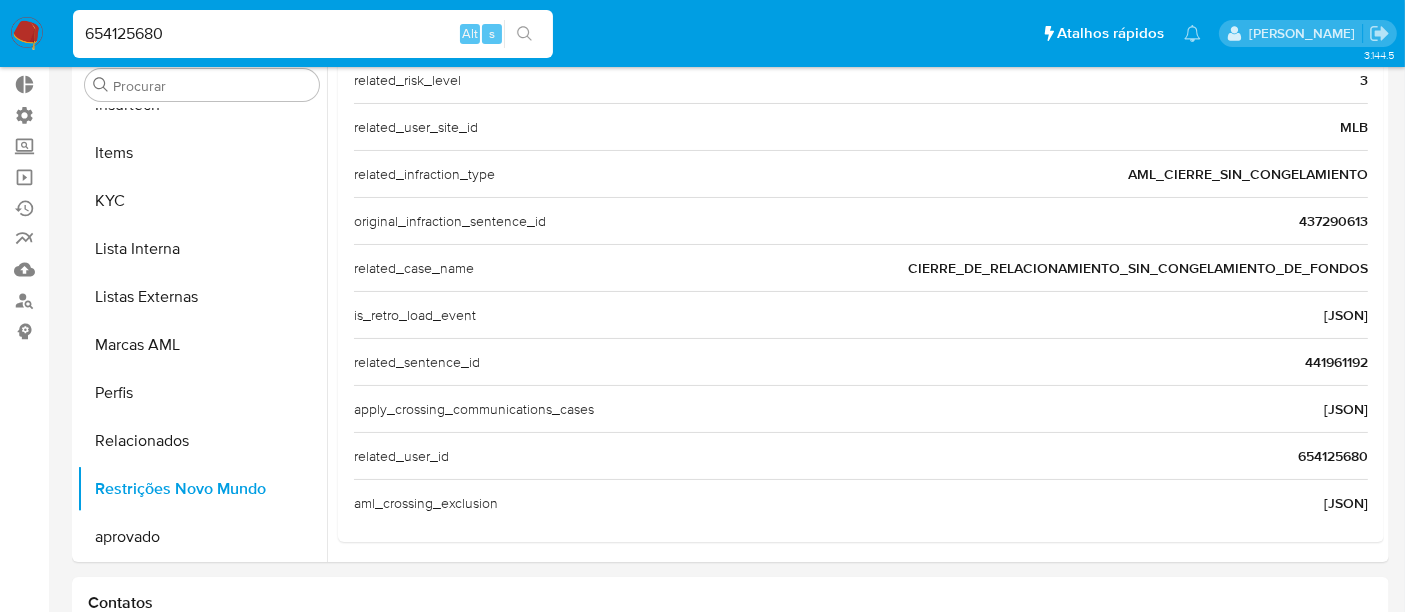 type on "654125680" 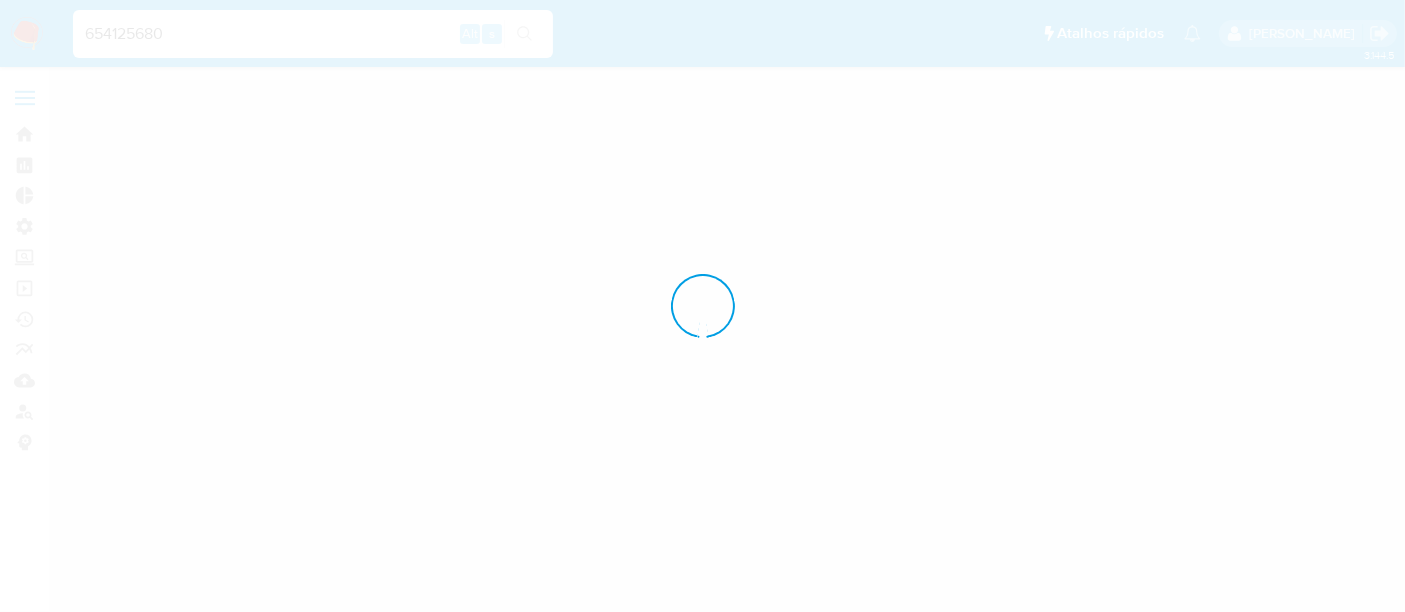 scroll, scrollTop: 0, scrollLeft: 0, axis: both 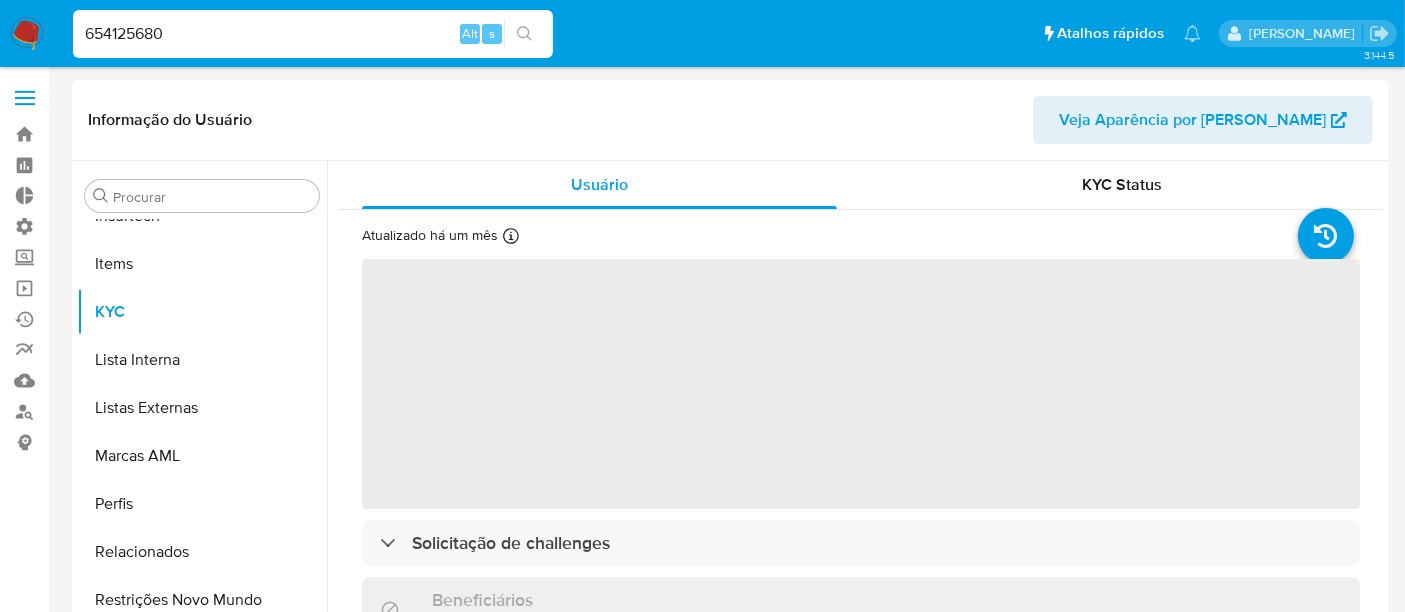 select on "10" 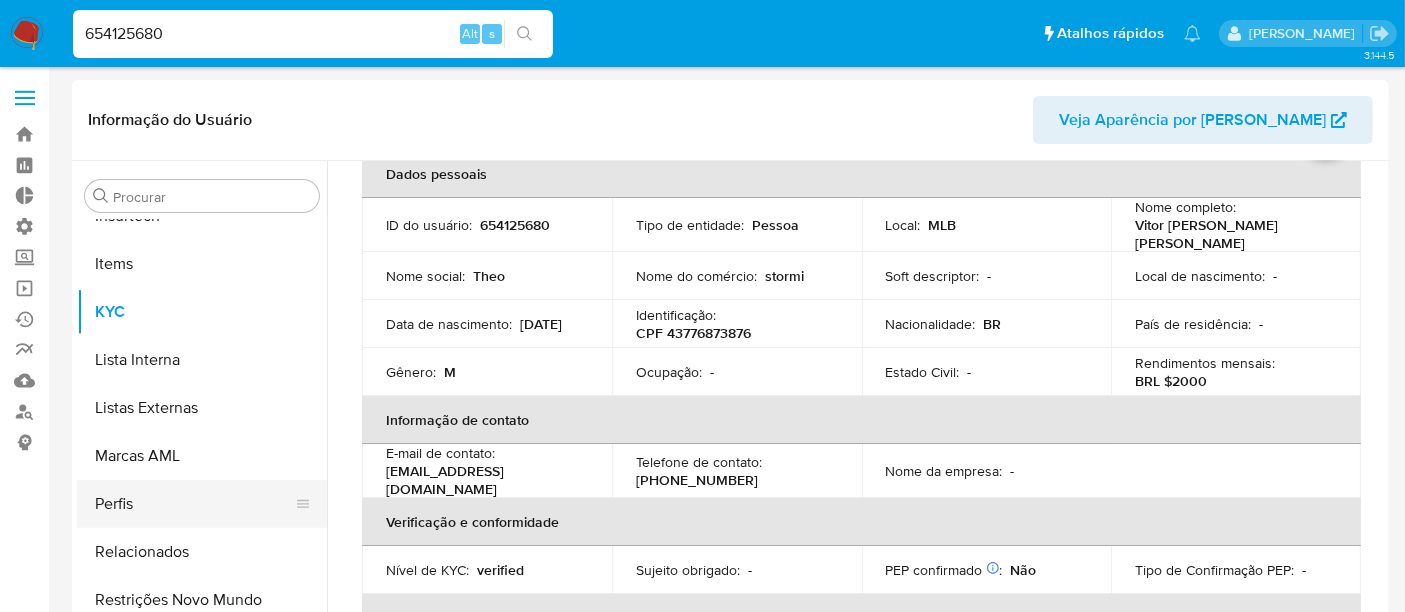 scroll, scrollTop: 222, scrollLeft: 0, axis: vertical 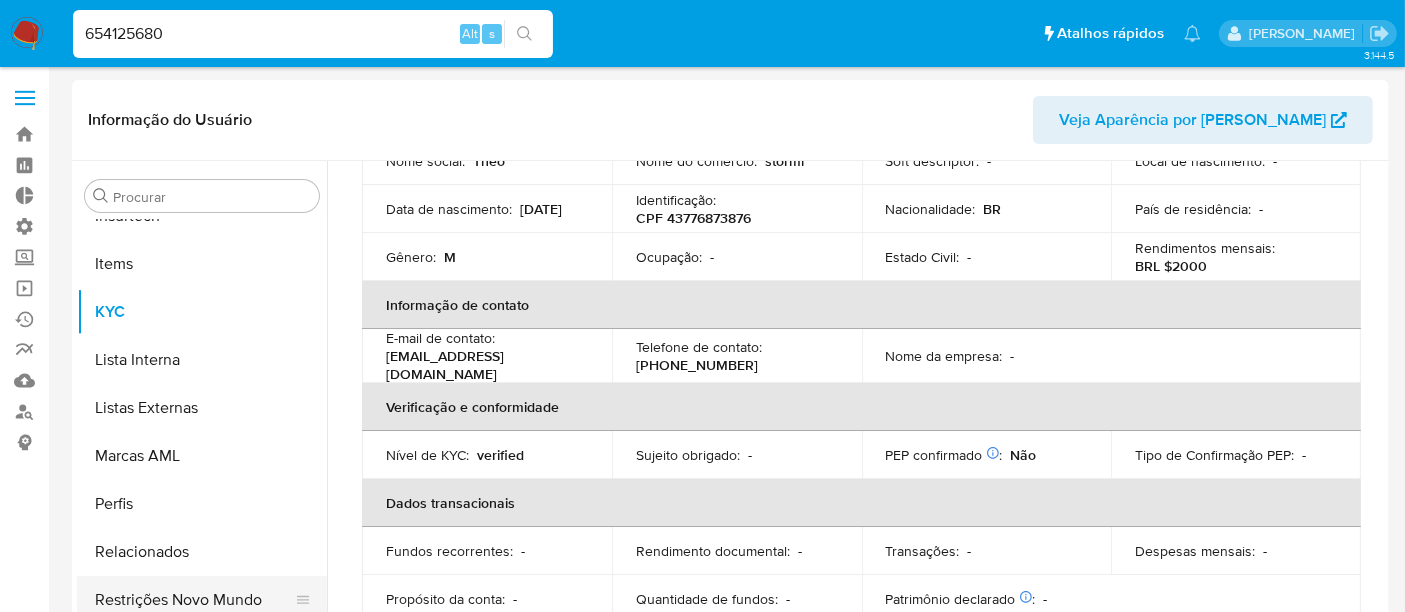 click on "Restrições Novo Mundo" at bounding box center (194, 600) 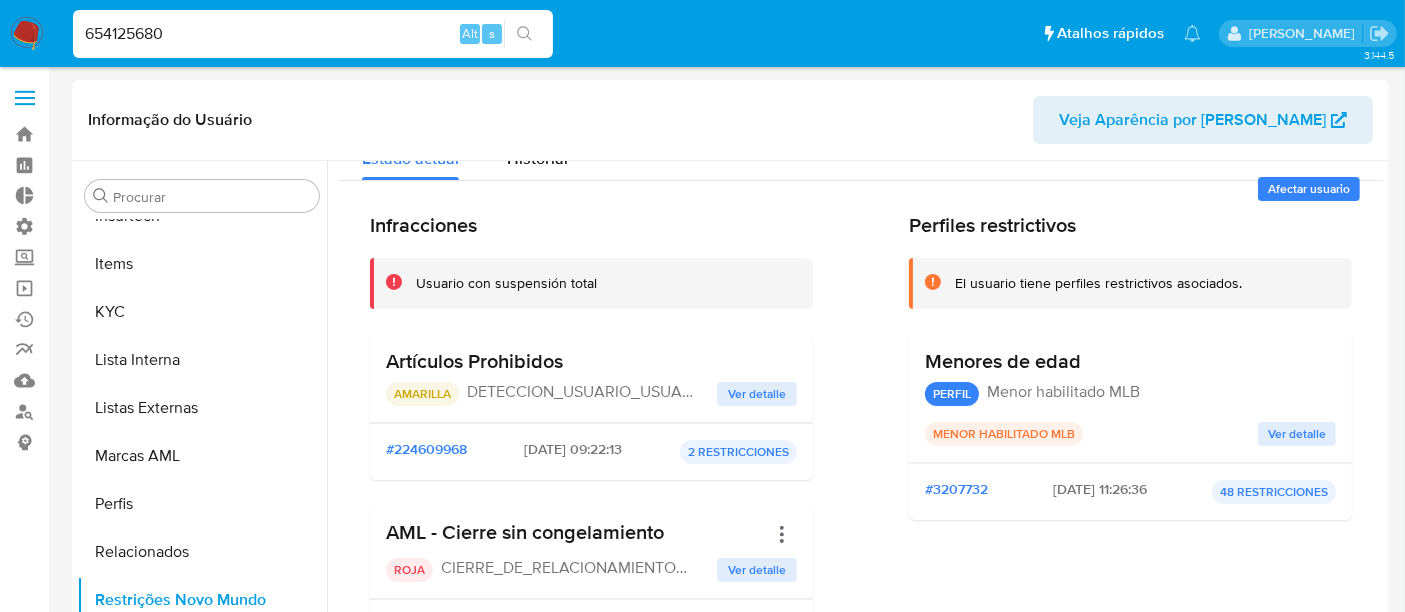 scroll, scrollTop: 0, scrollLeft: 0, axis: both 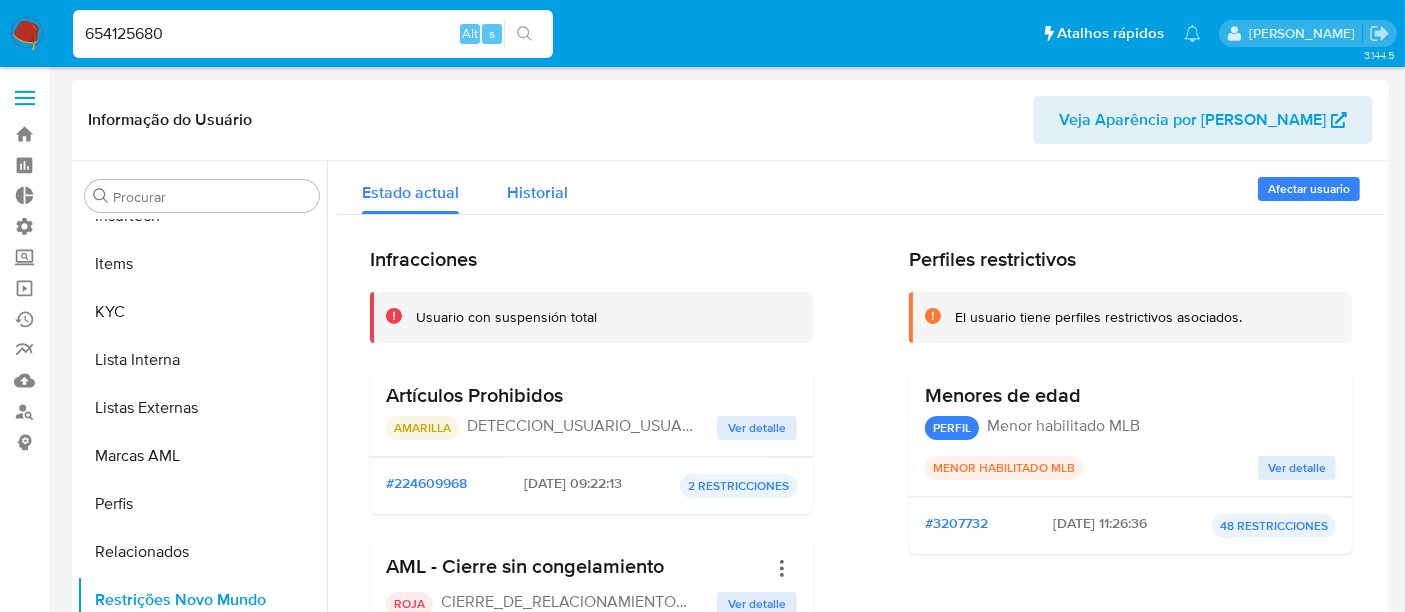 click on "Historial" at bounding box center [537, 187] 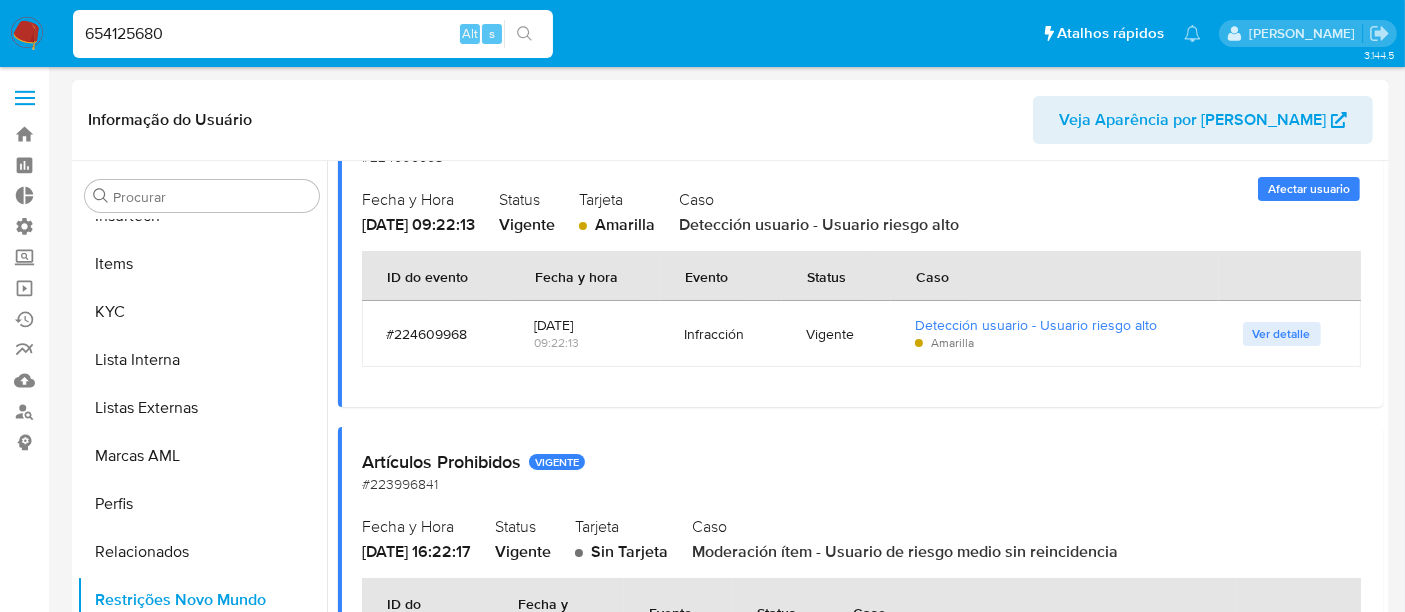 scroll, scrollTop: 888, scrollLeft: 0, axis: vertical 